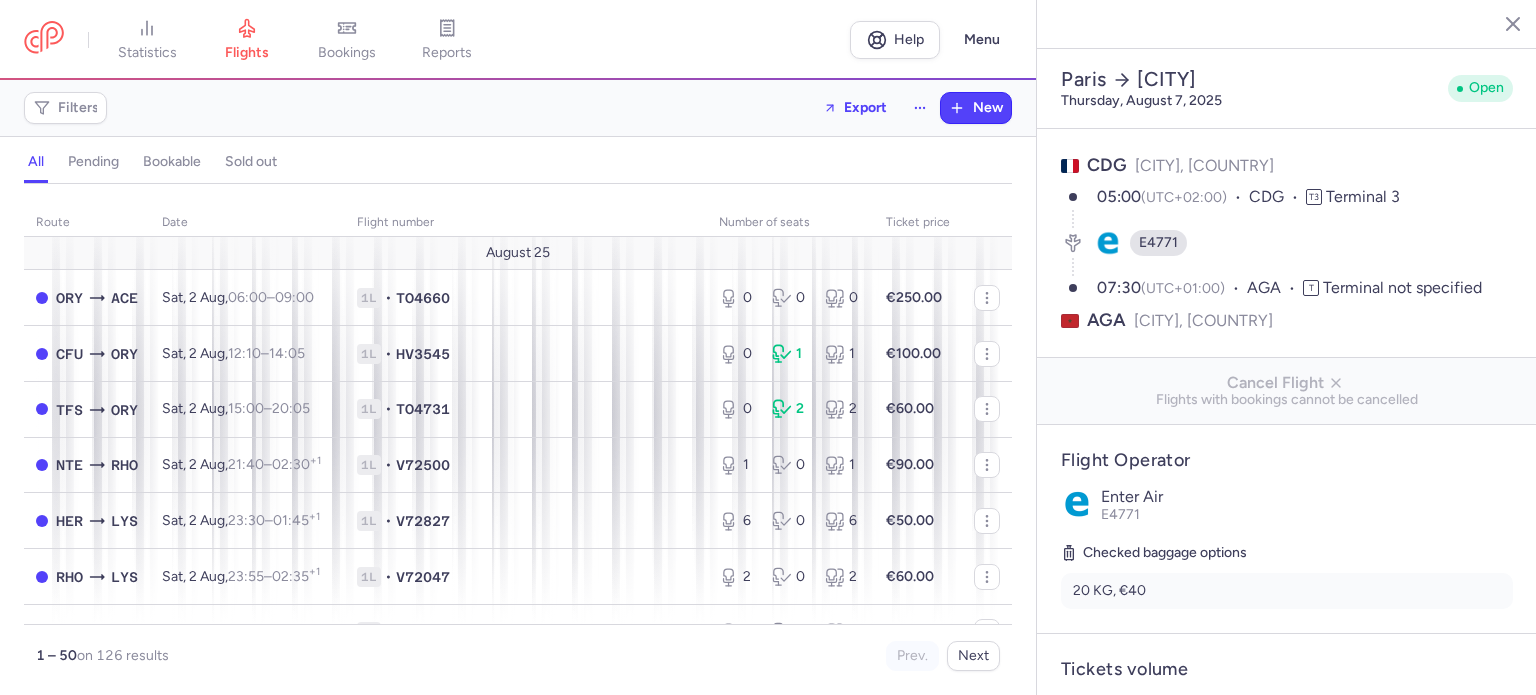 select on "days" 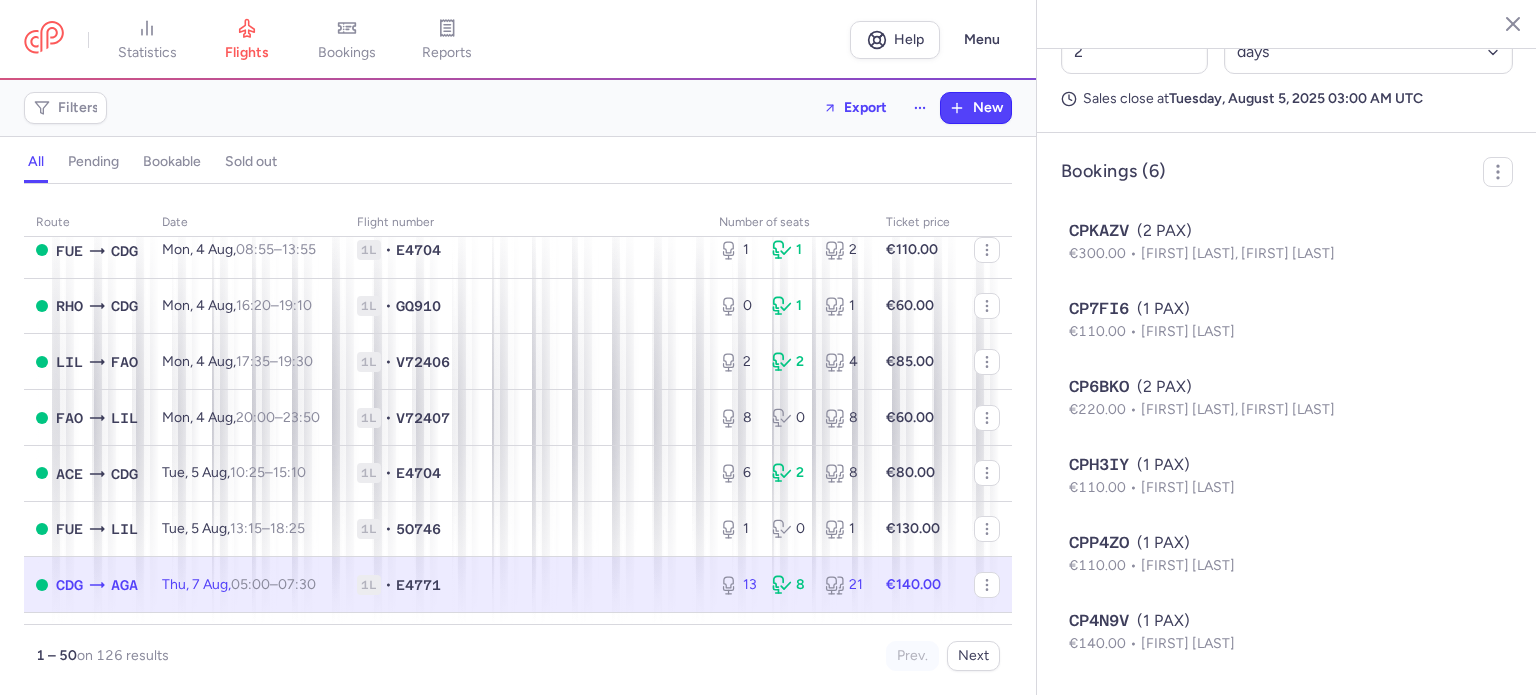 scroll, scrollTop: 496, scrollLeft: 0, axis: vertical 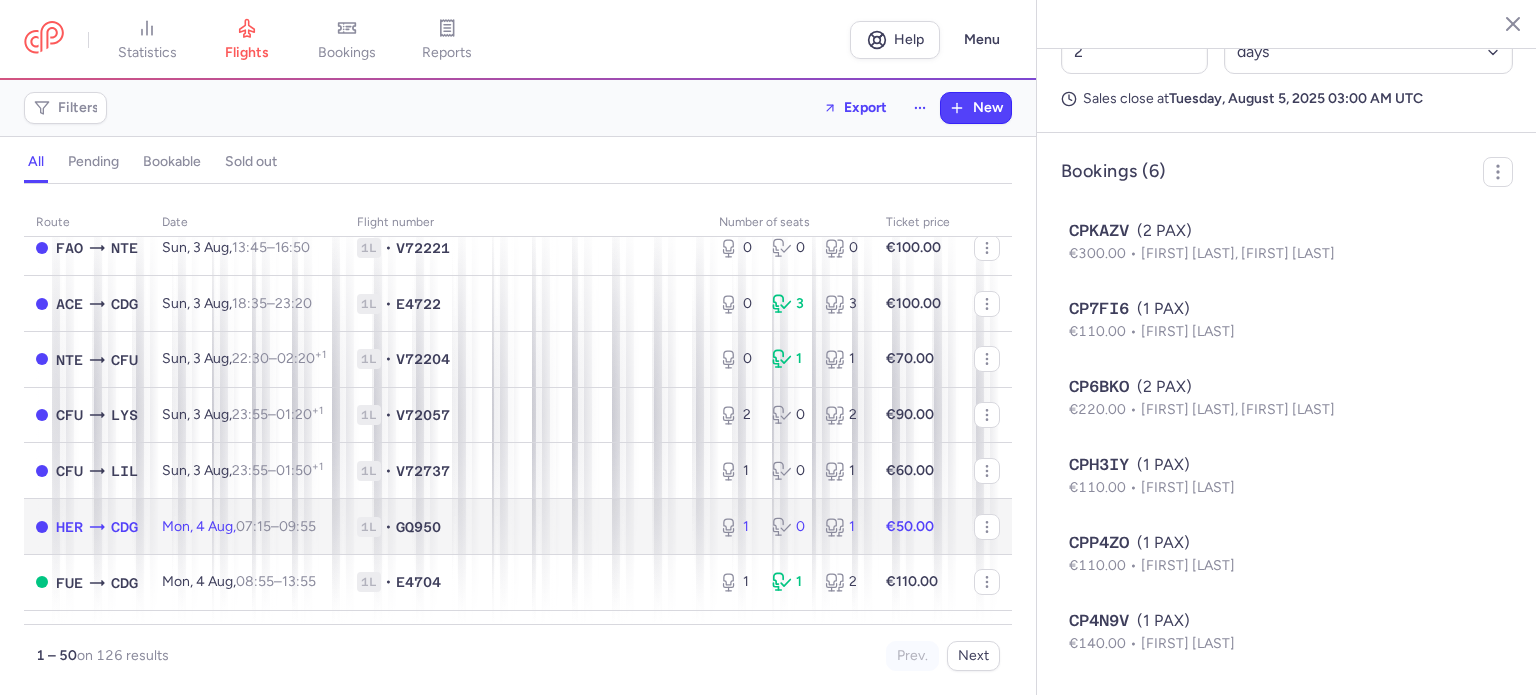 click on "€50.00" at bounding box center (910, 526) 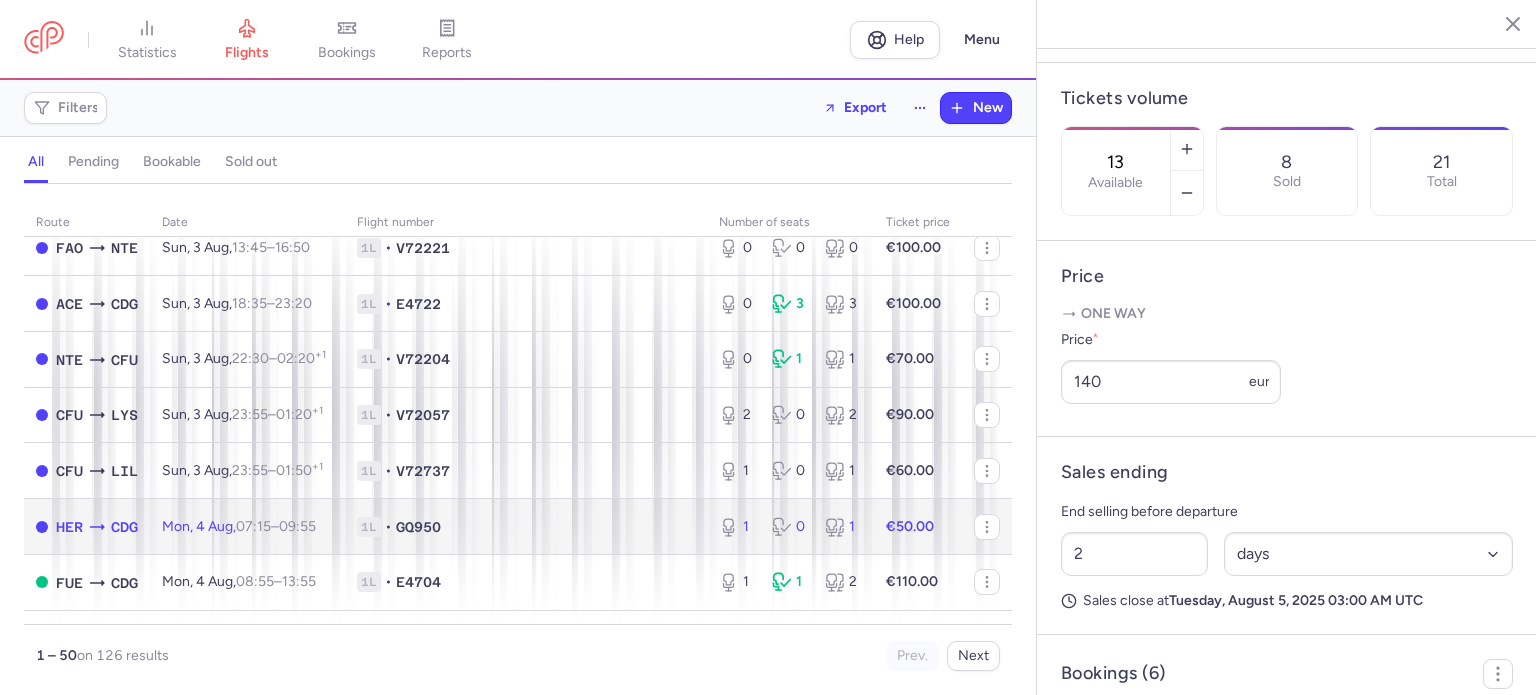 scroll, scrollTop: 525, scrollLeft: 0, axis: vertical 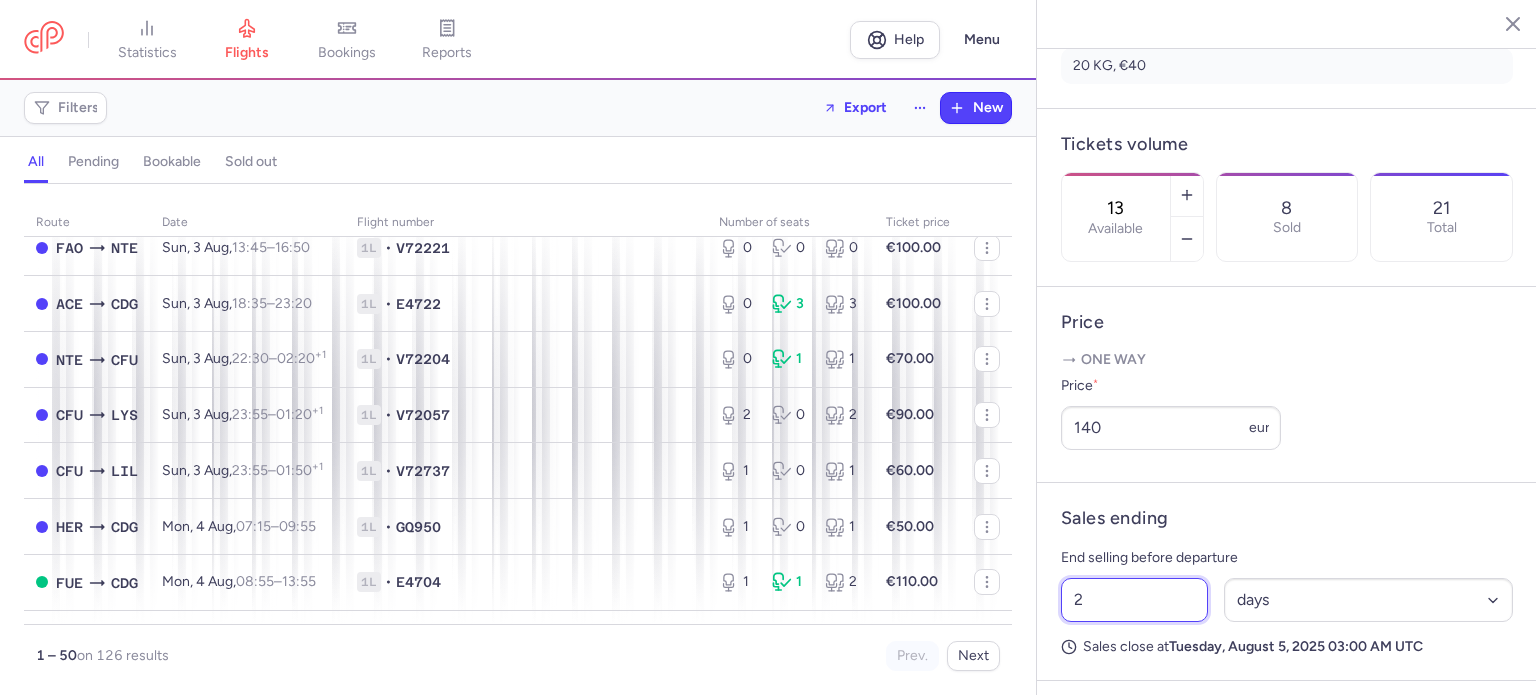 drag, startPoint x: 1080, startPoint y: 642, endPoint x: 1028, endPoint y: 627, distance: 54.120235 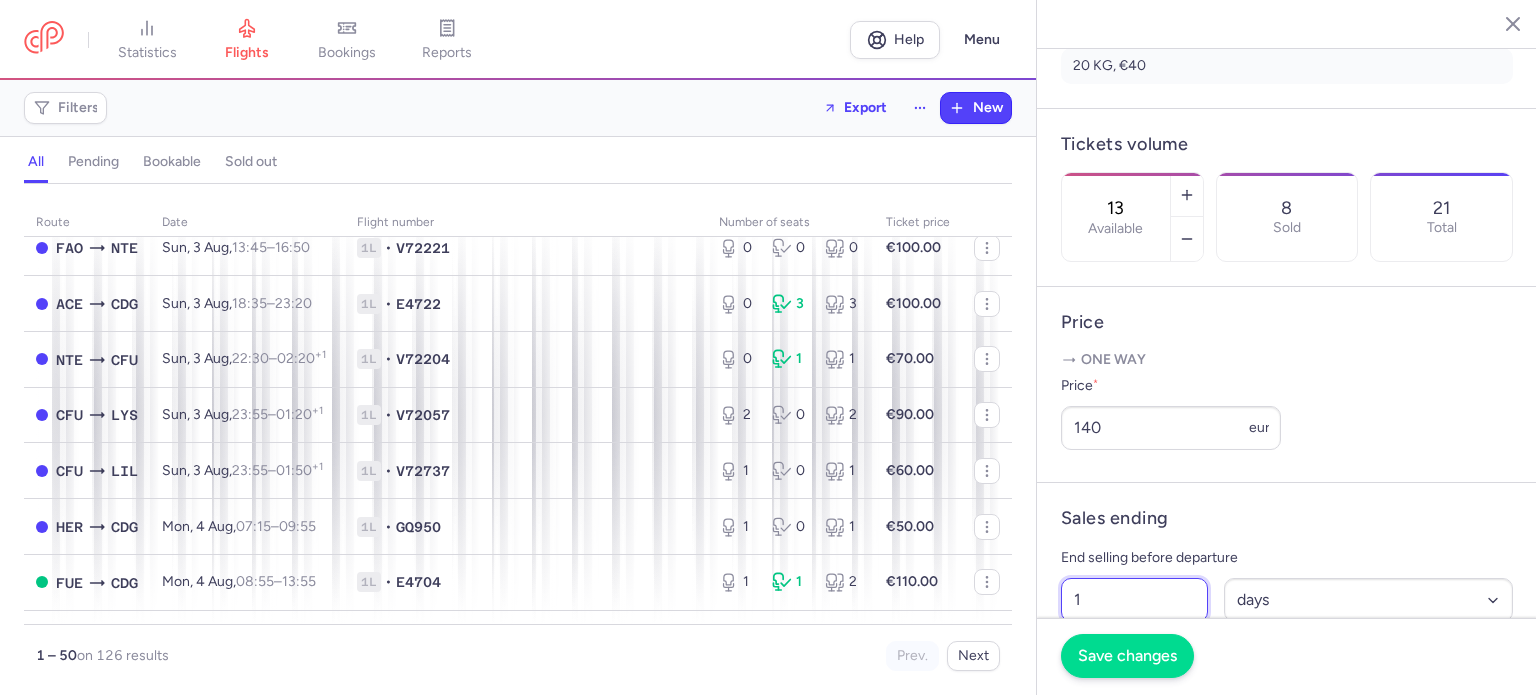 type on "1" 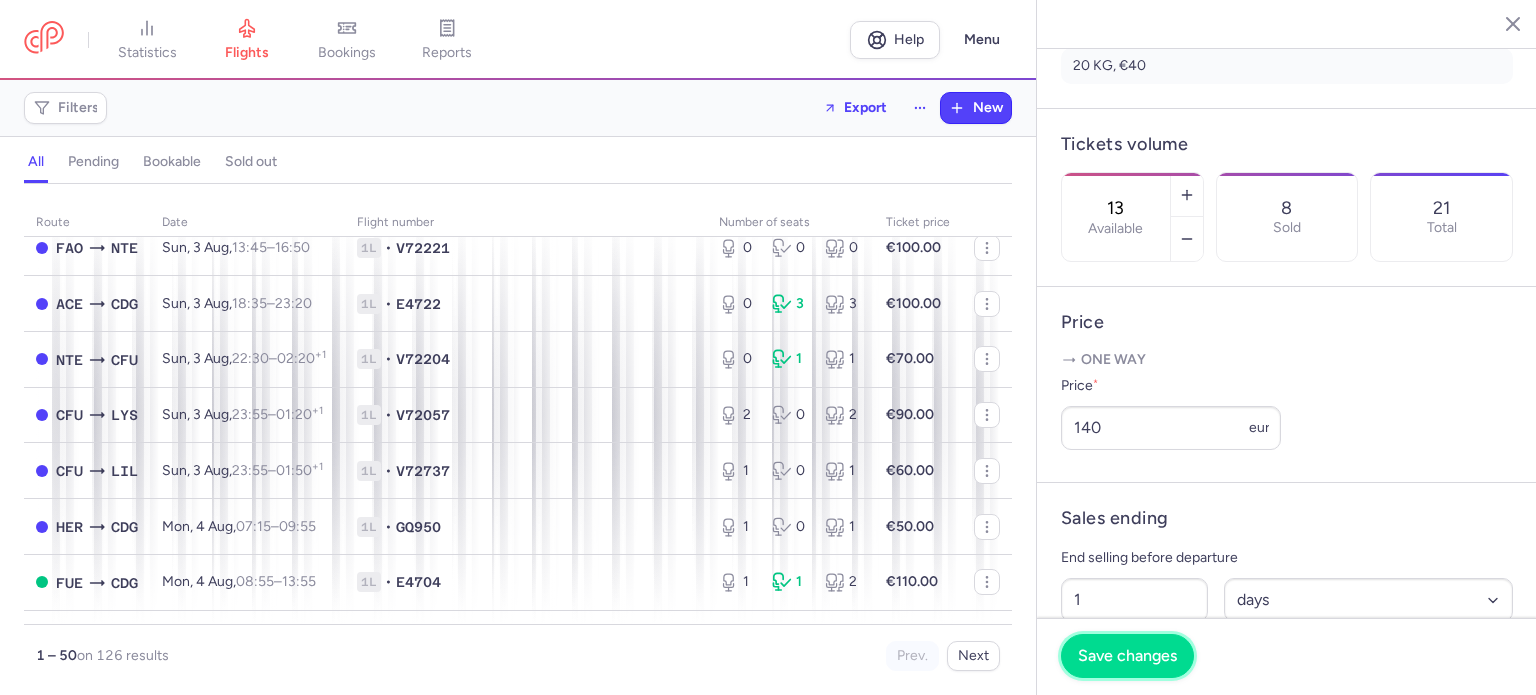 click on "Save changes" at bounding box center [1127, 656] 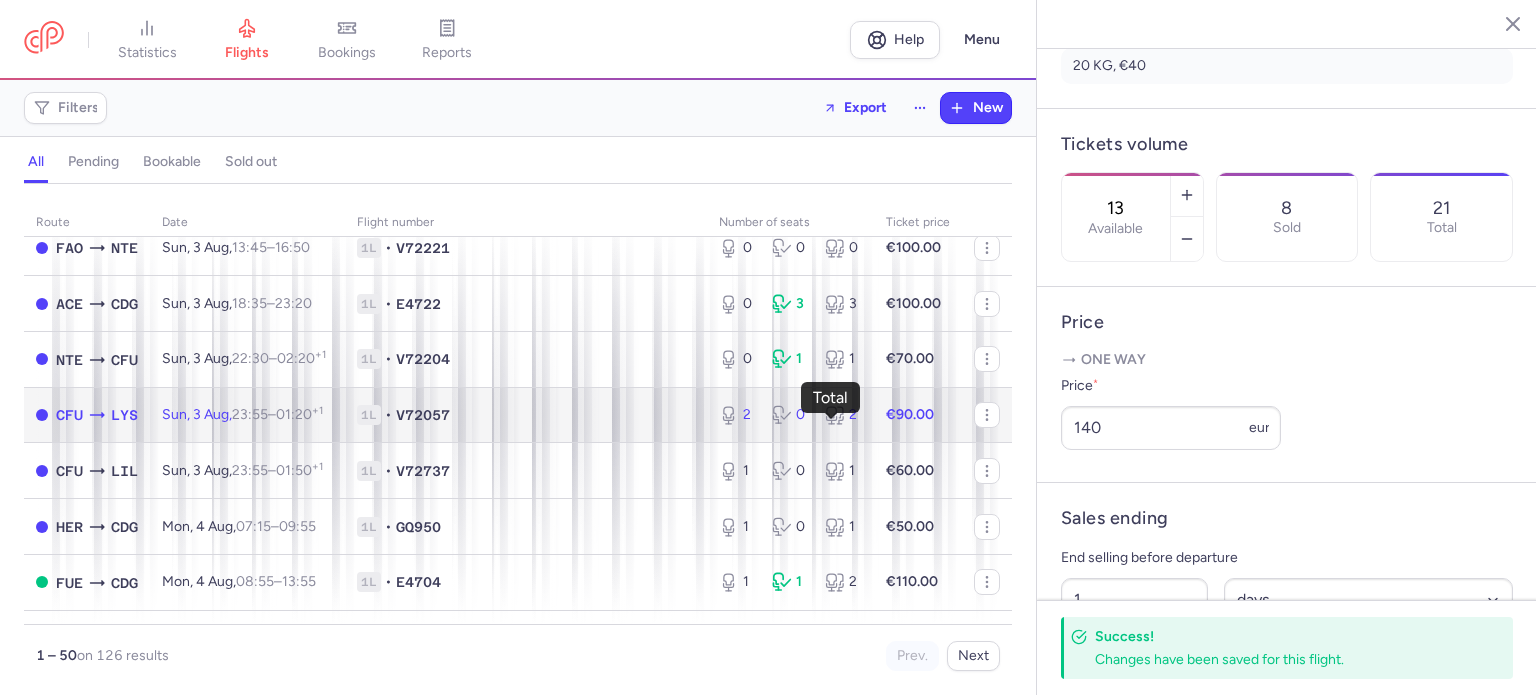 click 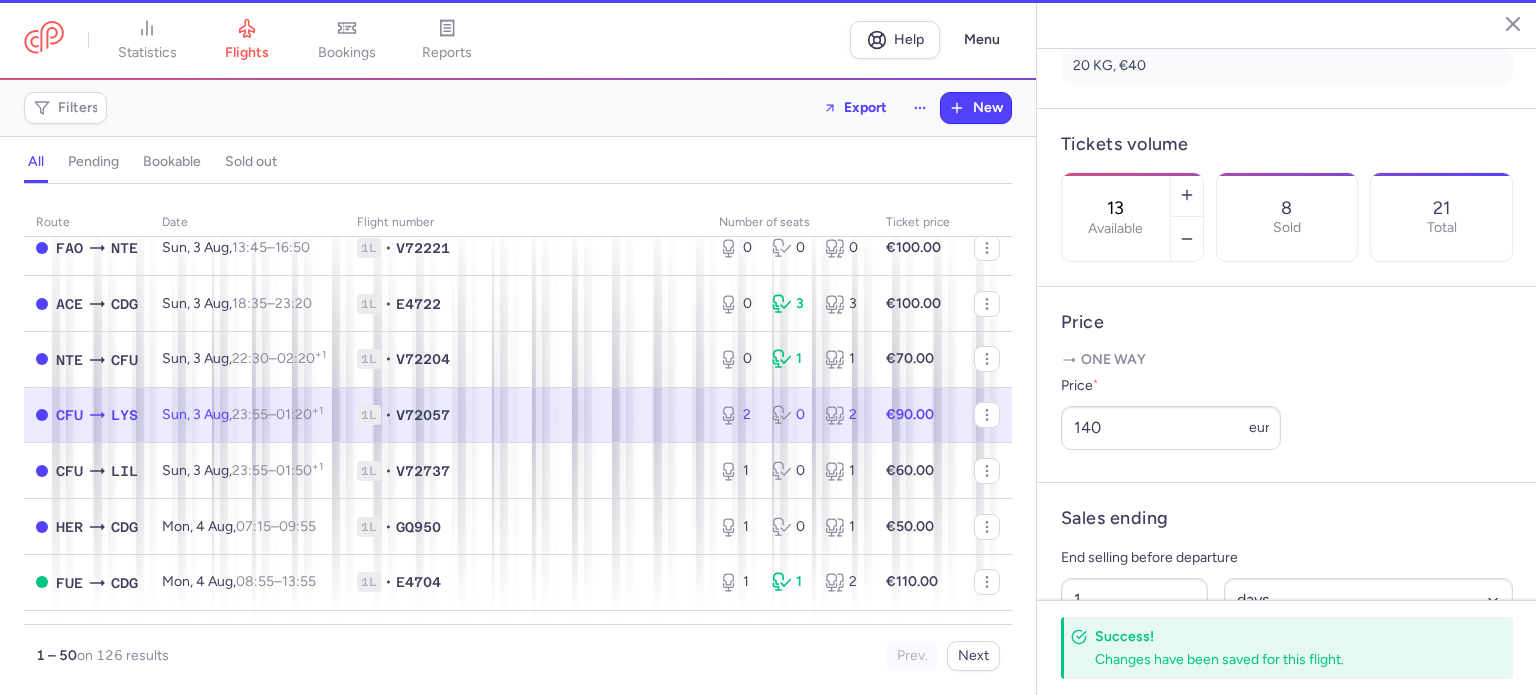 type on "2" 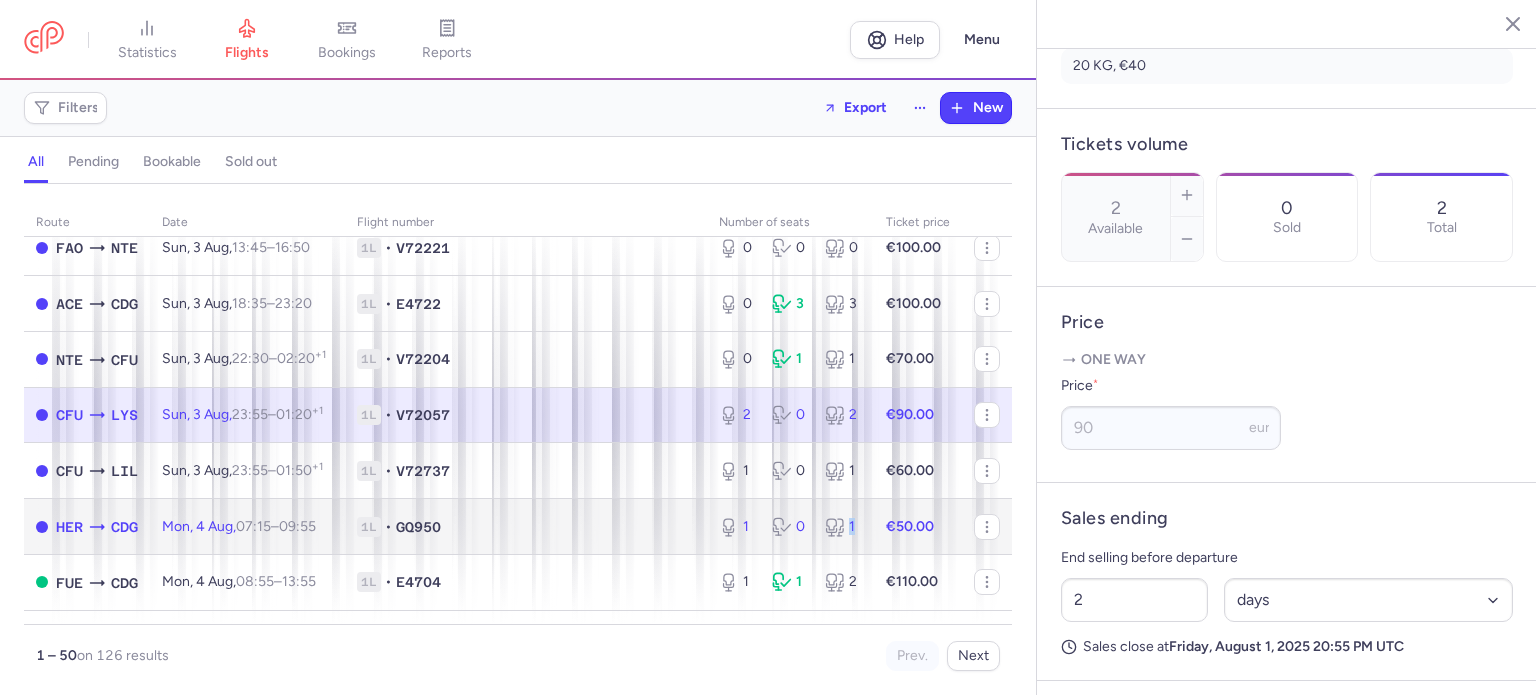 click on "1 0 1" at bounding box center (790, 527) 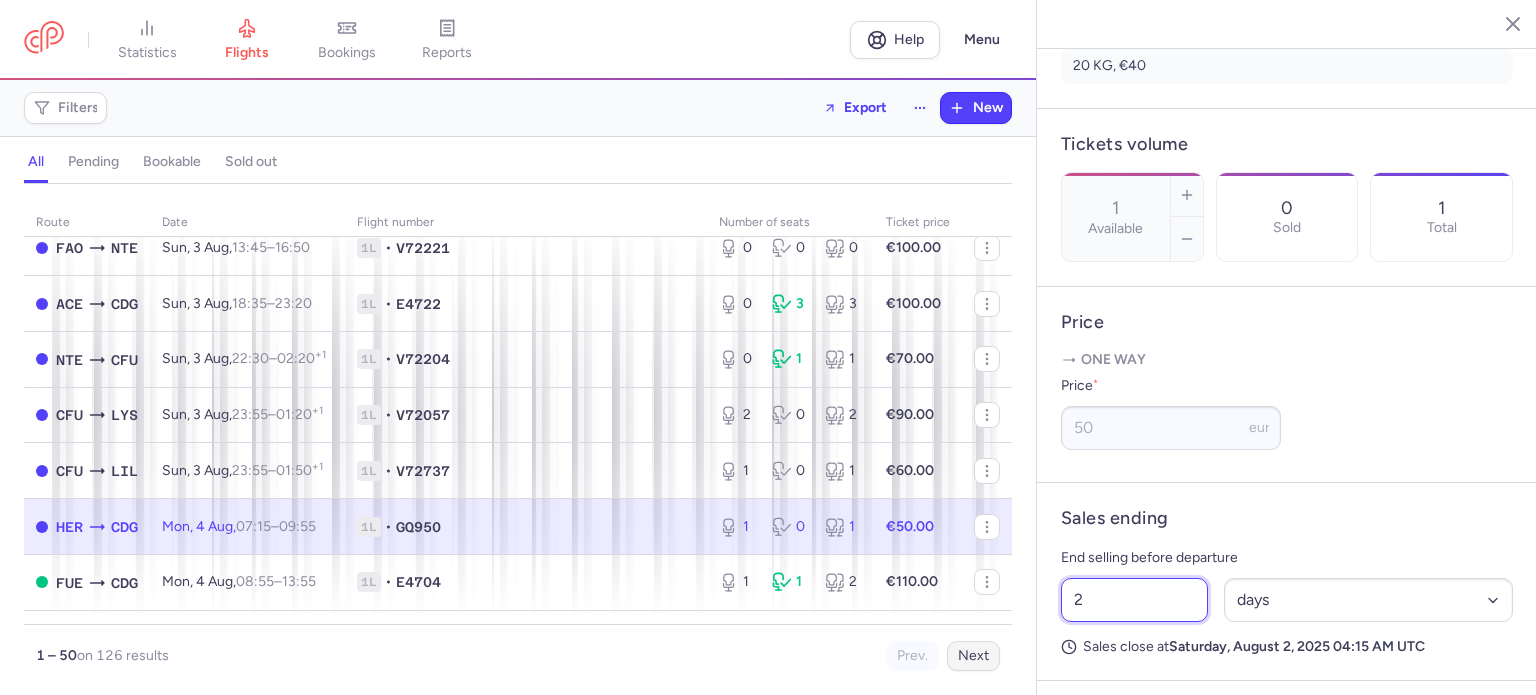 drag, startPoint x: 1115, startPoint y: 651, endPoint x: 954, endPoint y: 652, distance: 161.00311 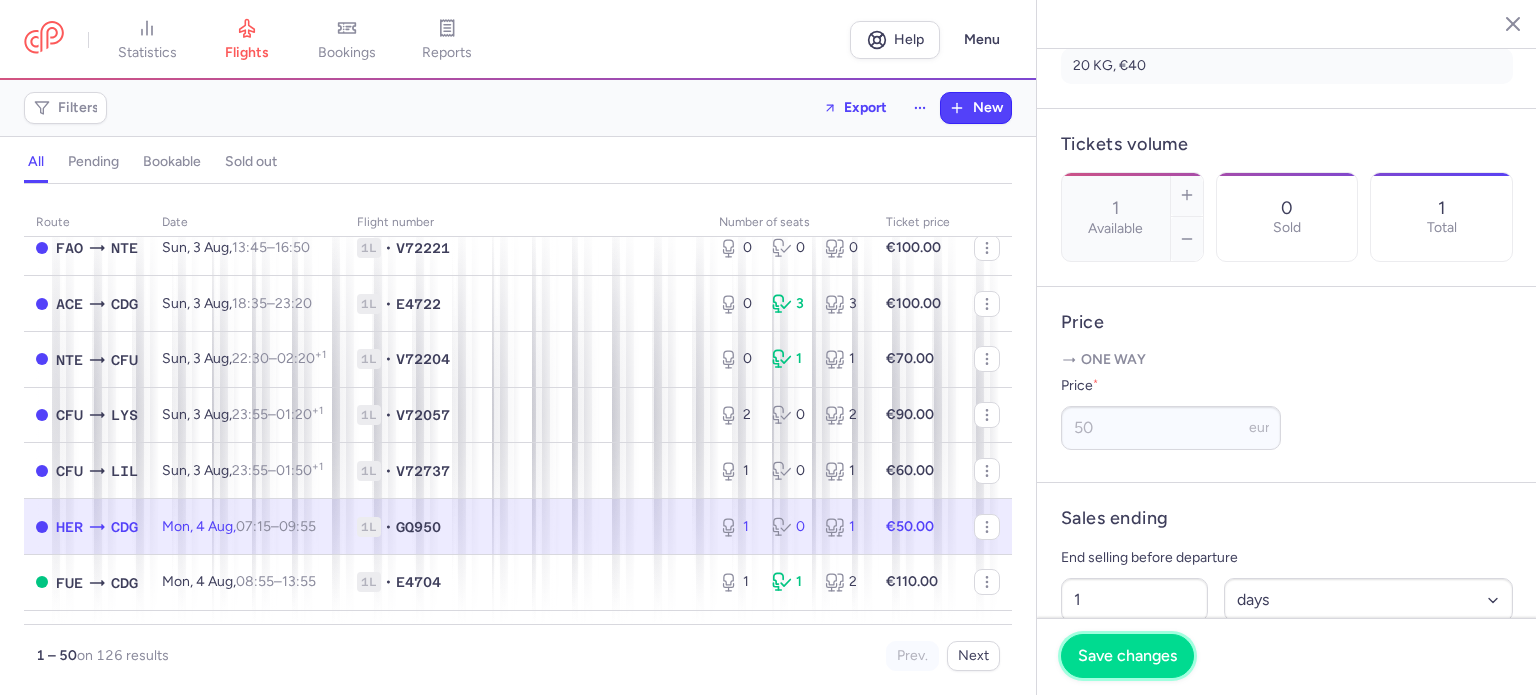 click on "Save changes" at bounding box center [1127, 656] 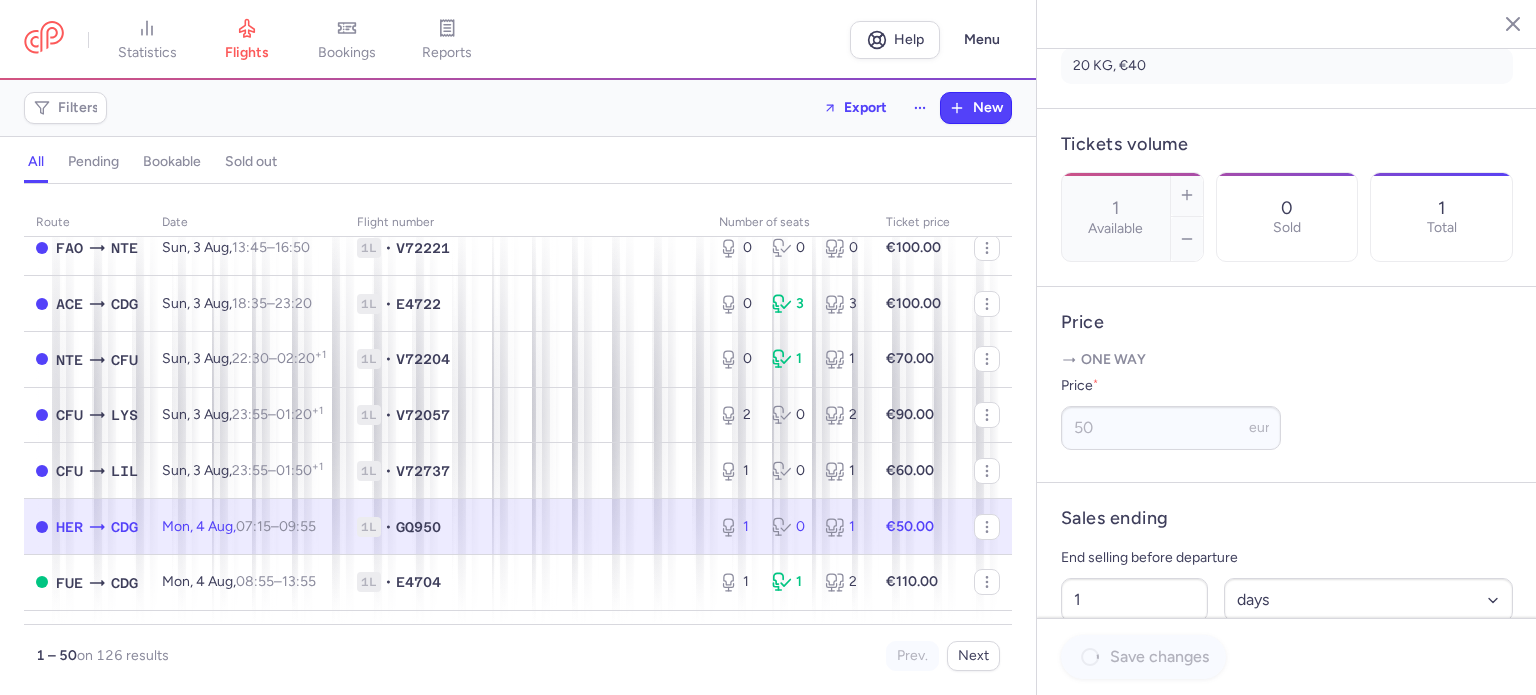 scroll, scrollTop: 509, scrollLeft: 0, axis: vertical 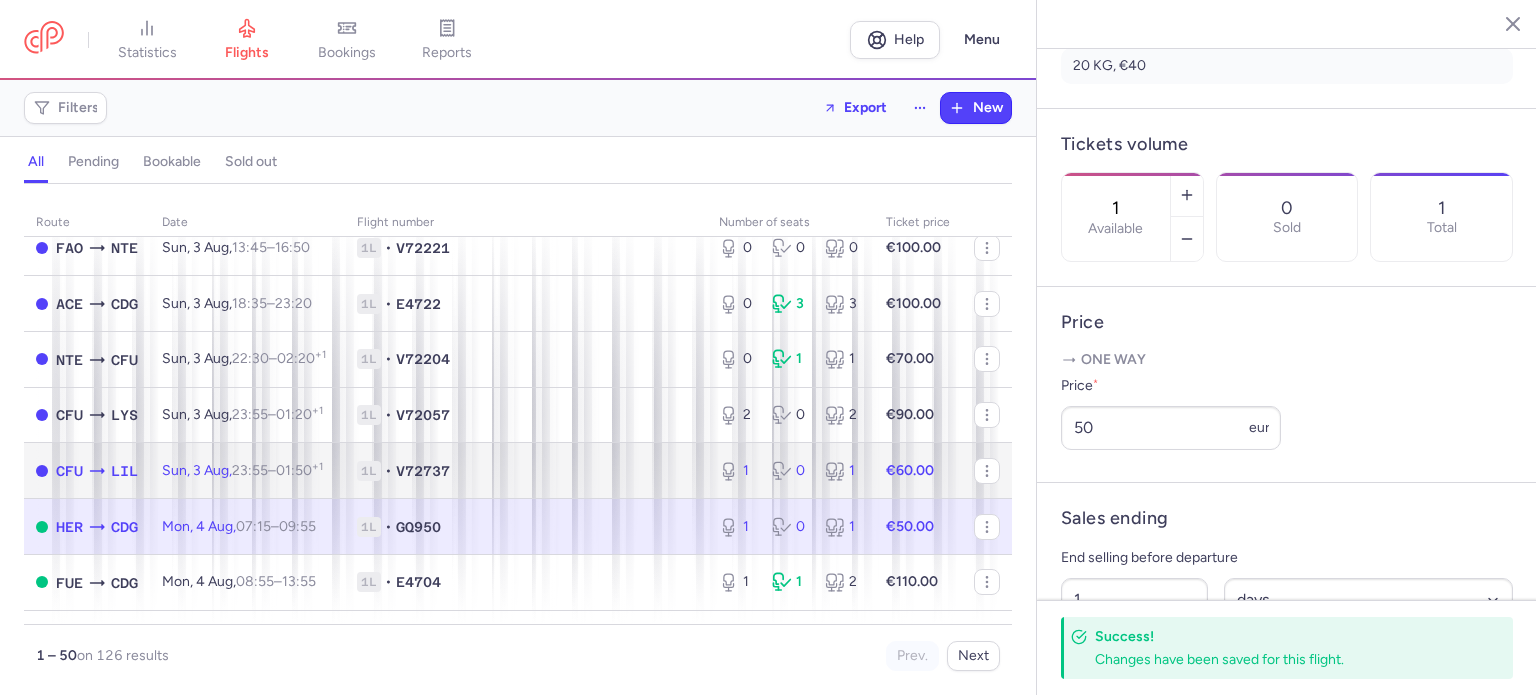click on "1 0 1" at bounding box center (790, 471) 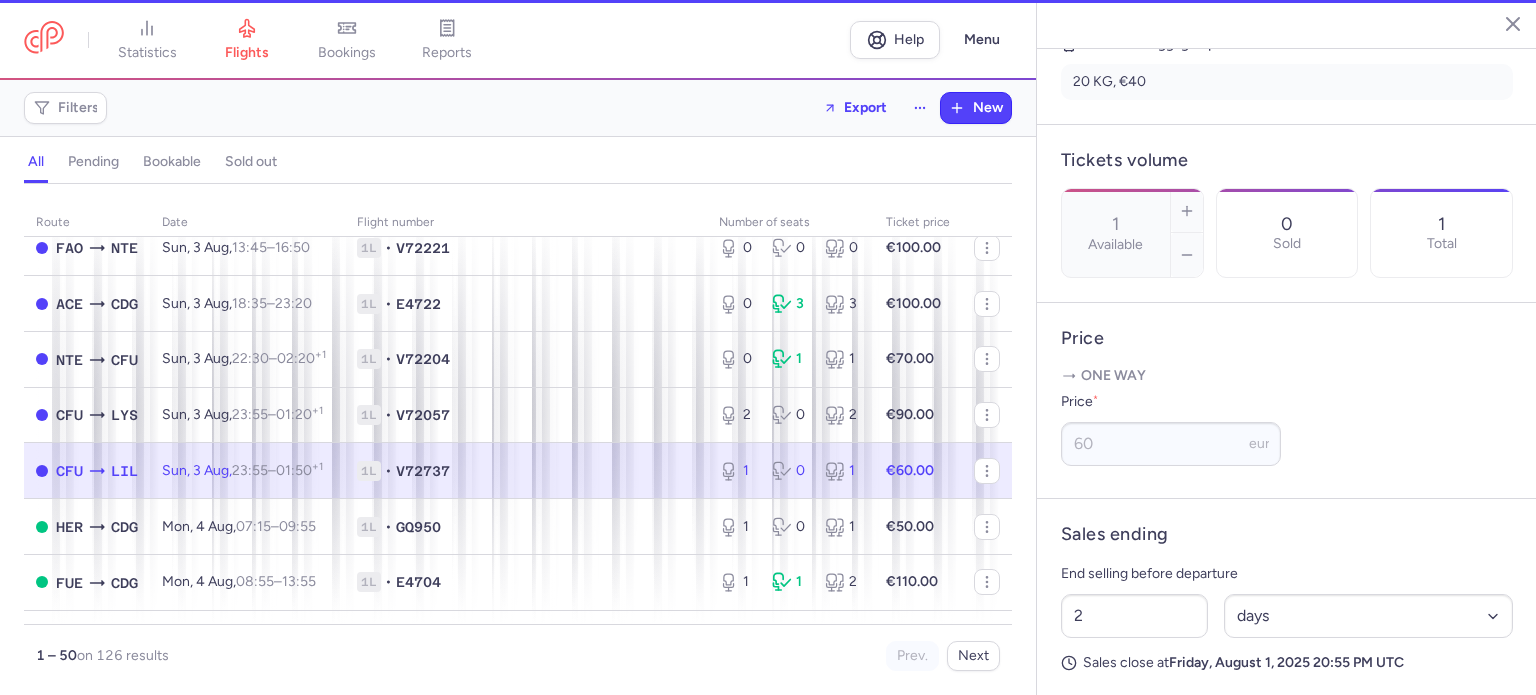 scroll, scrollTop: 525, scrollLeft: 0, axis: vertical 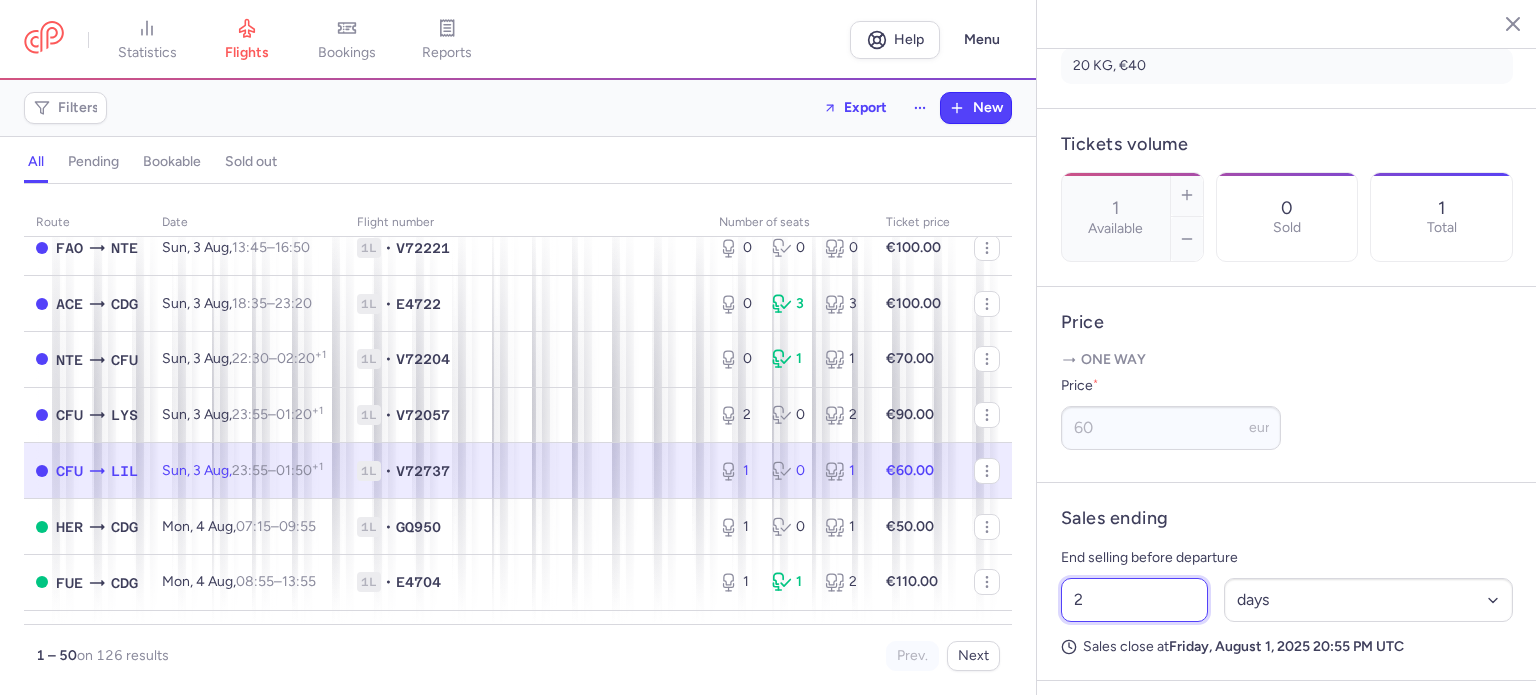 drag, startPoint x: 1095, startPoint y: 651, endPoint x: 1037, endPoint y: 655, distance: 58.137768 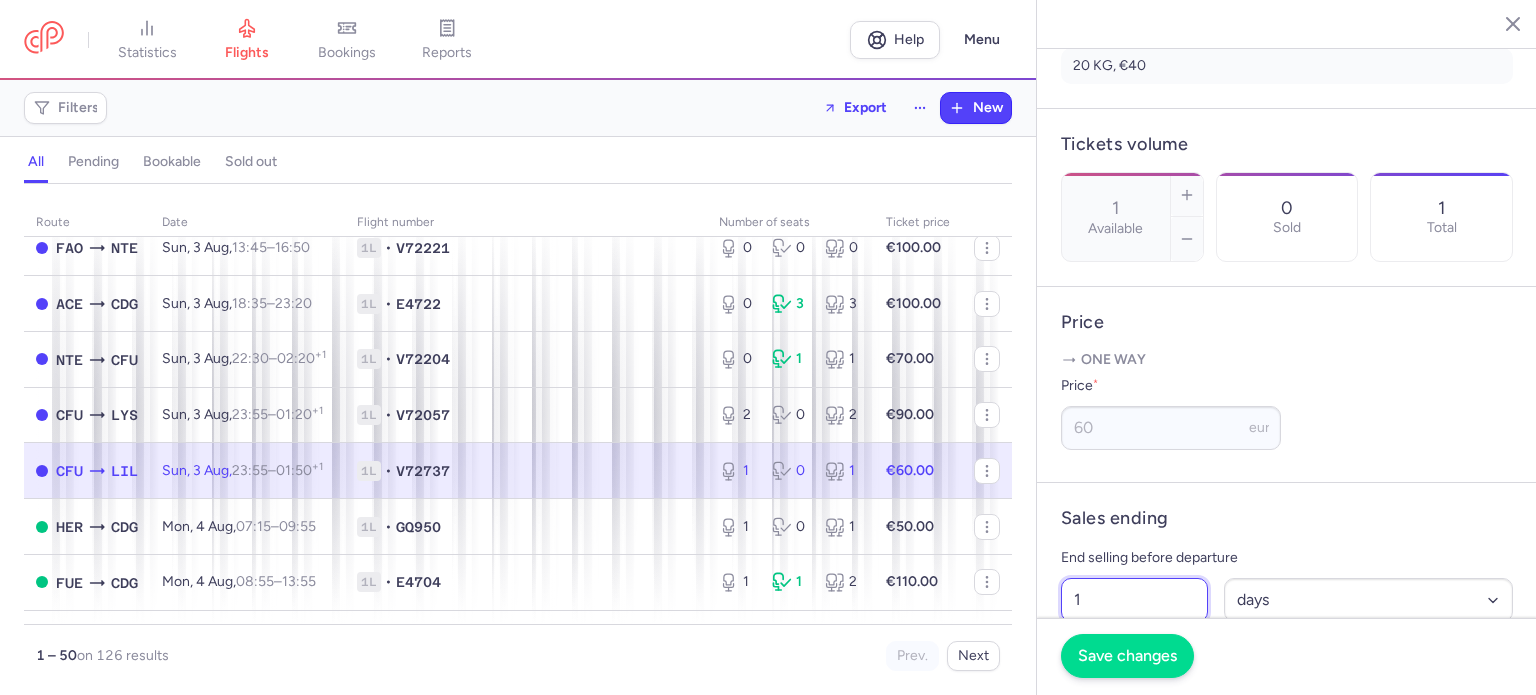 type on "1" 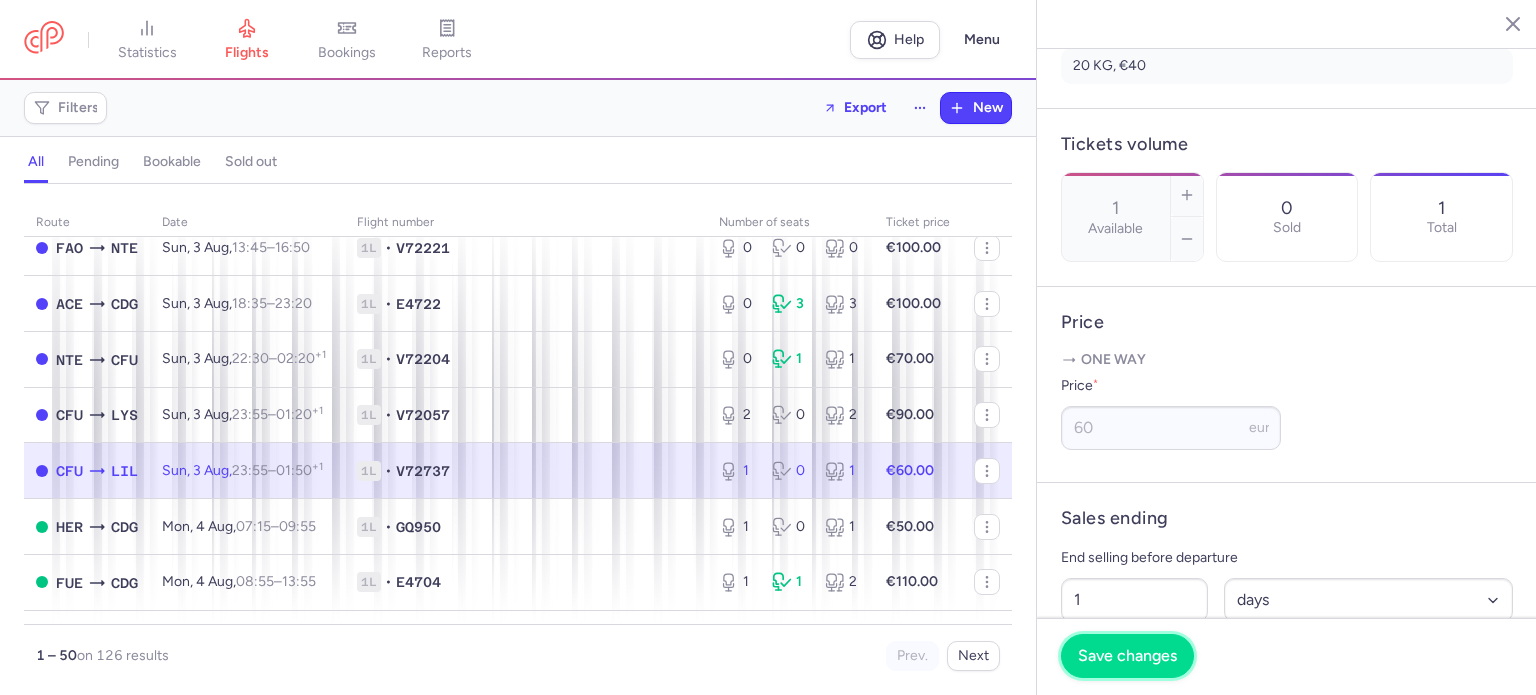 click on "Save changes" at bounding box center [1127, 656] 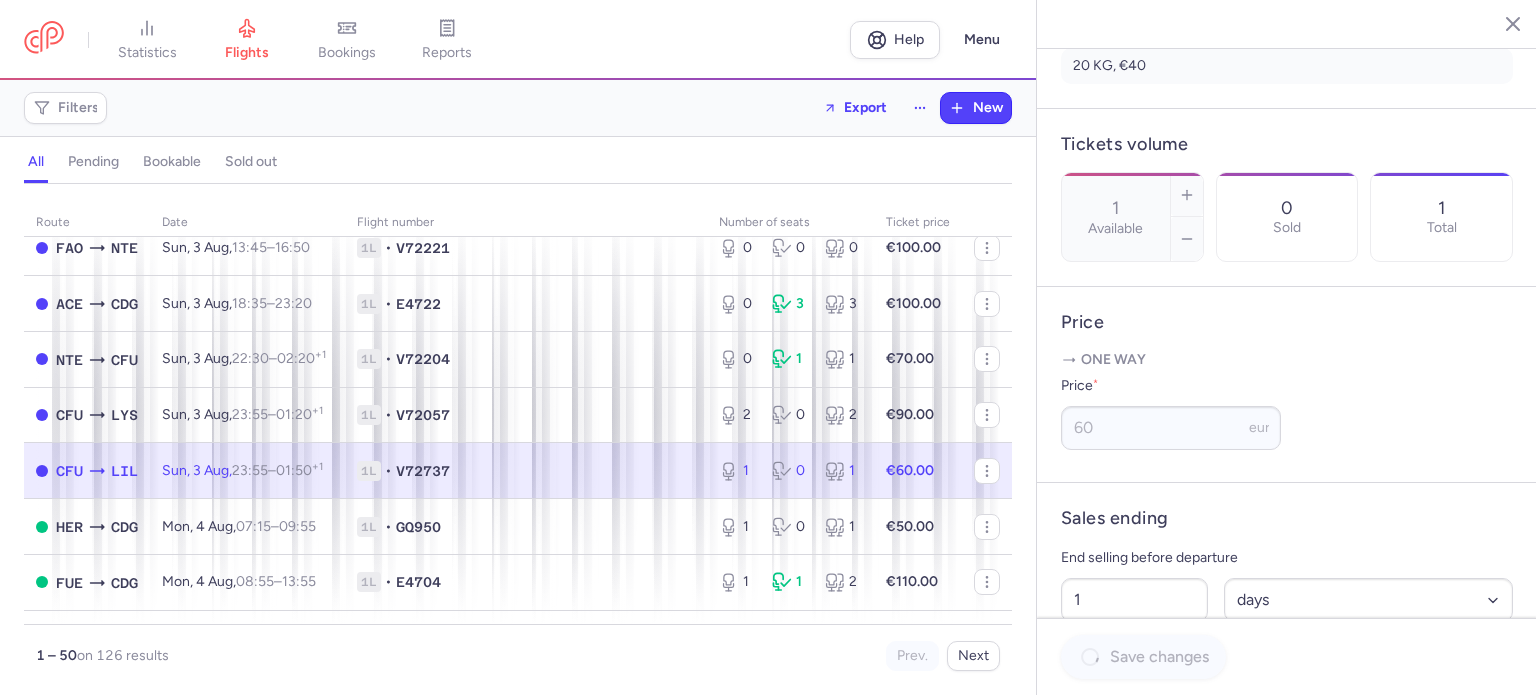 scroll, scrollTop: 509, scrollLeft: 0, axis: vertical 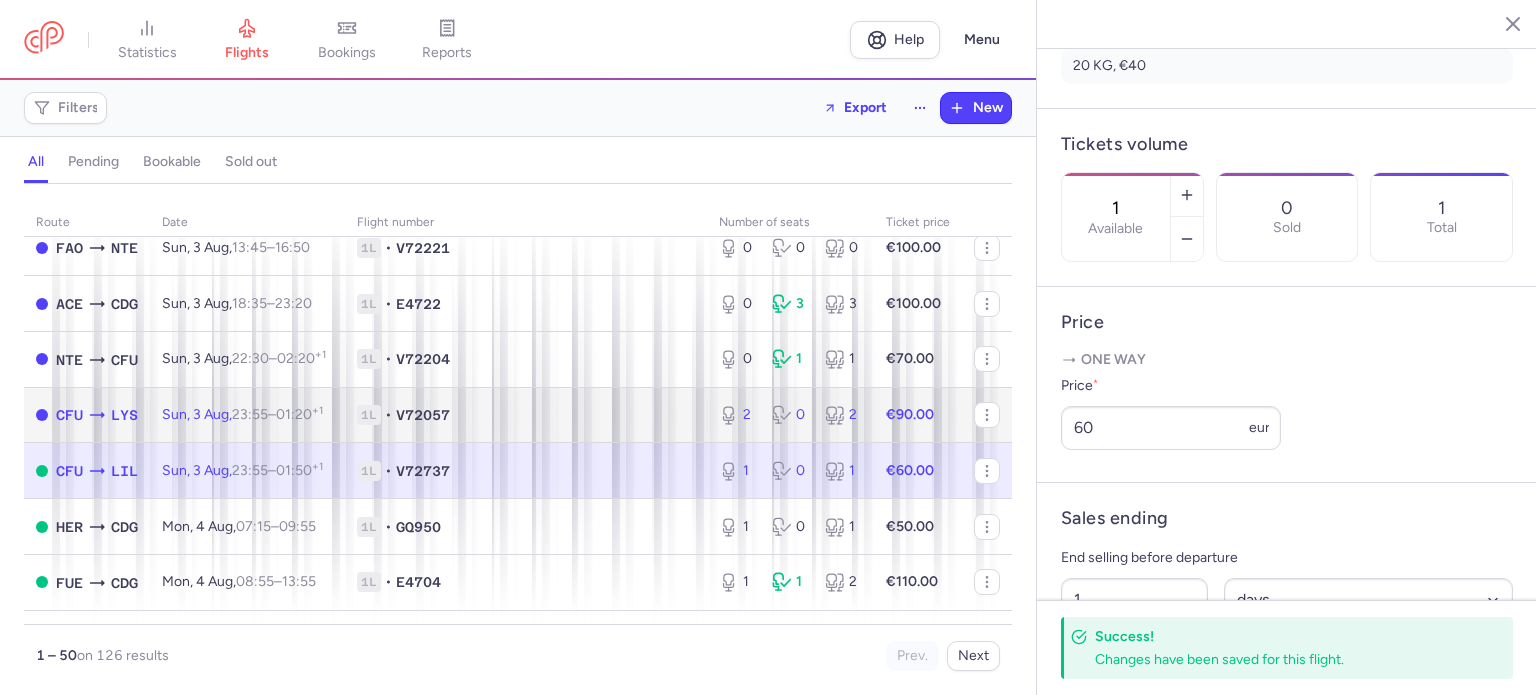 click on "V72057" at bounding box center [423, 415] 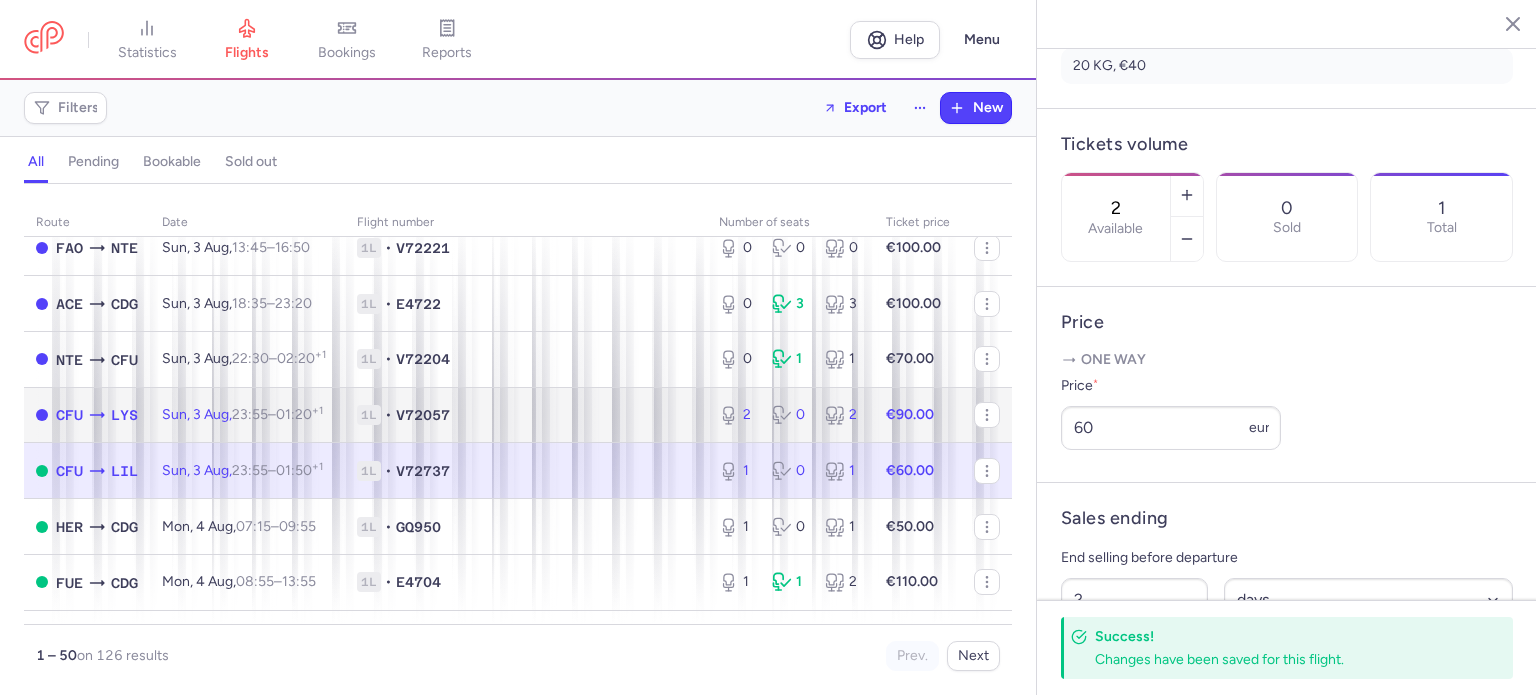scroll, scrollTop: 525, scrollLeft: 0, axis: vertical 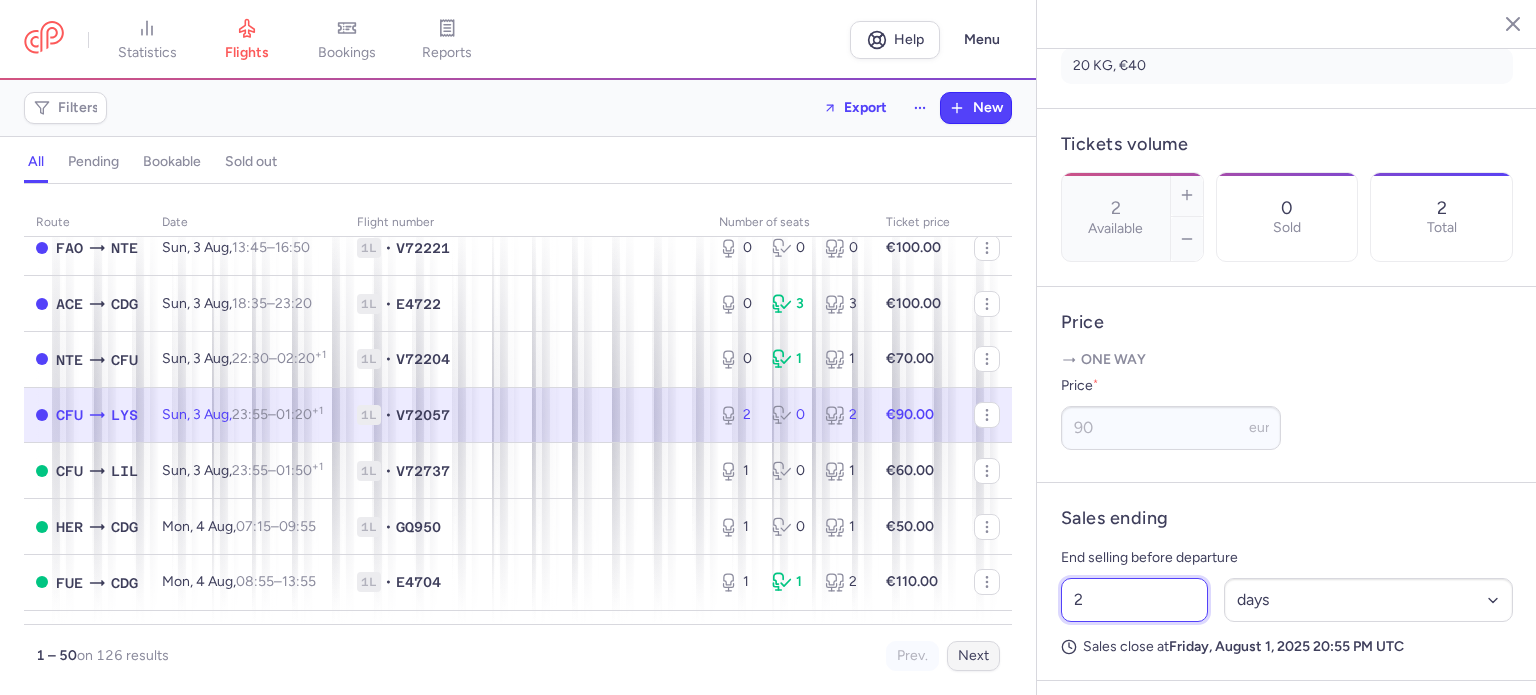 drag, startPoint x: 1088, startPoint y: 653, endPoint x: 992, endPoint y: 655, distance: 96.02083 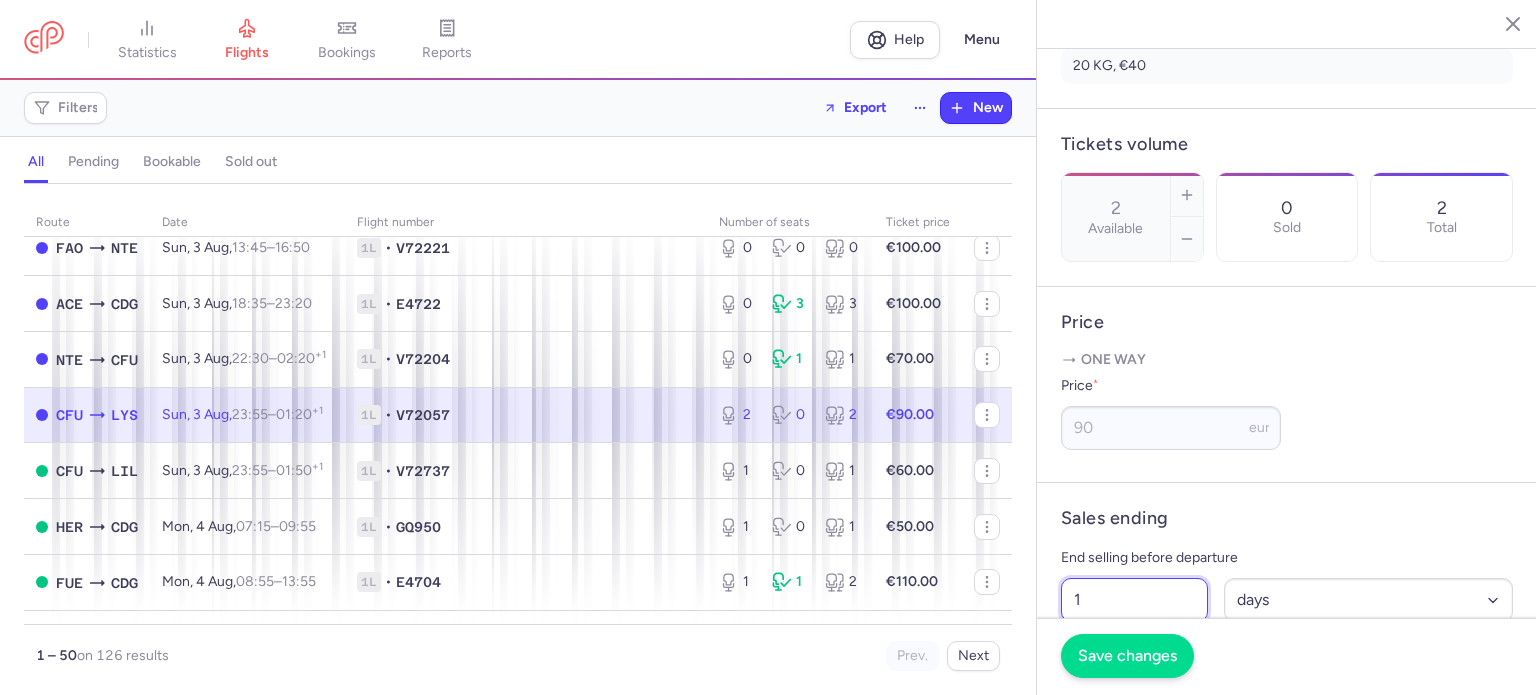 type on "1" 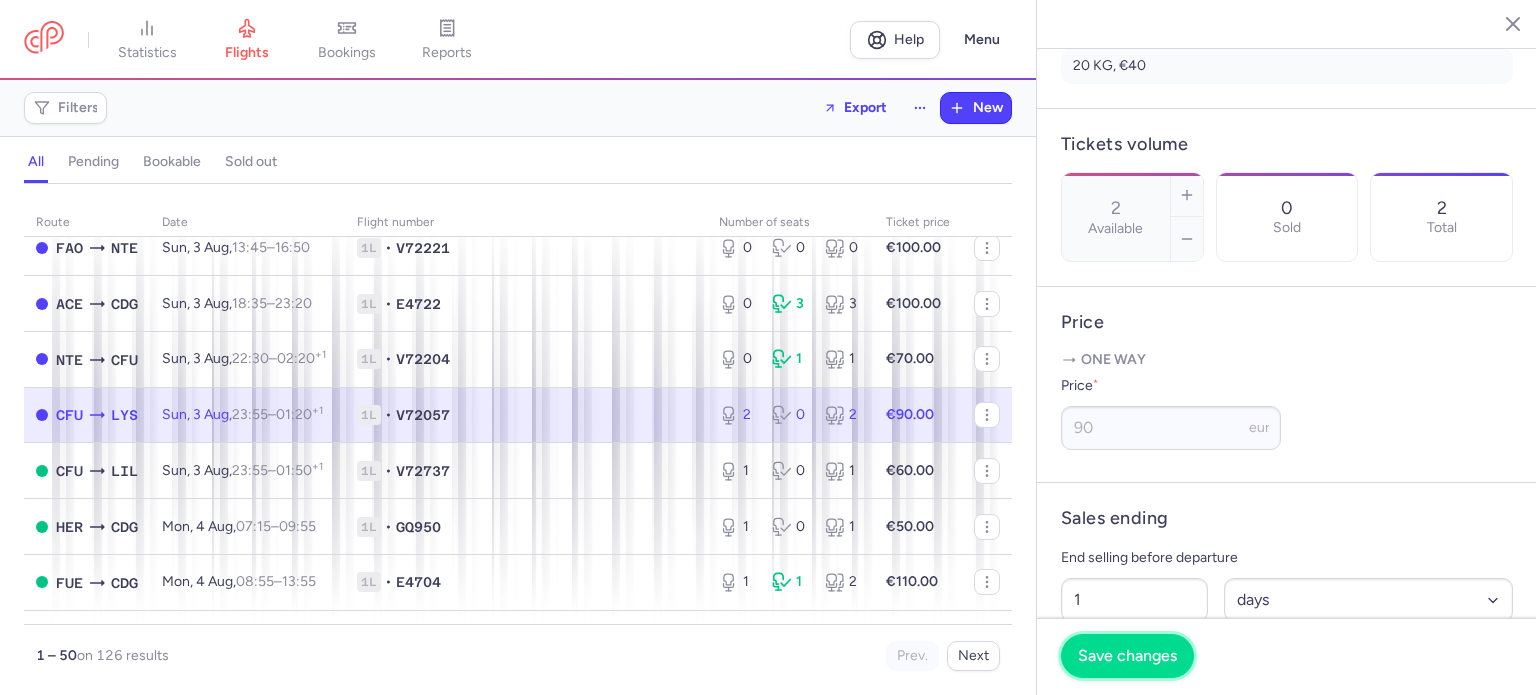click on "Save changes" at bounding box center (1127, 656) 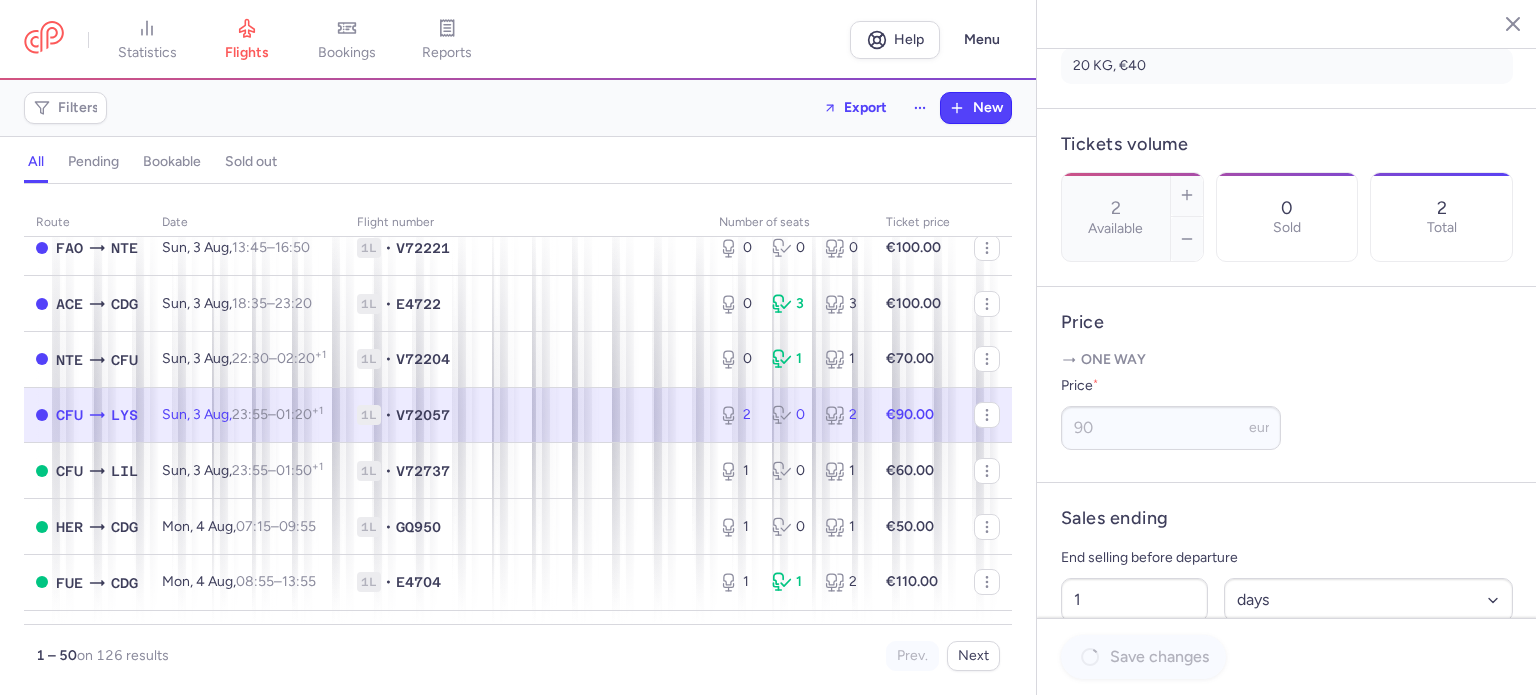 scroll, scrollTop: 509, scrollLeft: 0, axis: vertical 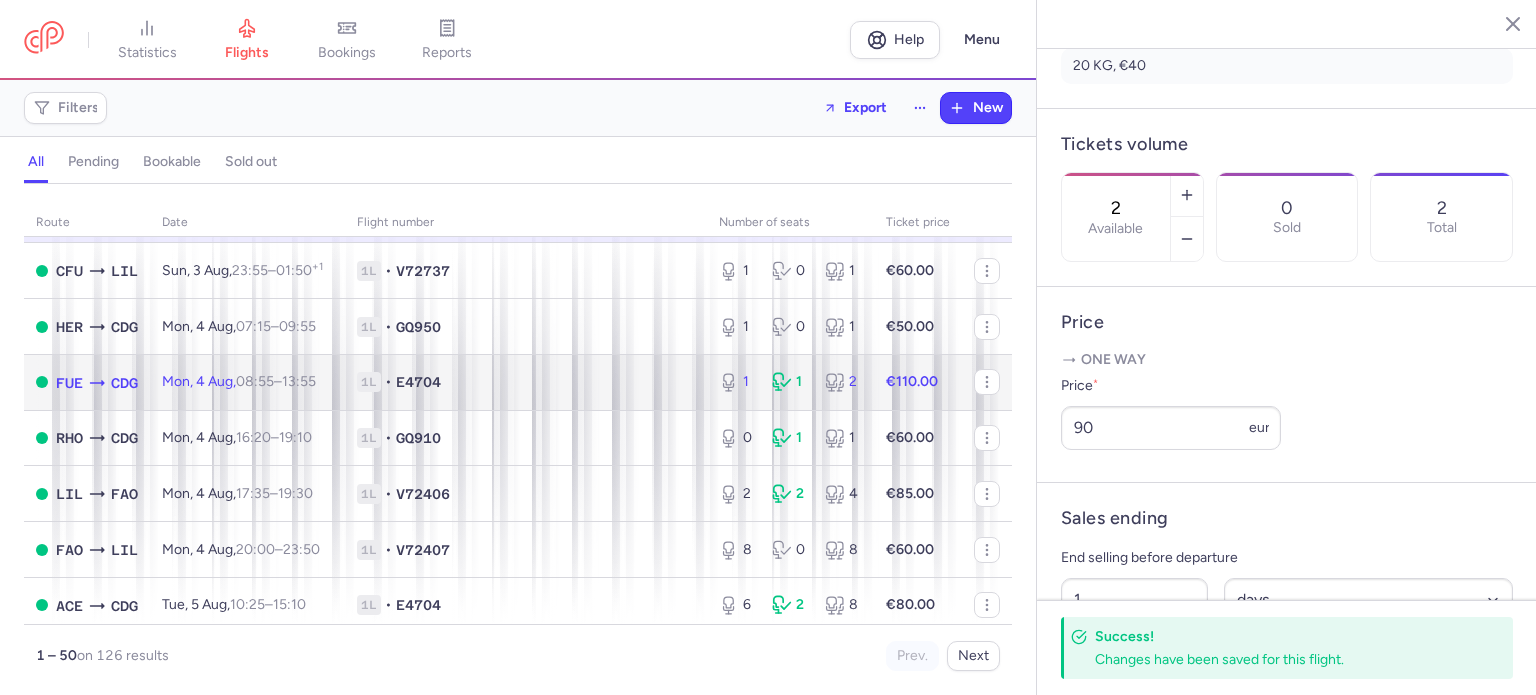 click on "08:55" at bounding box center [255, 381] 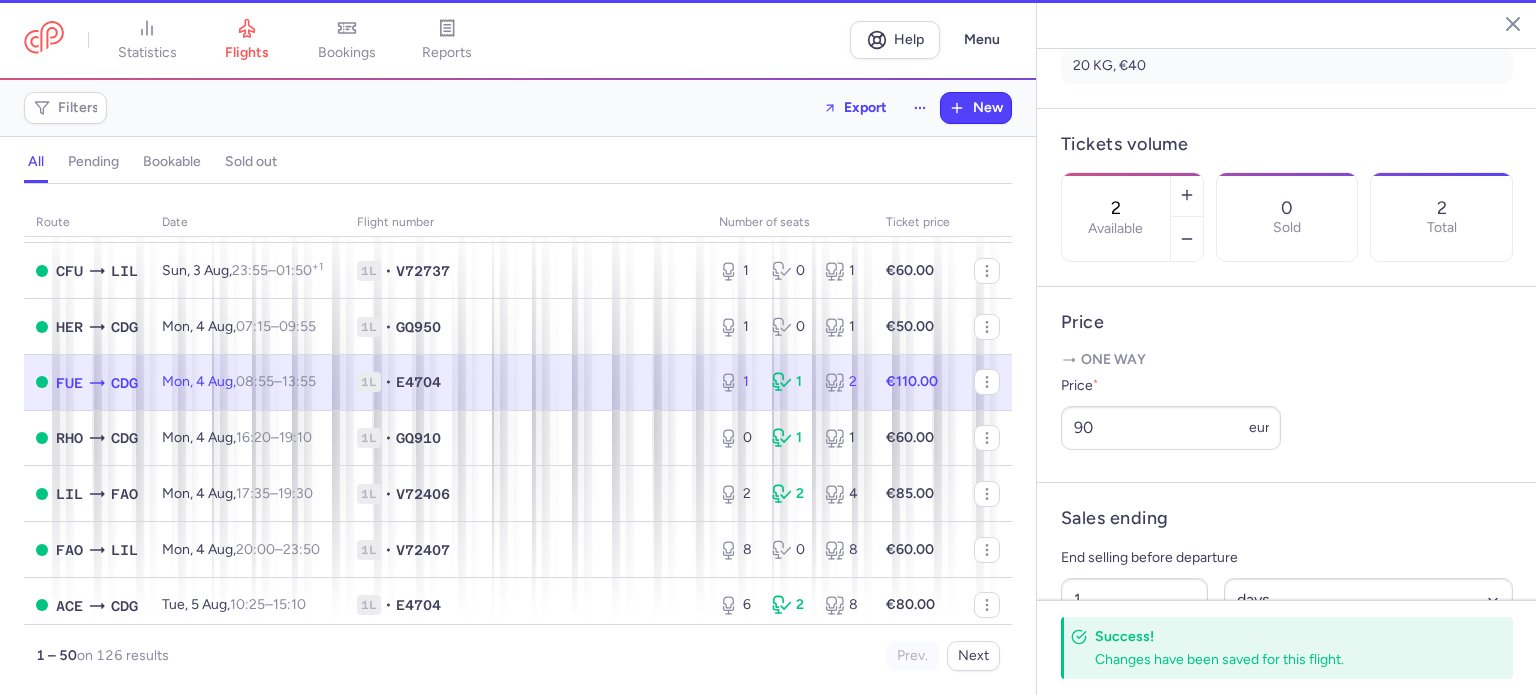 type on "1" 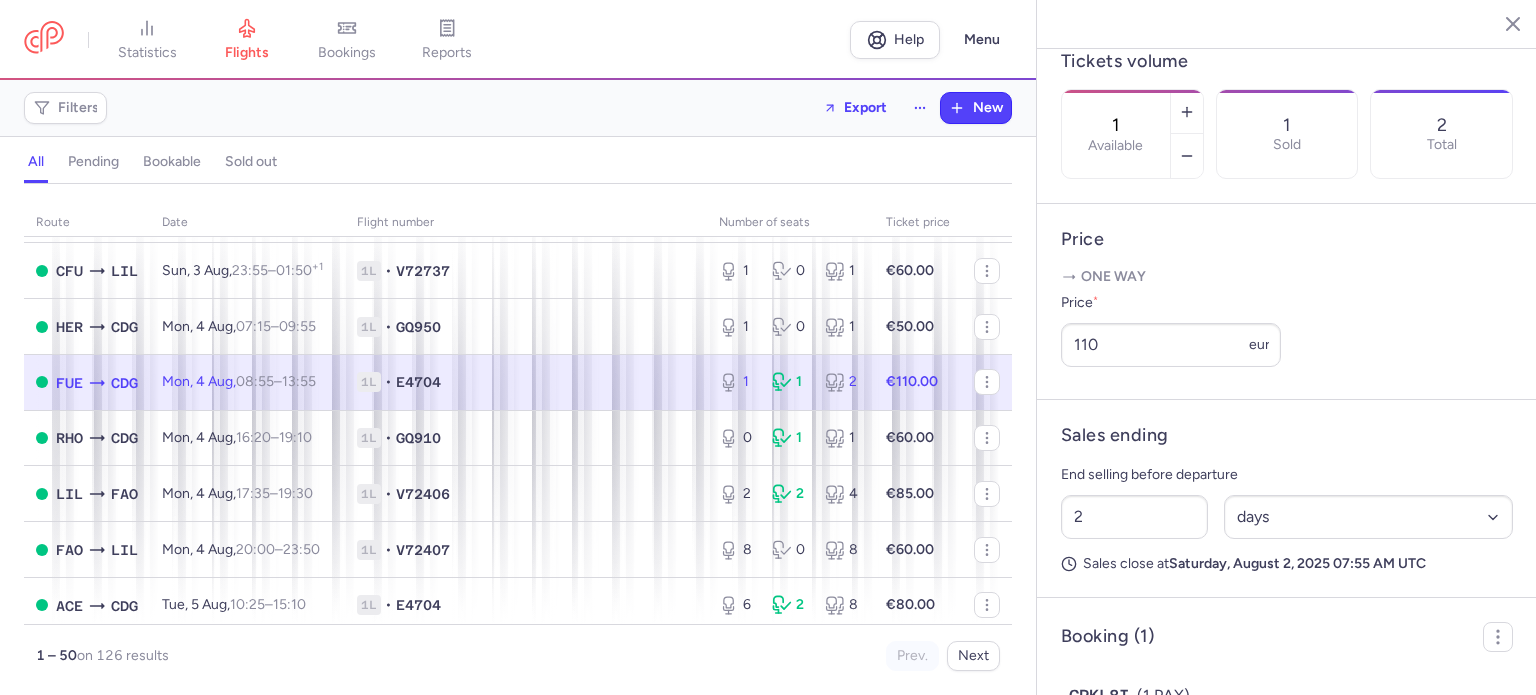 scroll, scrollTop: 760, scrollLeft: 0, axis: vertical 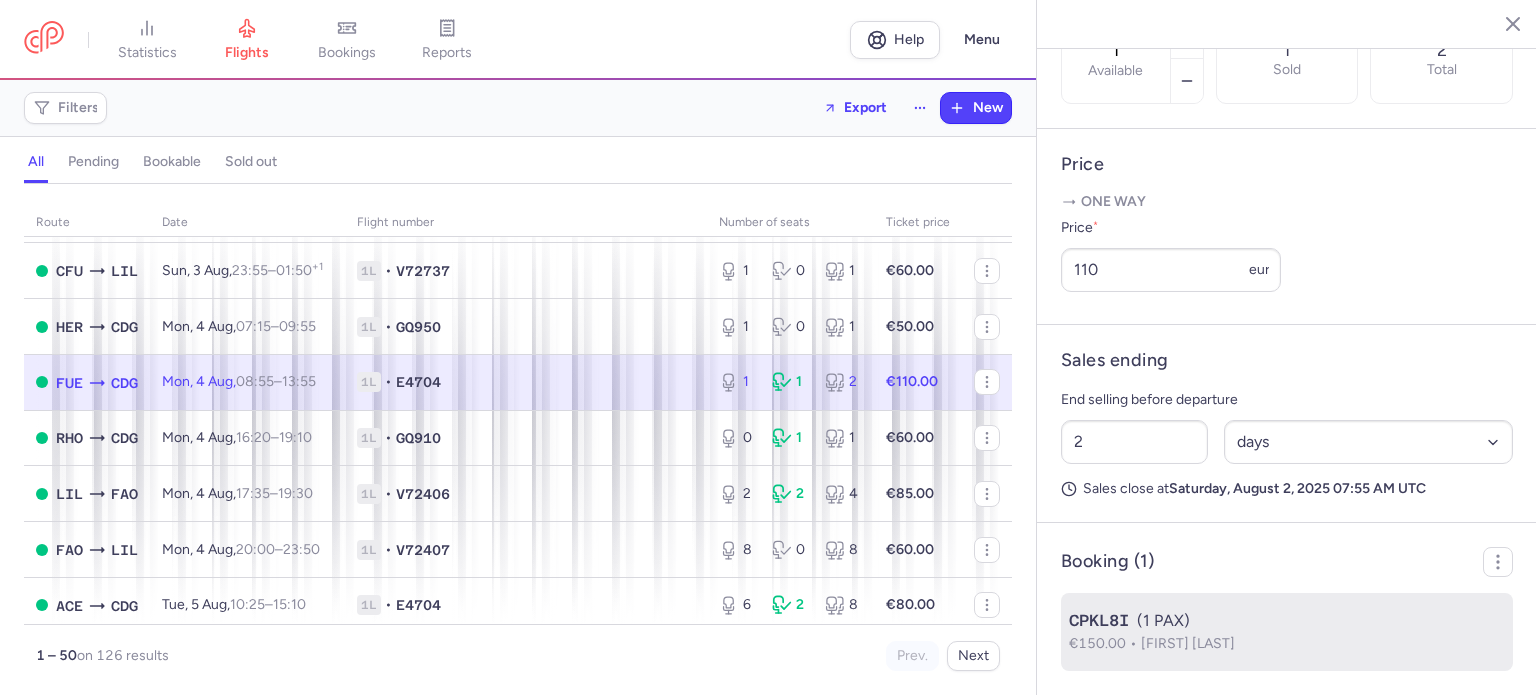 click on "CPKL8I (1 PAX)" at bounding box center (1287, 621) 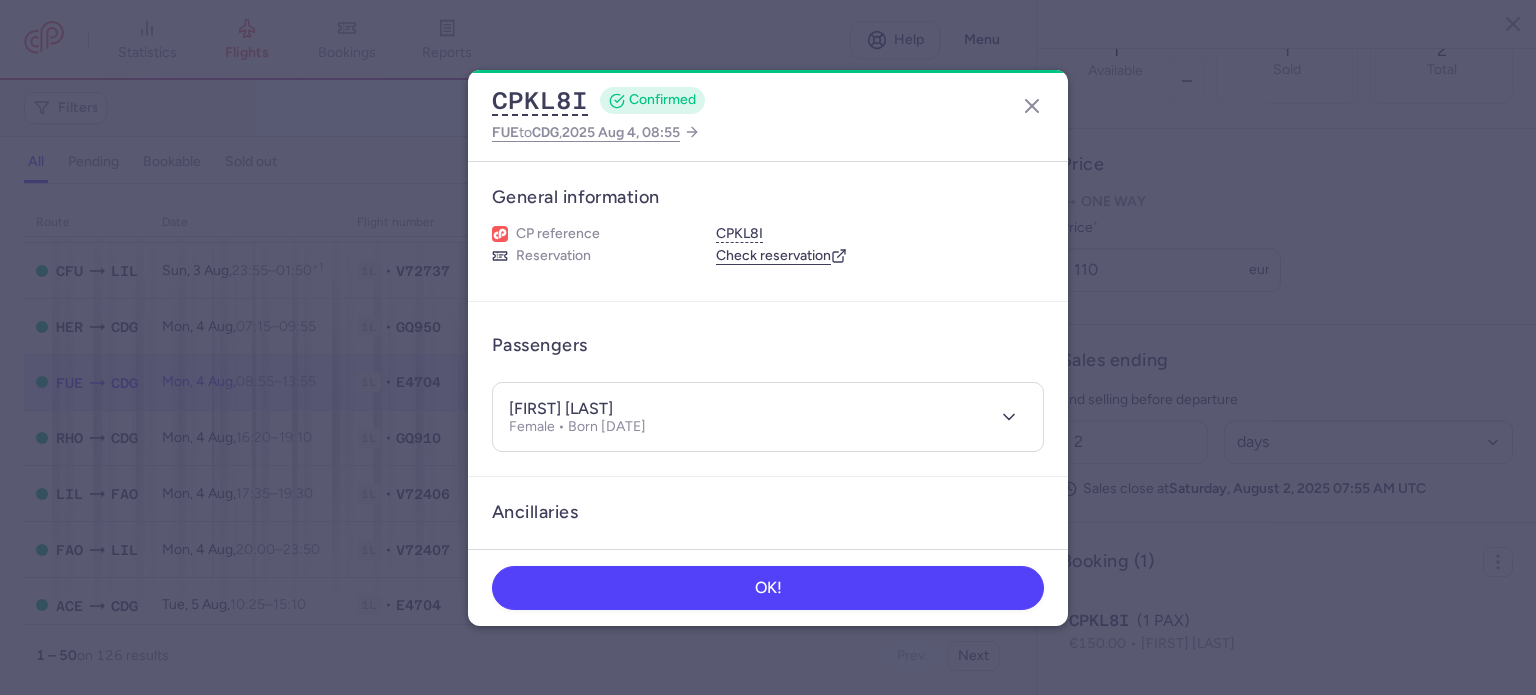 drag, startPoint x: 571, startPoint y: 403, endPoint x: 664, endPoint y: 401, distance: 93.0215 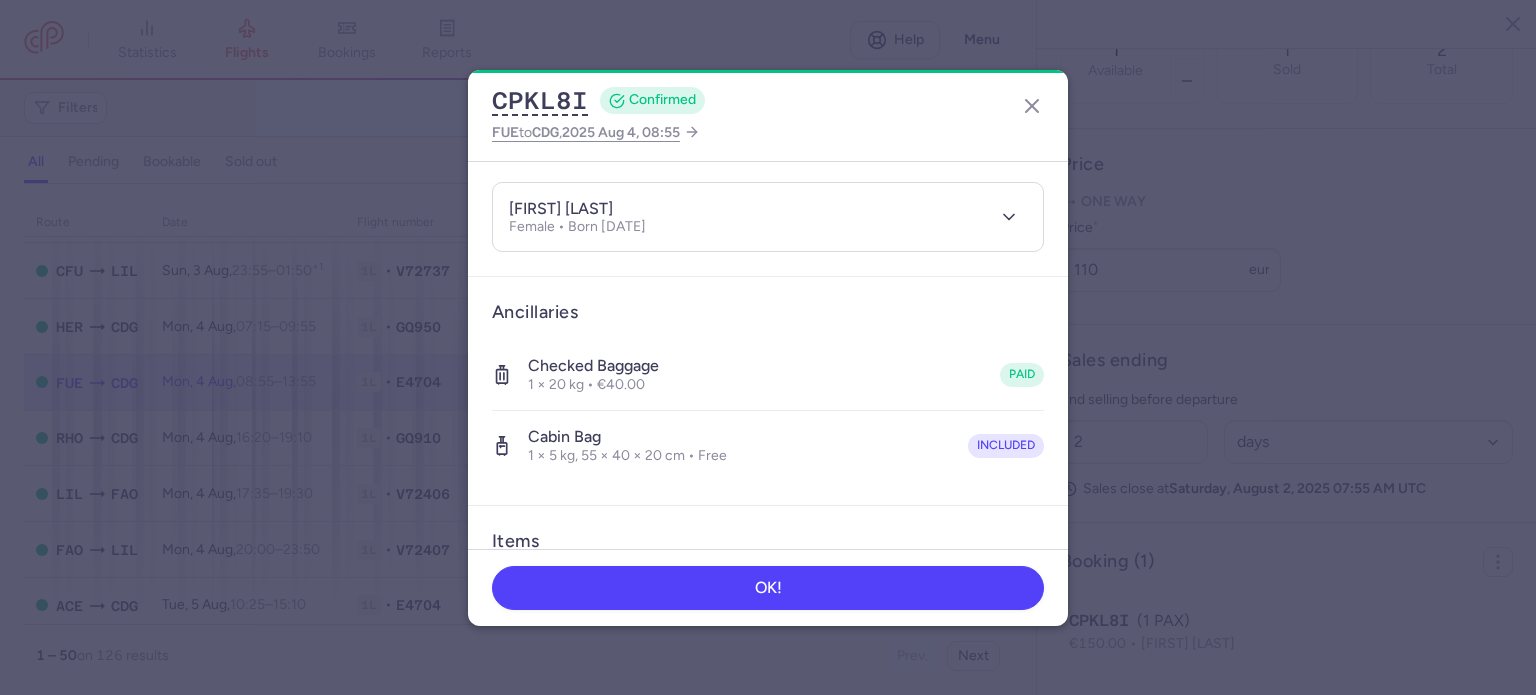 scroll, scrollTop: 300, scrollLeft: 0, axis: vertical 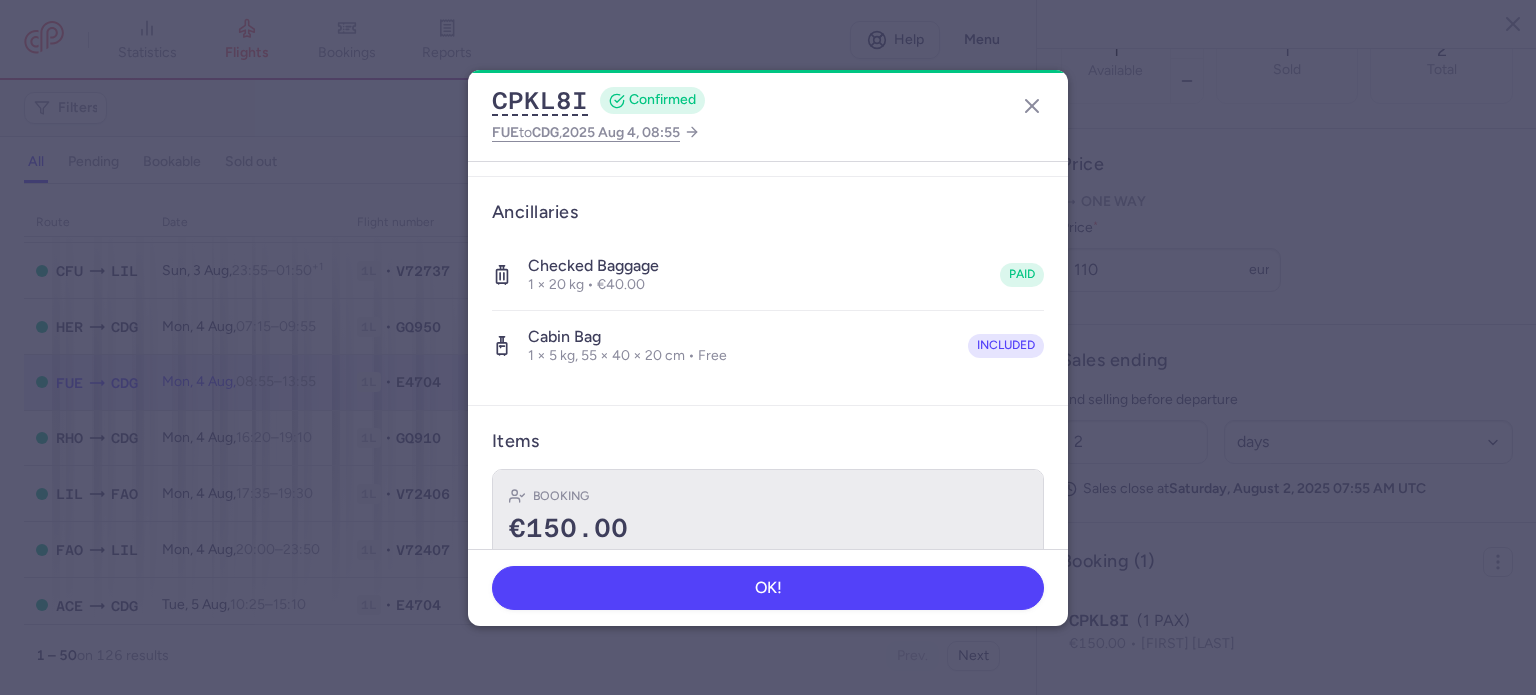 click on "Booking €150.00" at bounding box center [768, 515] 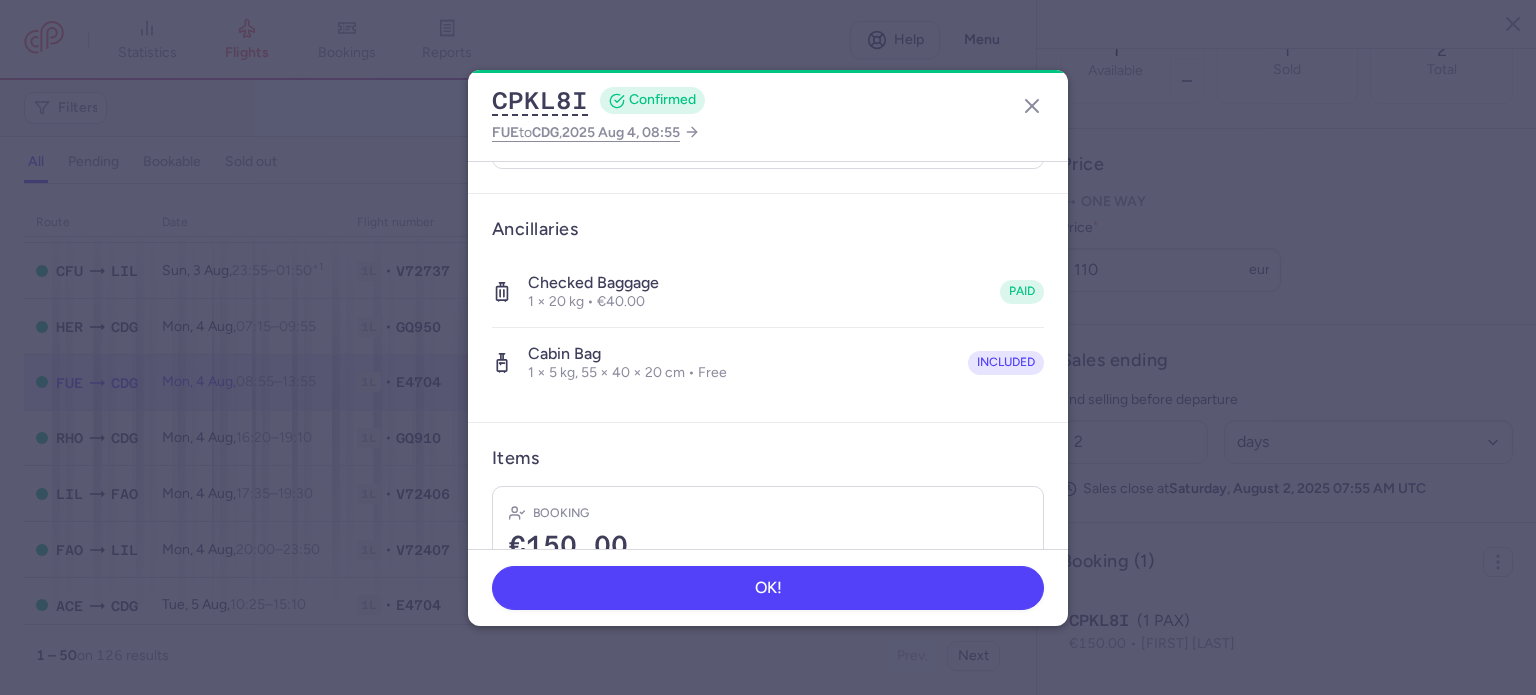 scroll, scrollTop: 100, scrollLeft: 0, axis: vertical 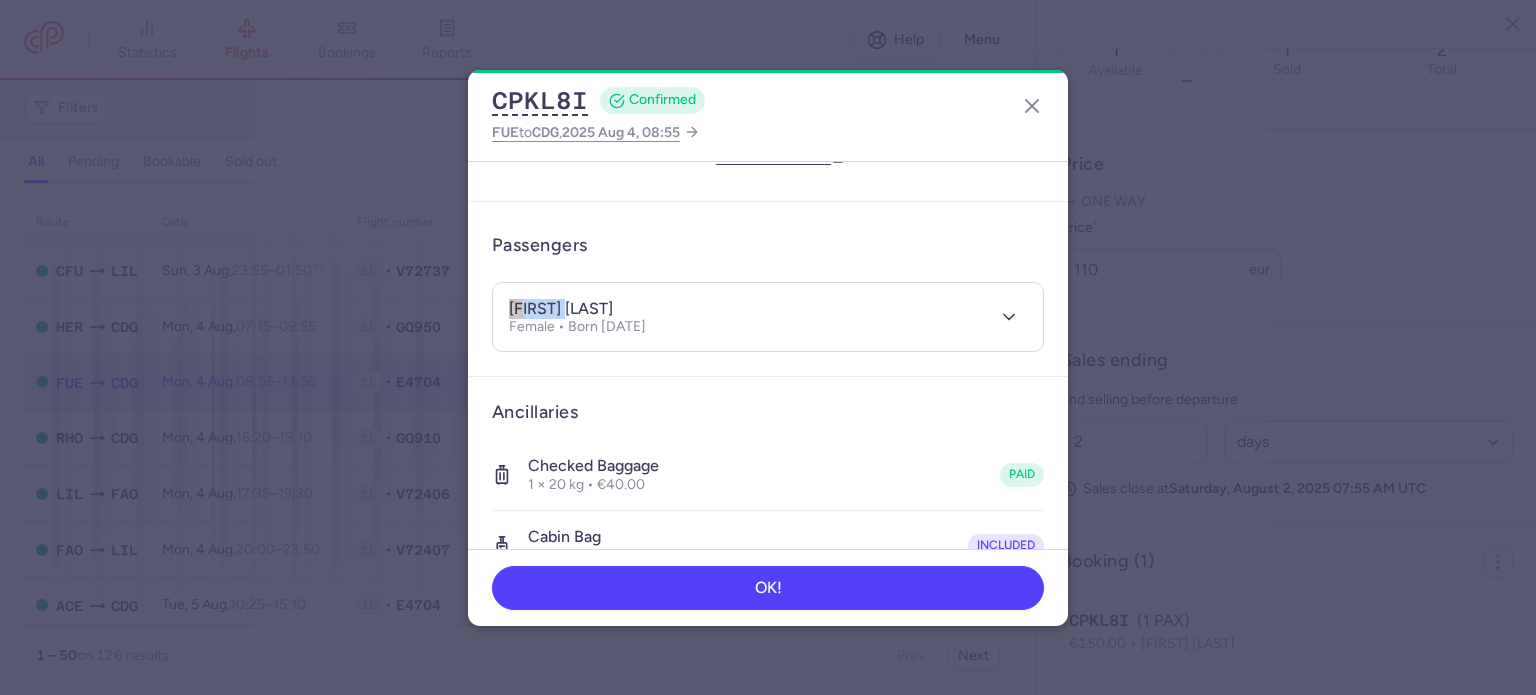 drag, startPoint x: 560, startPoint y: 309, endPoint x: 480, endPoint y: 306, distance: 80.05623 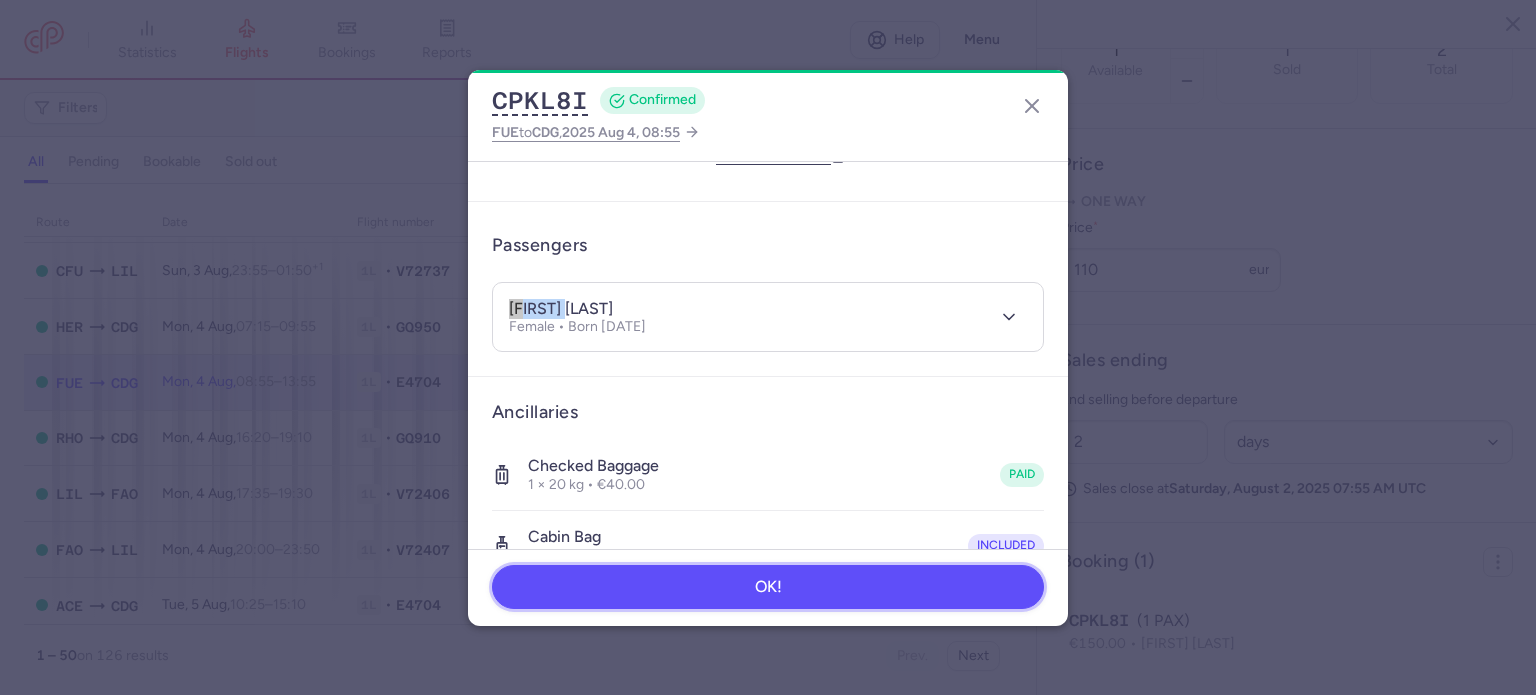click on "OK!" at bounding box center (768, 587) 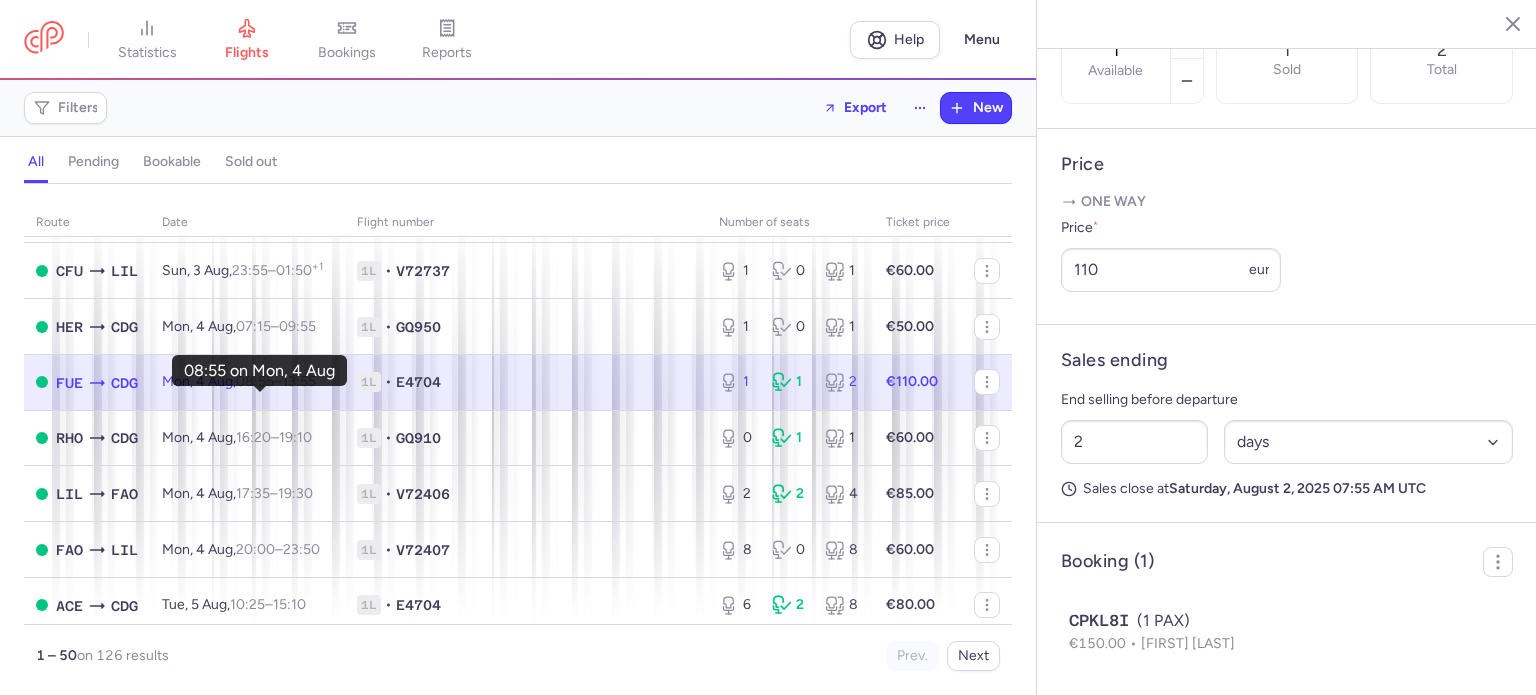 click on "08:55" at bounding box center [255, 381] 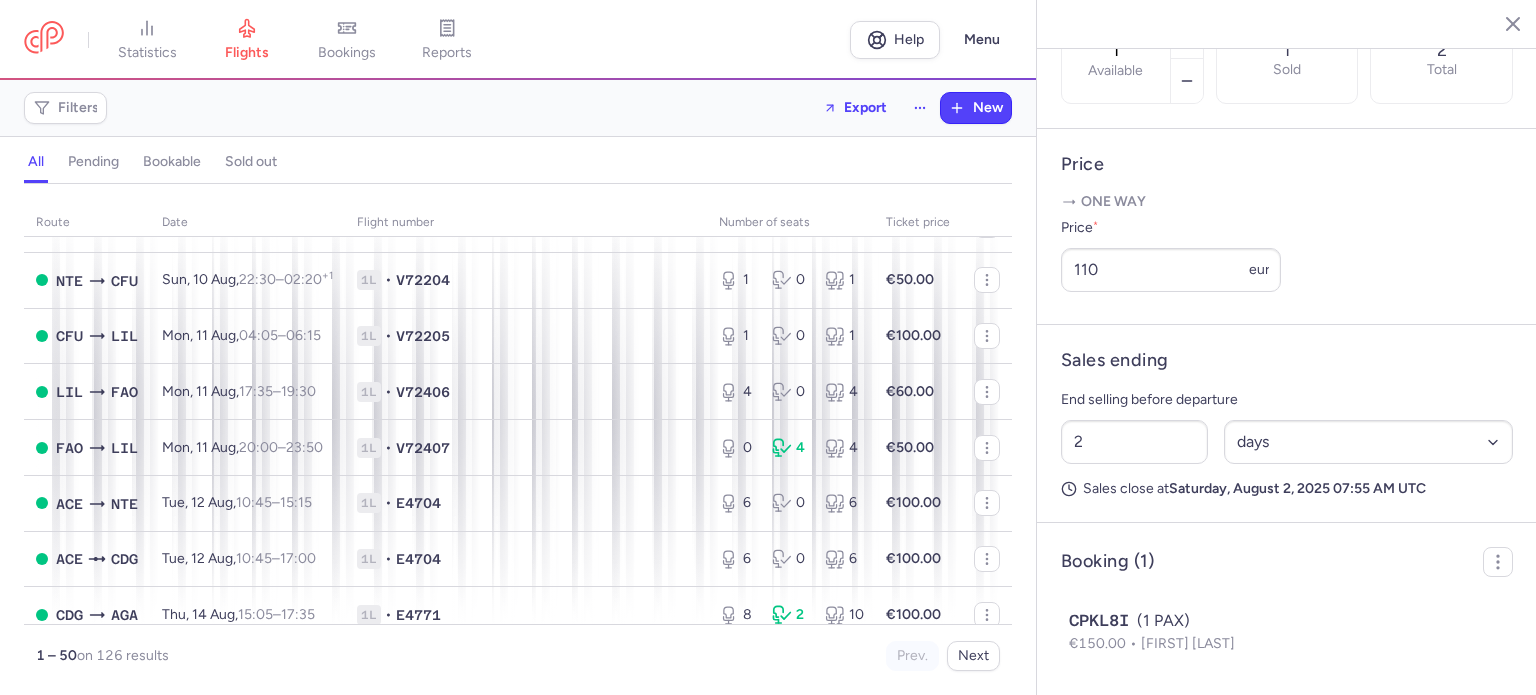 scroll, scrollTop: 2496, scrollLeft: 0, axis: vertical 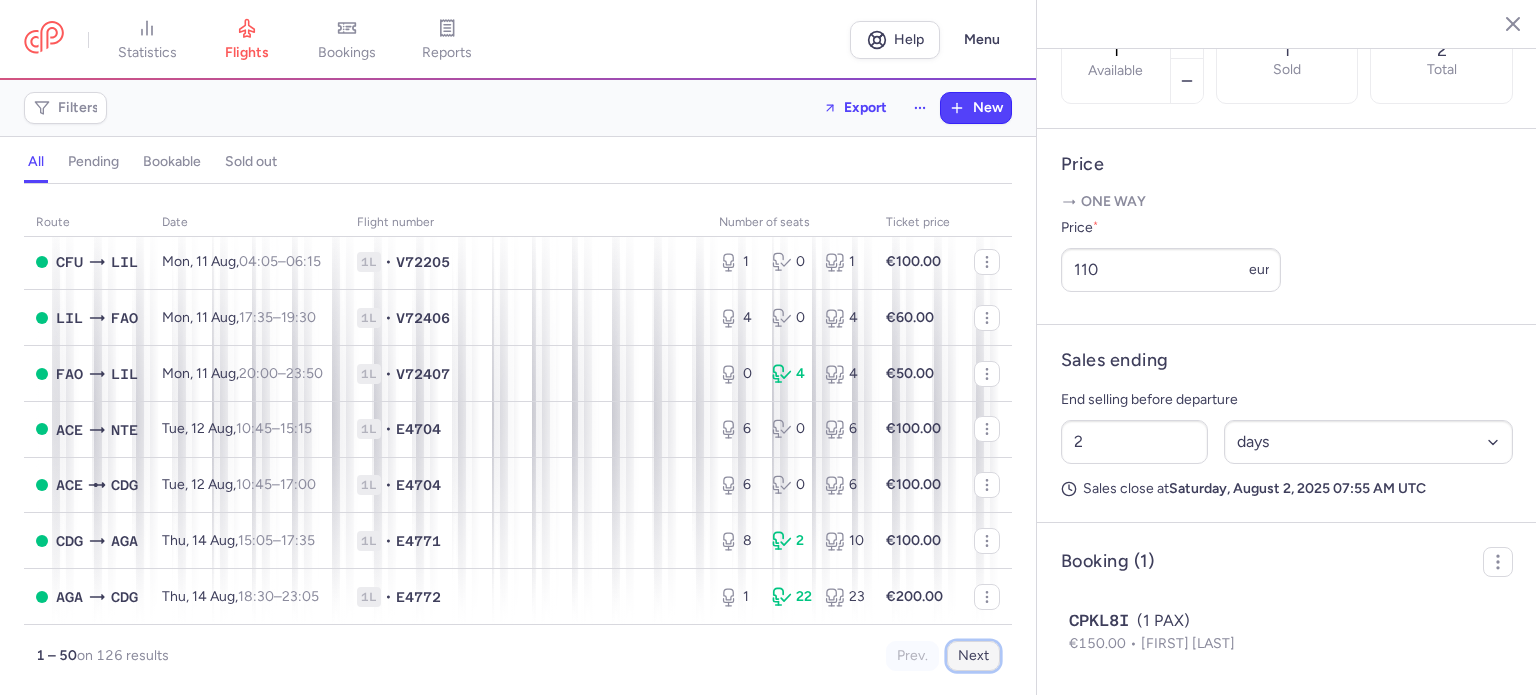 click on "Next" at bounding box center (973, 656) 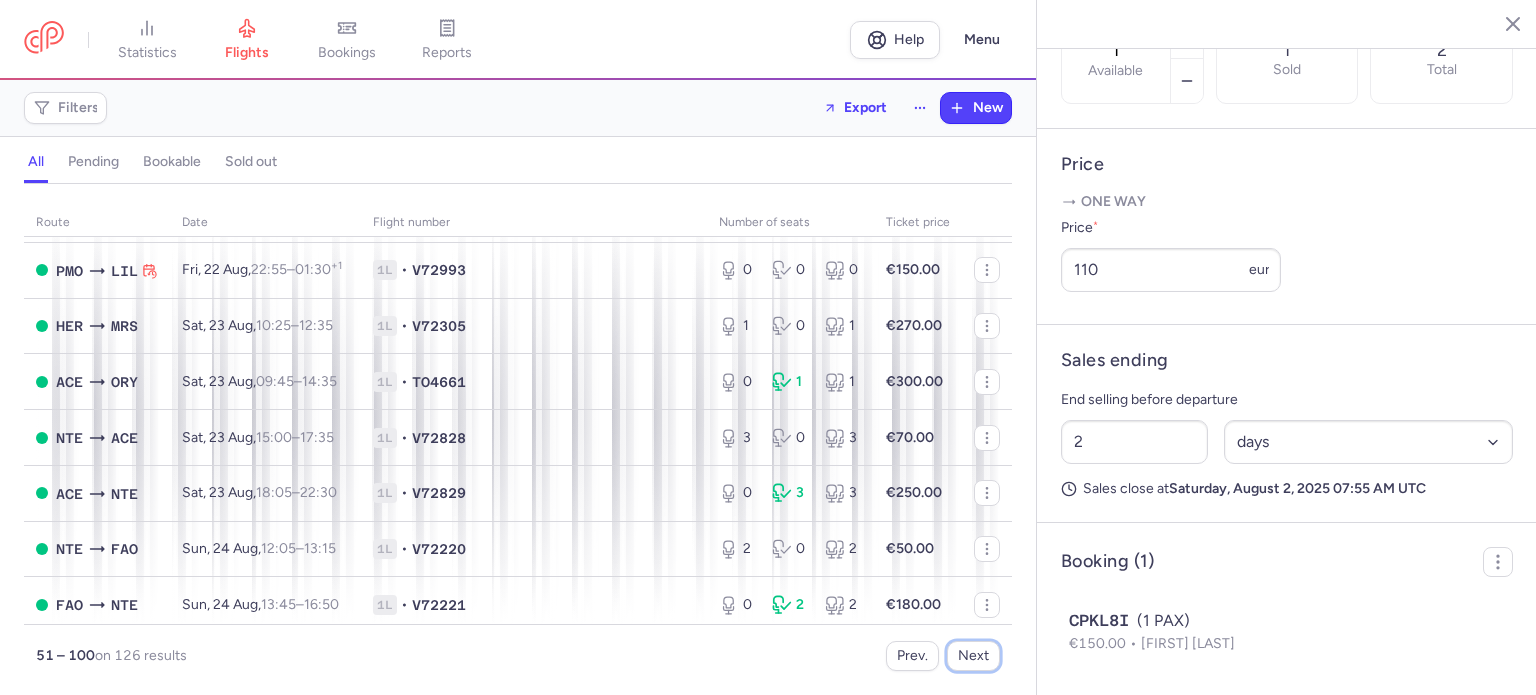 scroll, scrollTop: 1800, scrollLeft: 0, axis: vertical 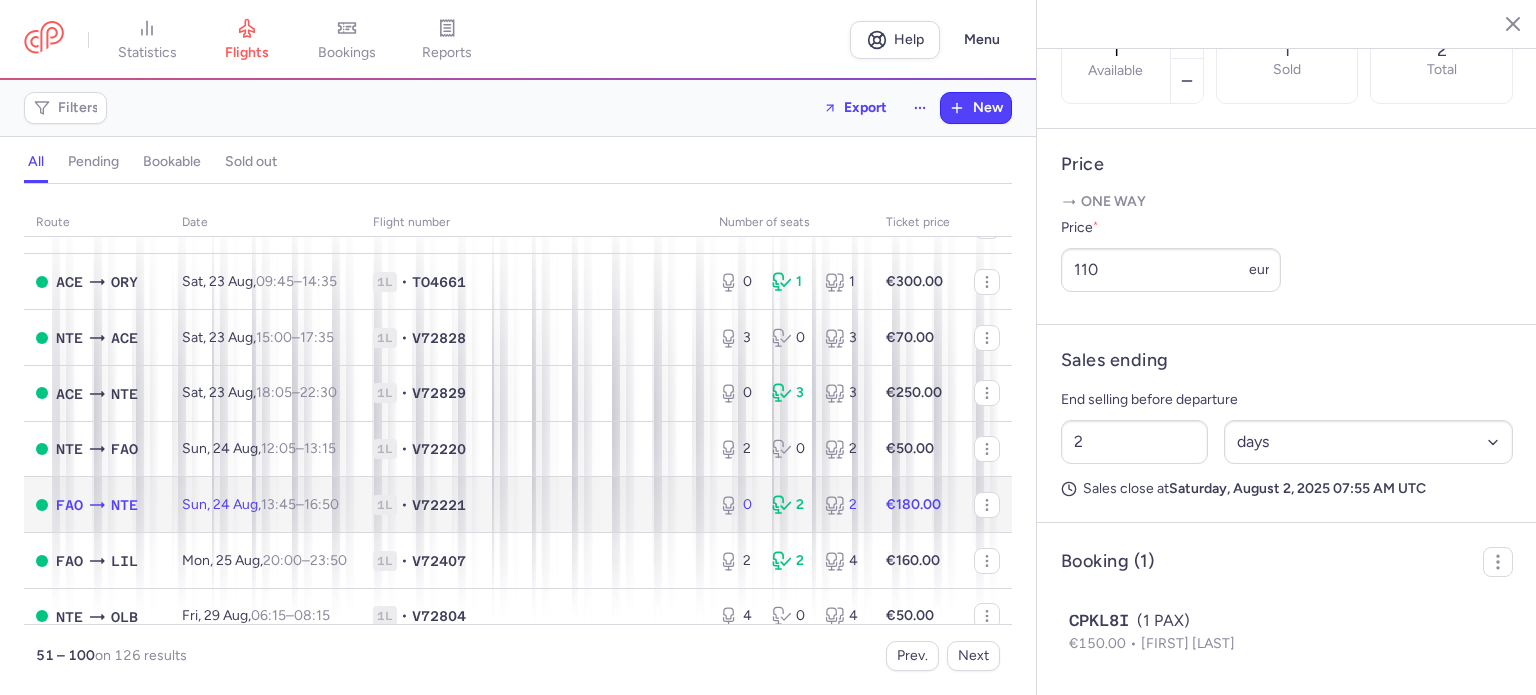 click on "1L • V72221" at bounding box center [534, 505] 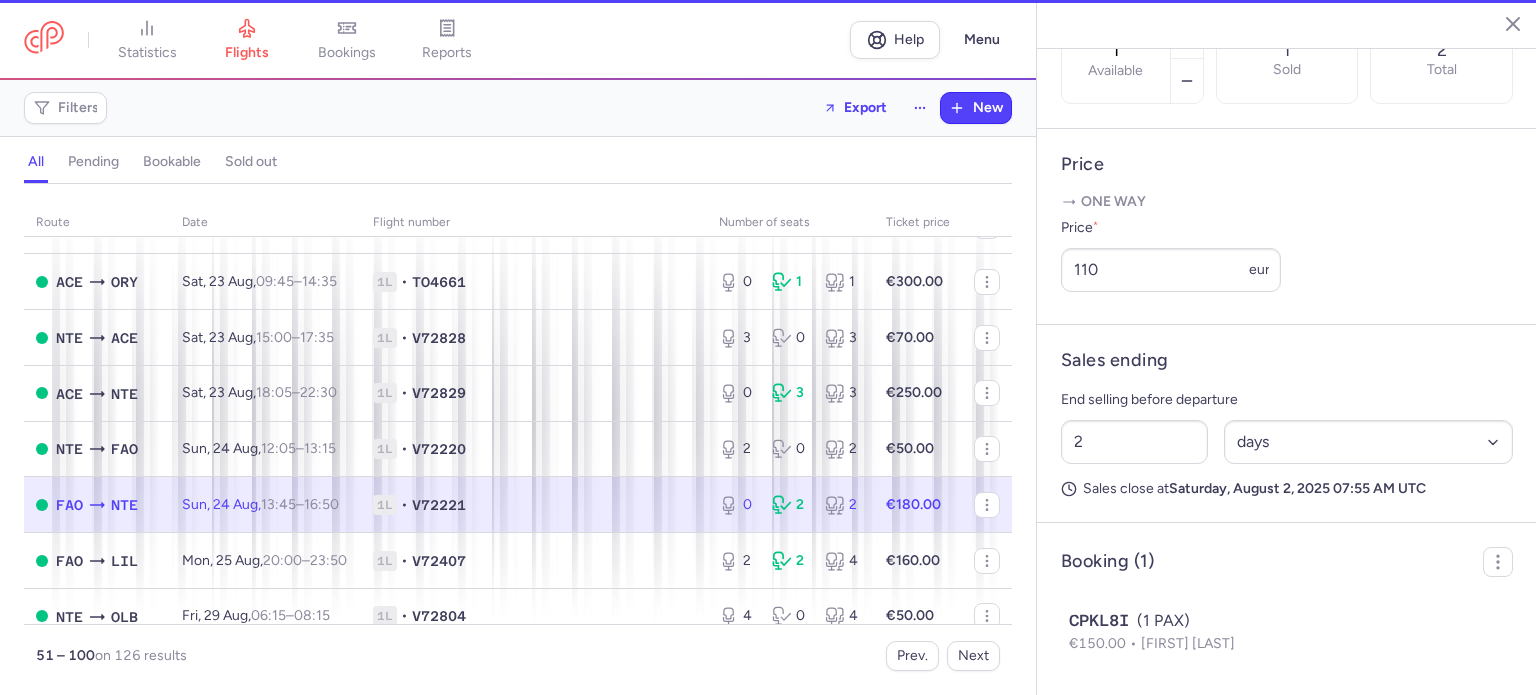 type on "0" 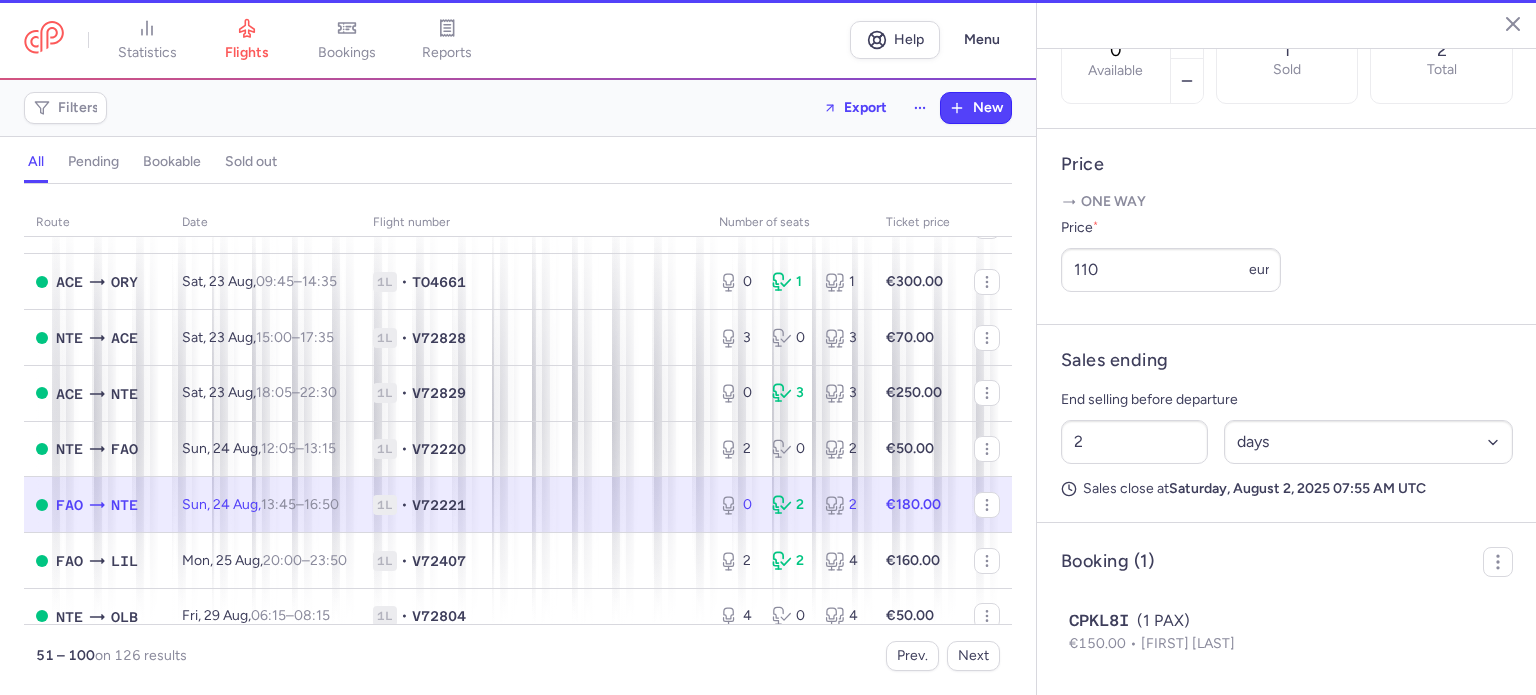 scroll, scrollTop: 735, scrollLeft: 0, axis: vertical 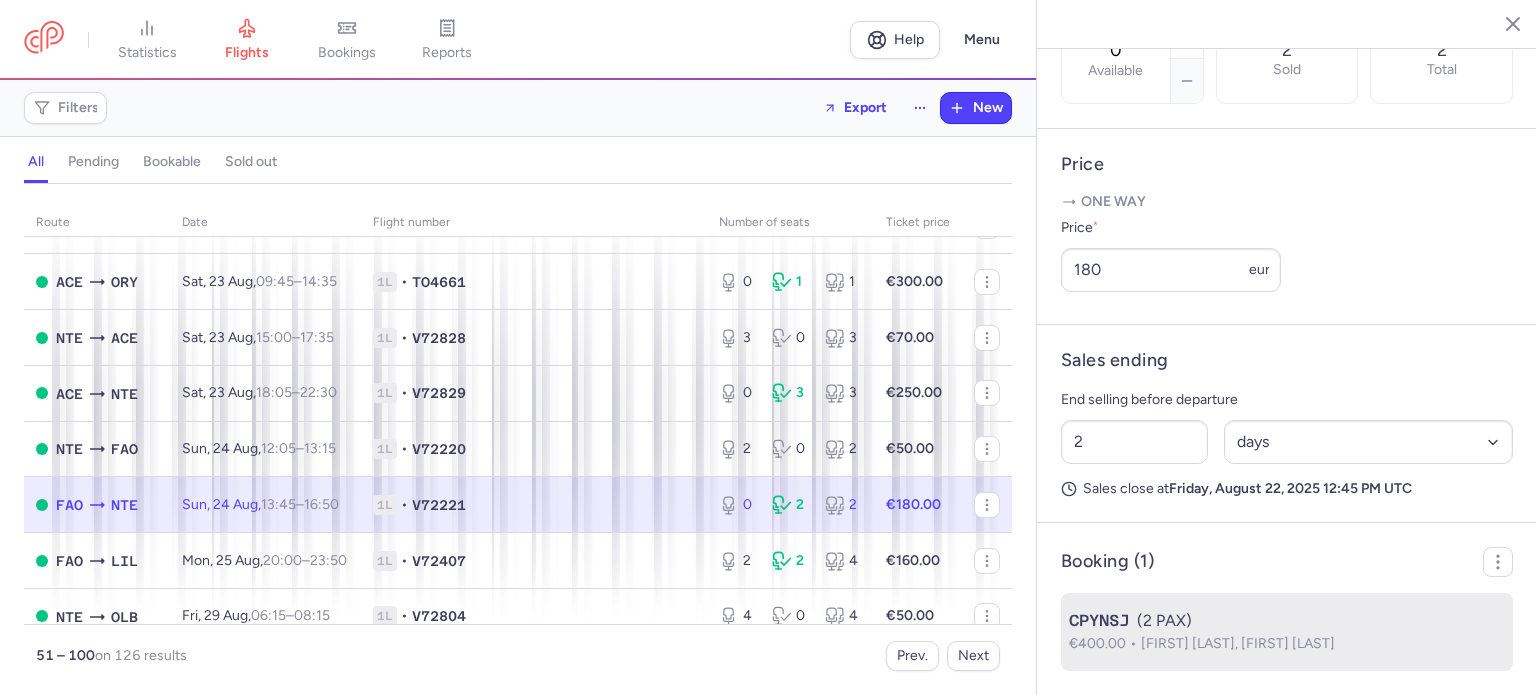 click on "CPYNSJ (2 PAX)" at bounding box center [1287, 621] 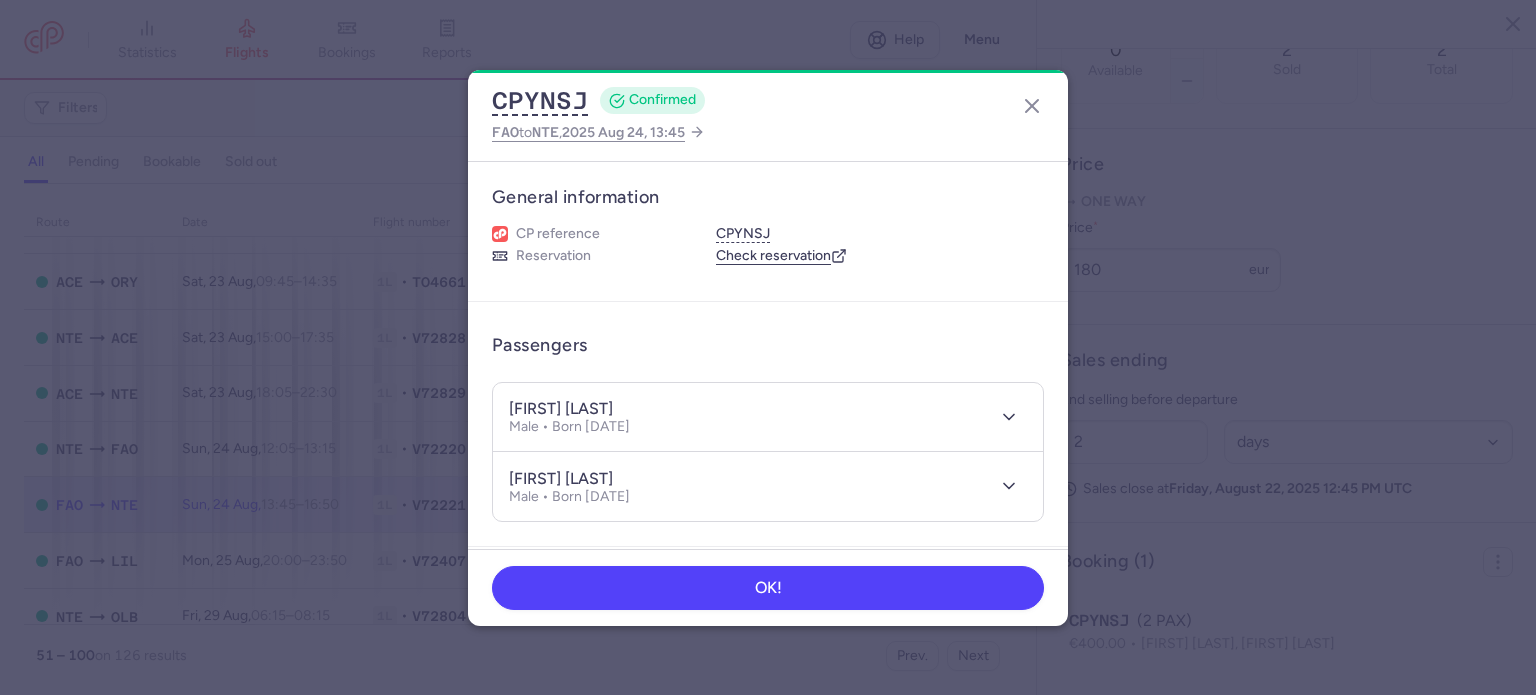 type 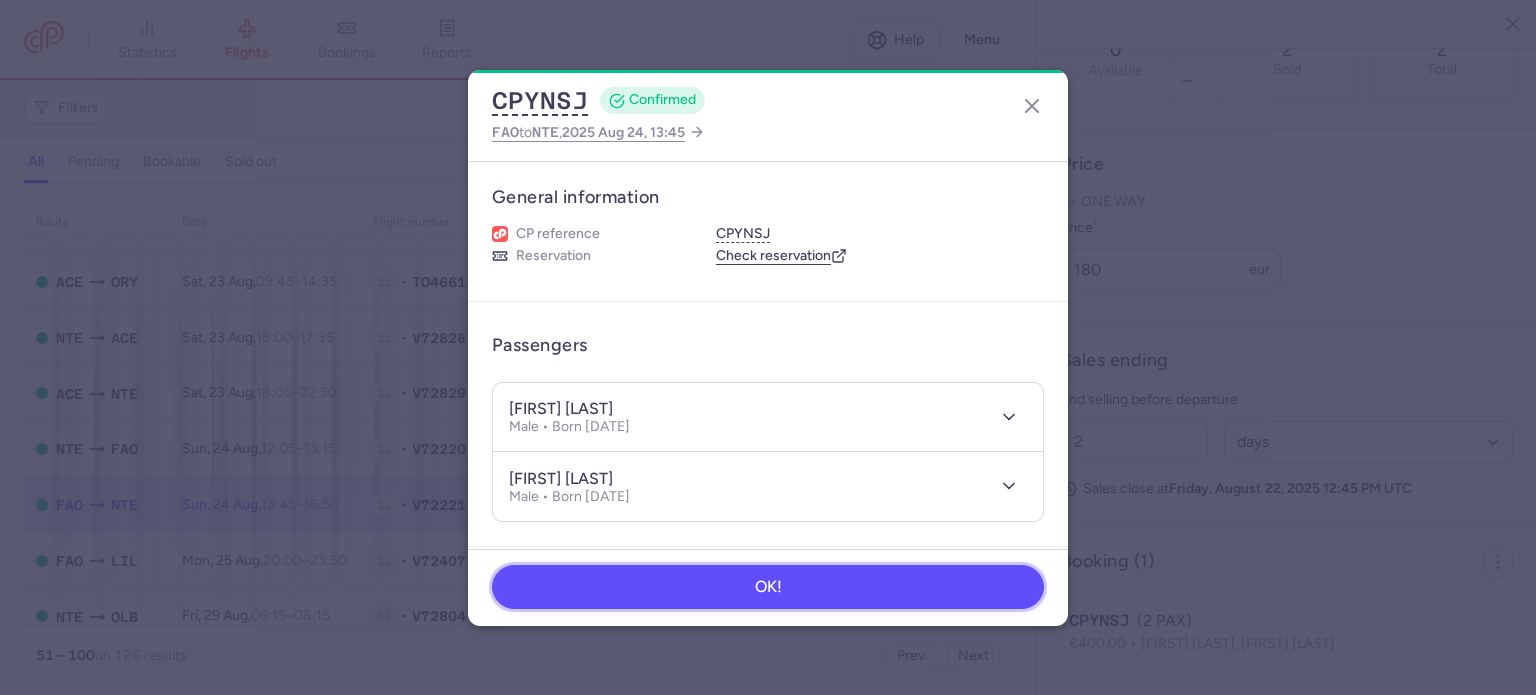 click on "OK!" at bounding box center [768, 587] 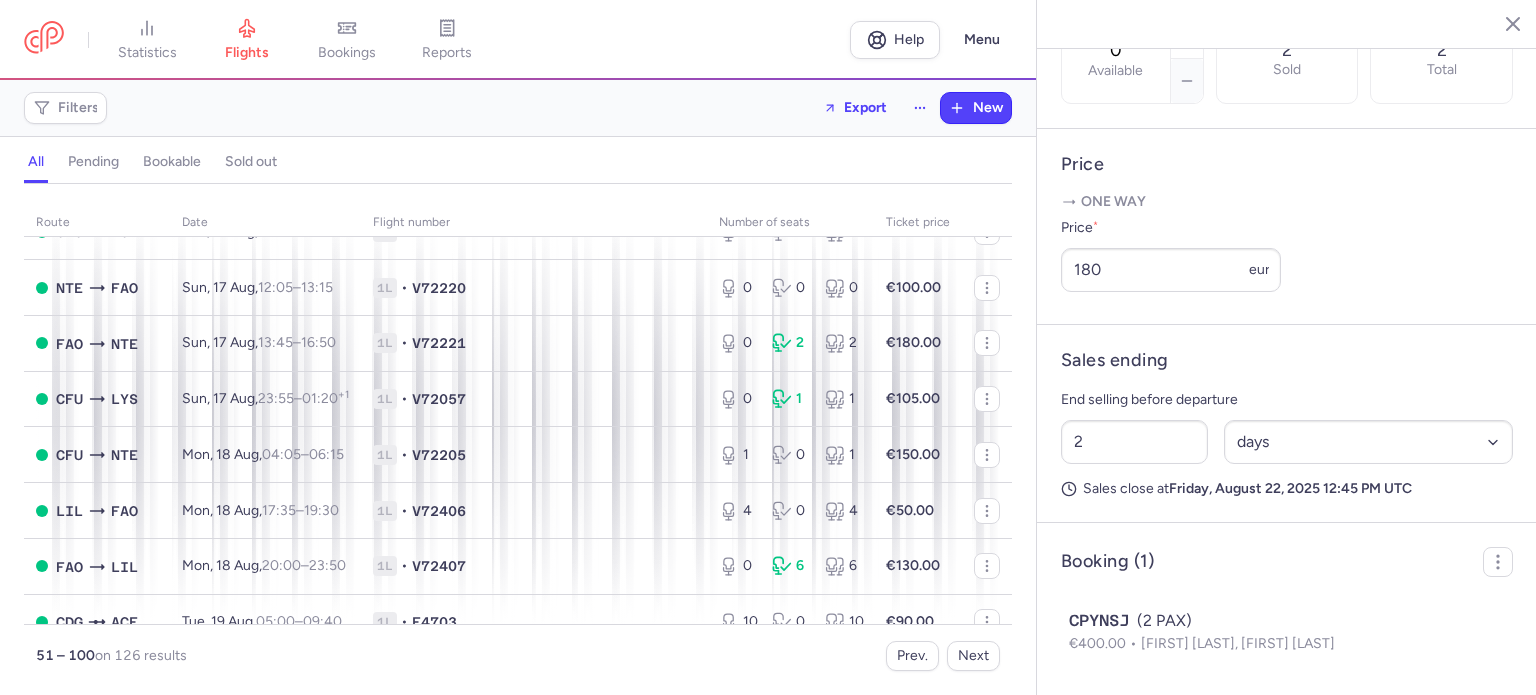 scroll, scrollTop: 700, scrollLeft: 0, axis: vertical 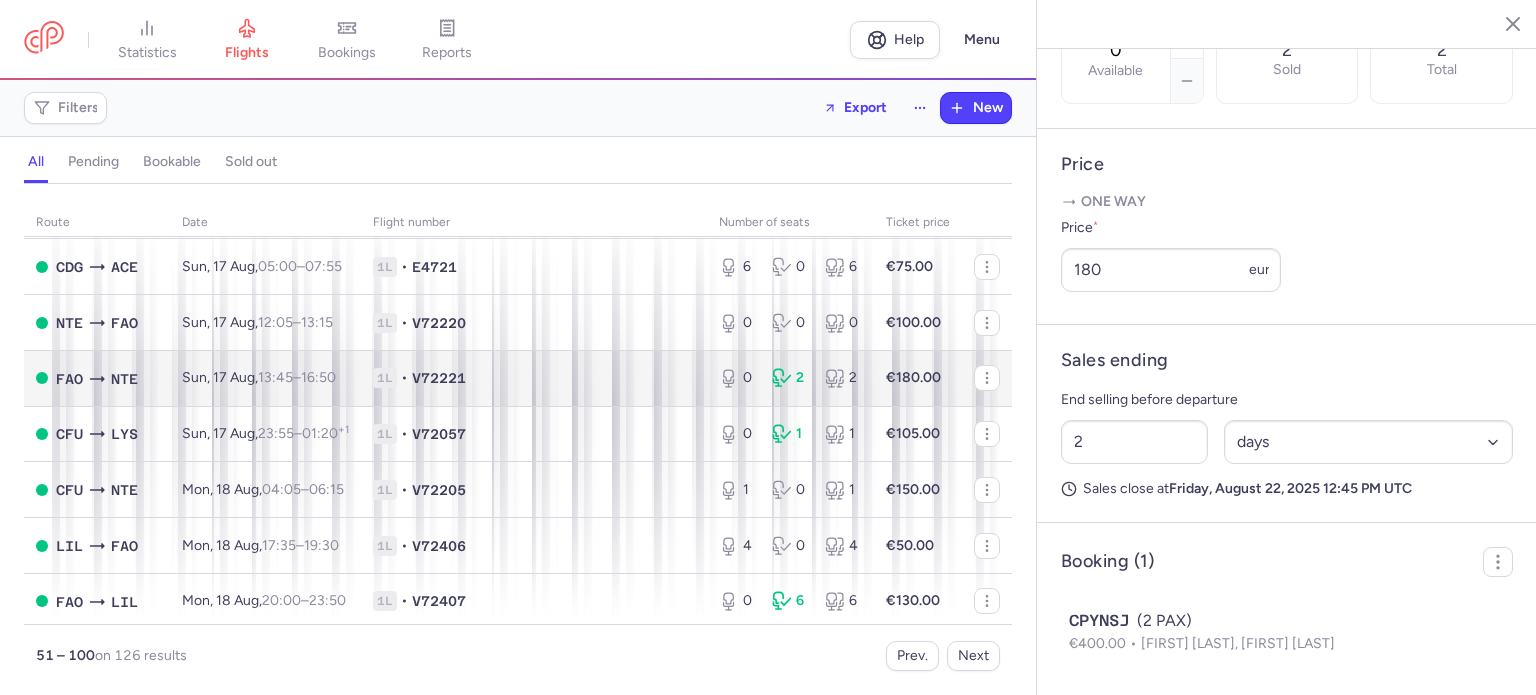 type 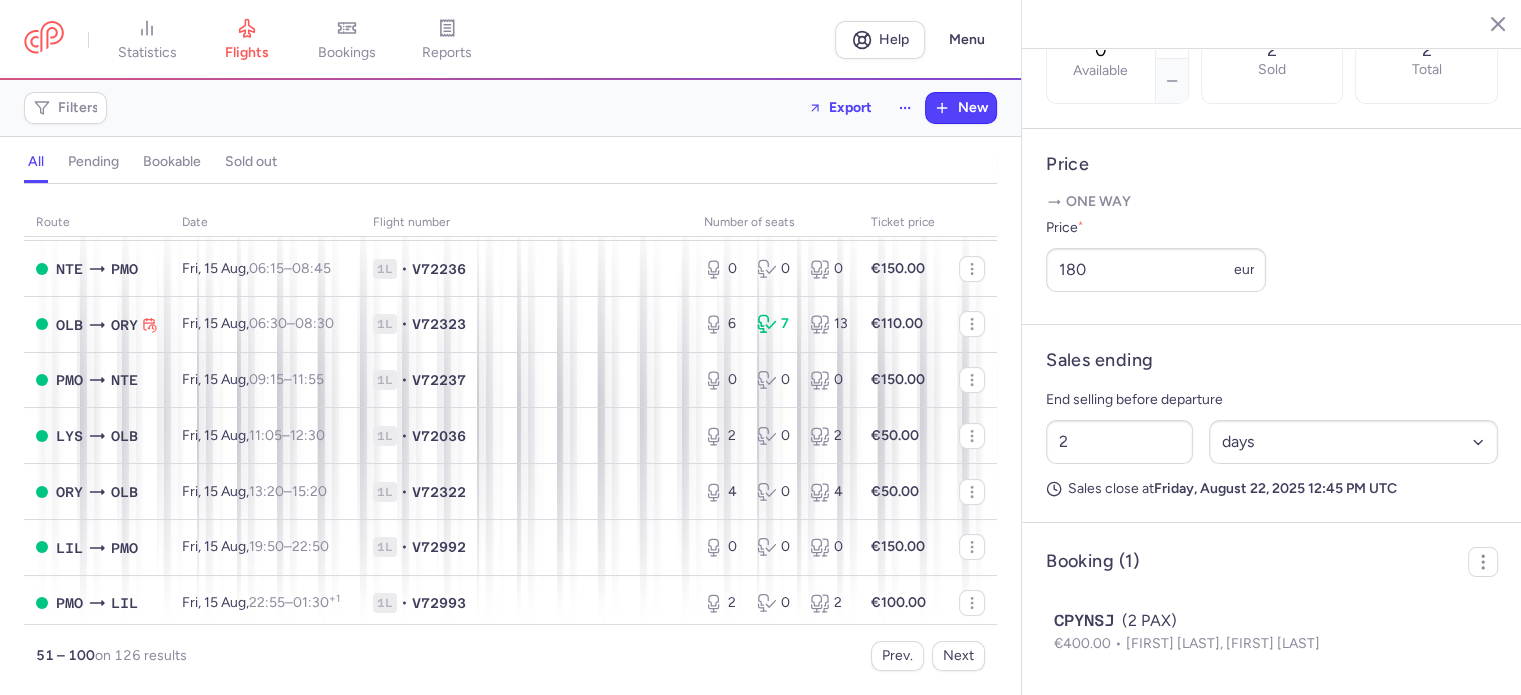 scroll, scrollTop: 0, scrollLeft: 0, axis: both 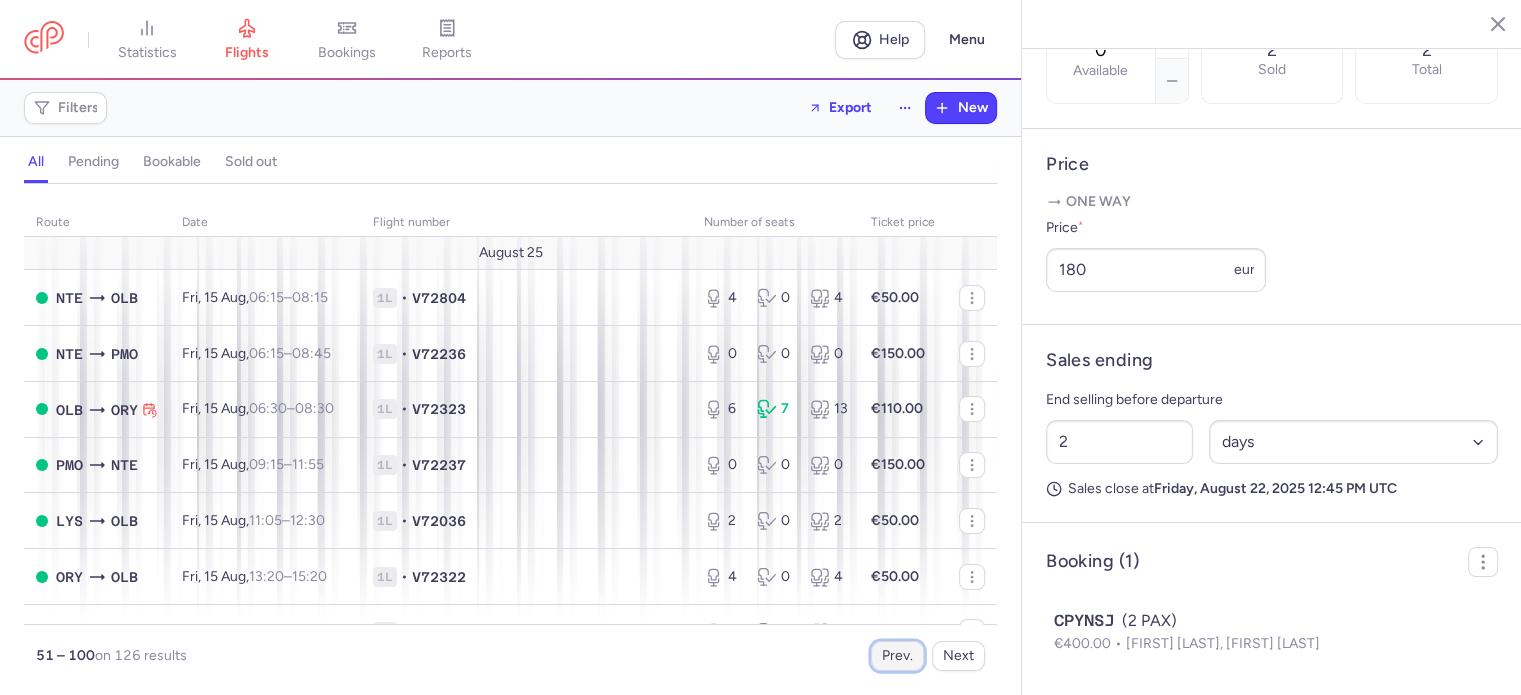 click on "Prev." at bounding box center (897, 656) 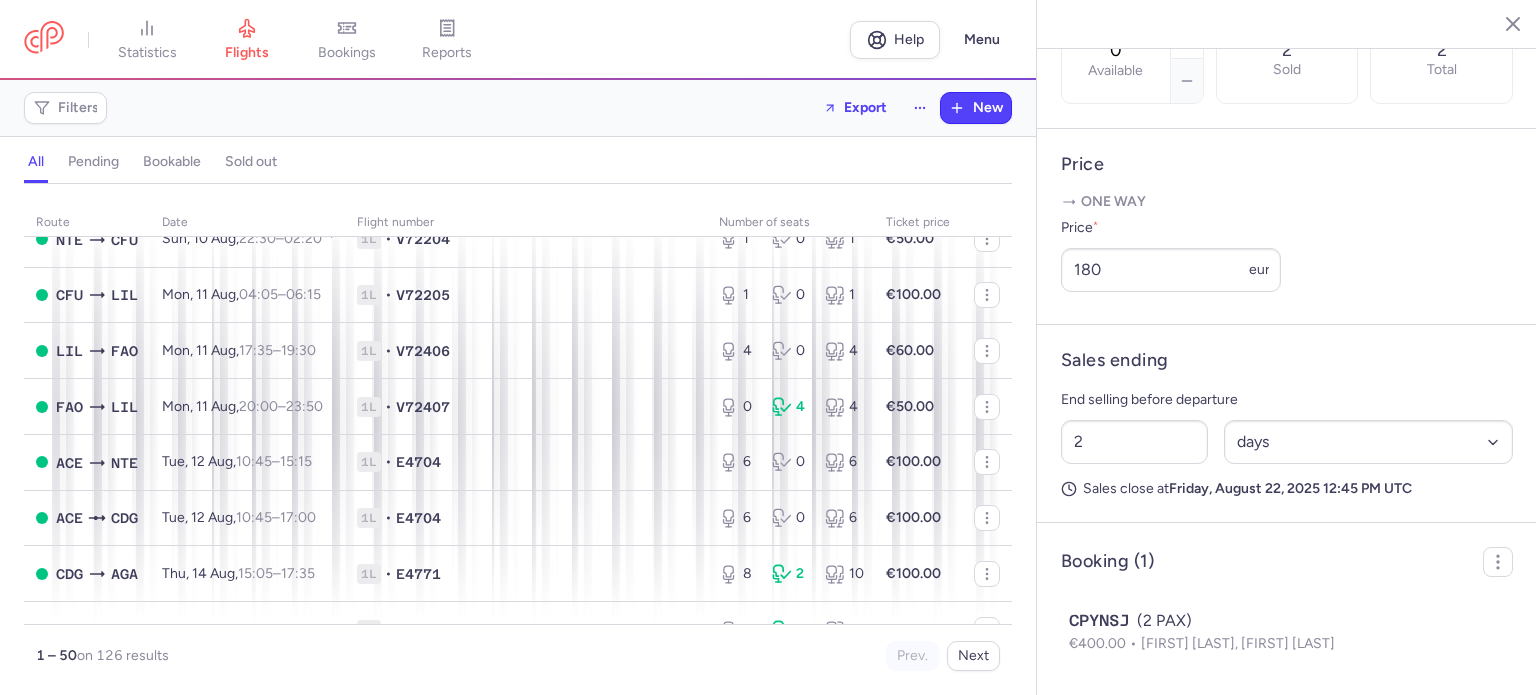 scroll, scrollTop: 2496, scrollLeft: 0, axis: vertical 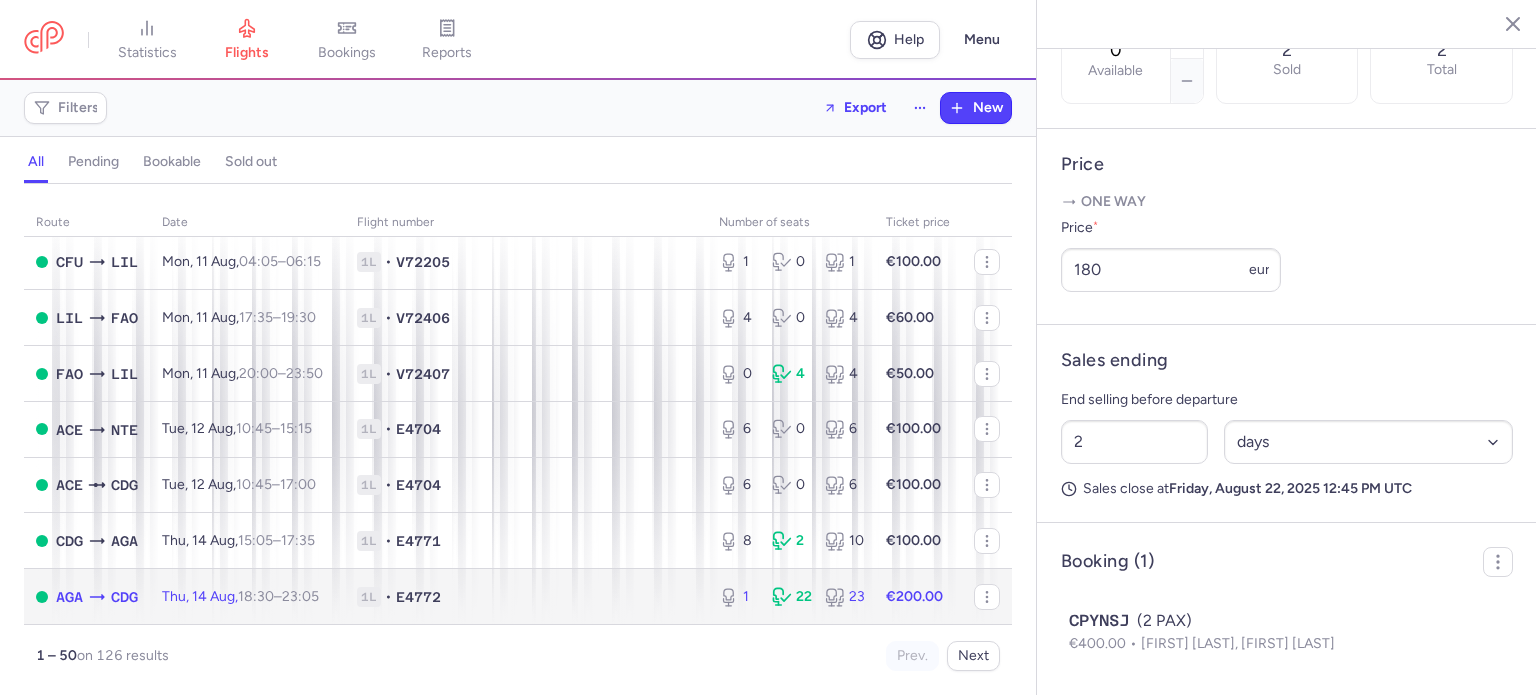 click on "Thu, 14 Aug, 18:30 – 23:05 +0" at bounding box center (240, 596) 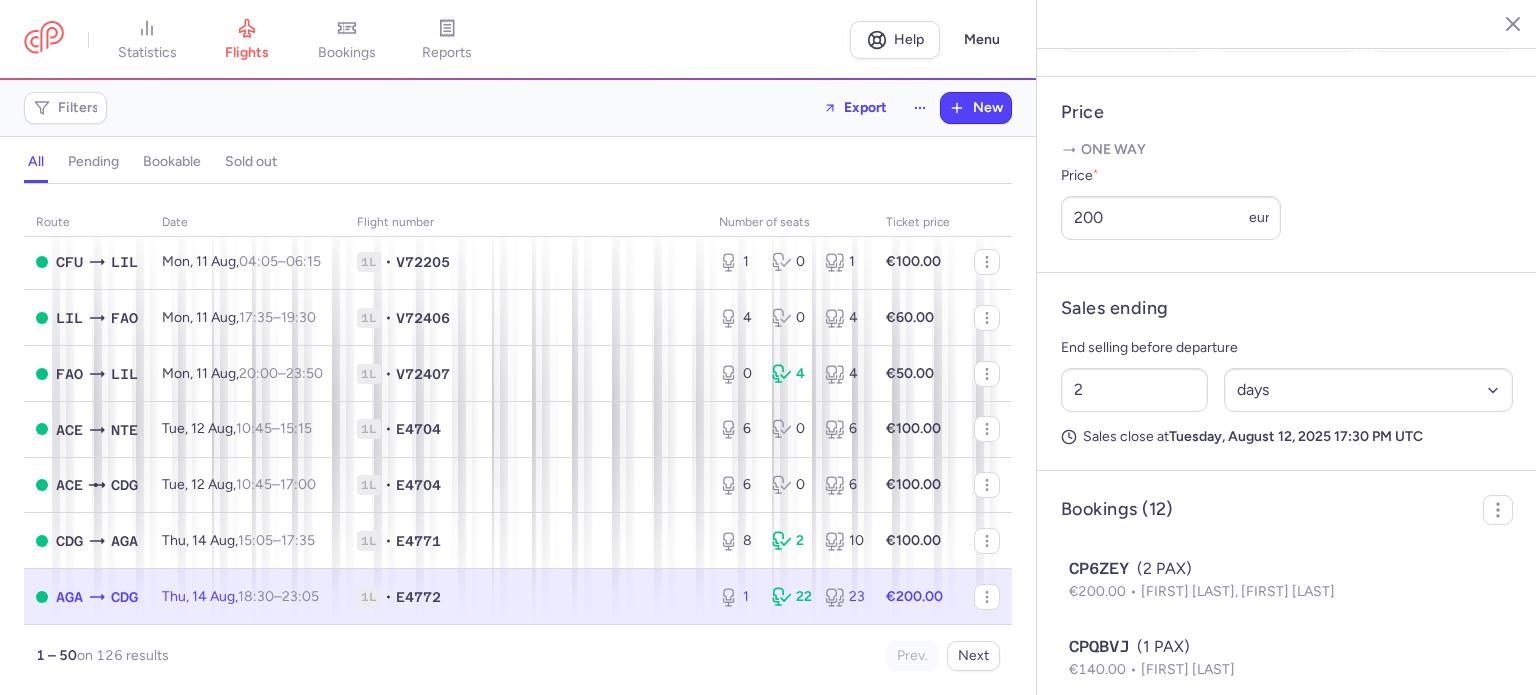 click on "1L • E4772" at bounding box center [526, 597] 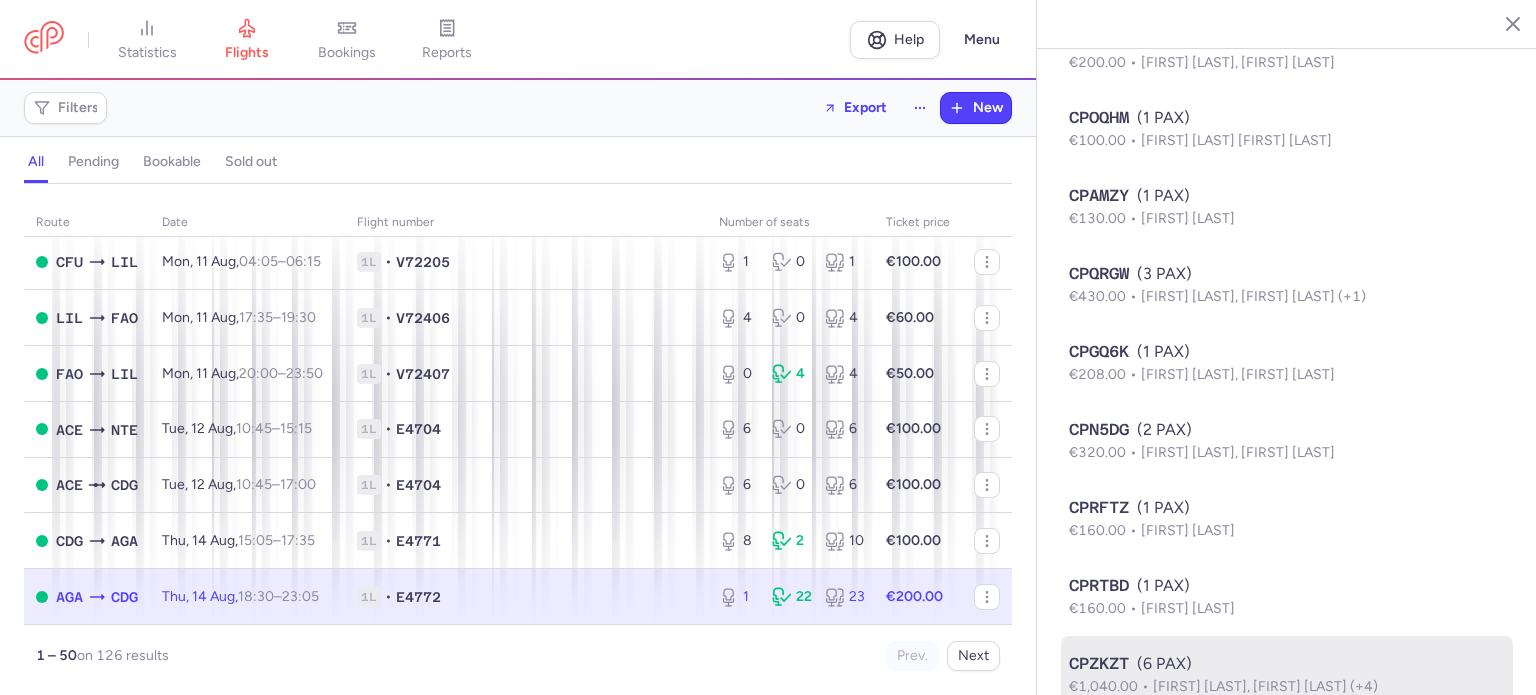 scroll, scrollTop: 1593, scrollLeft: 0, axis: vertical 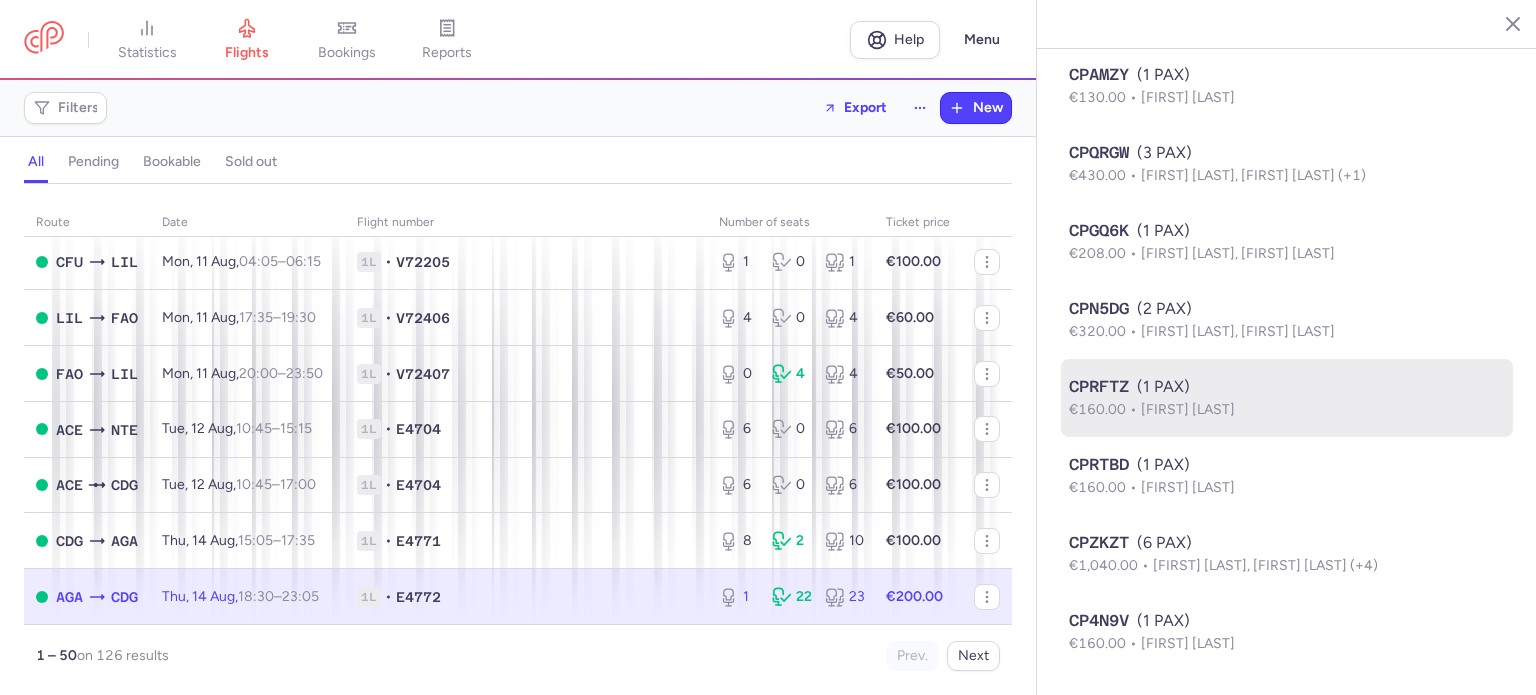 click on "[FIRST] [LAST]" at bounding box center (1188, 409) 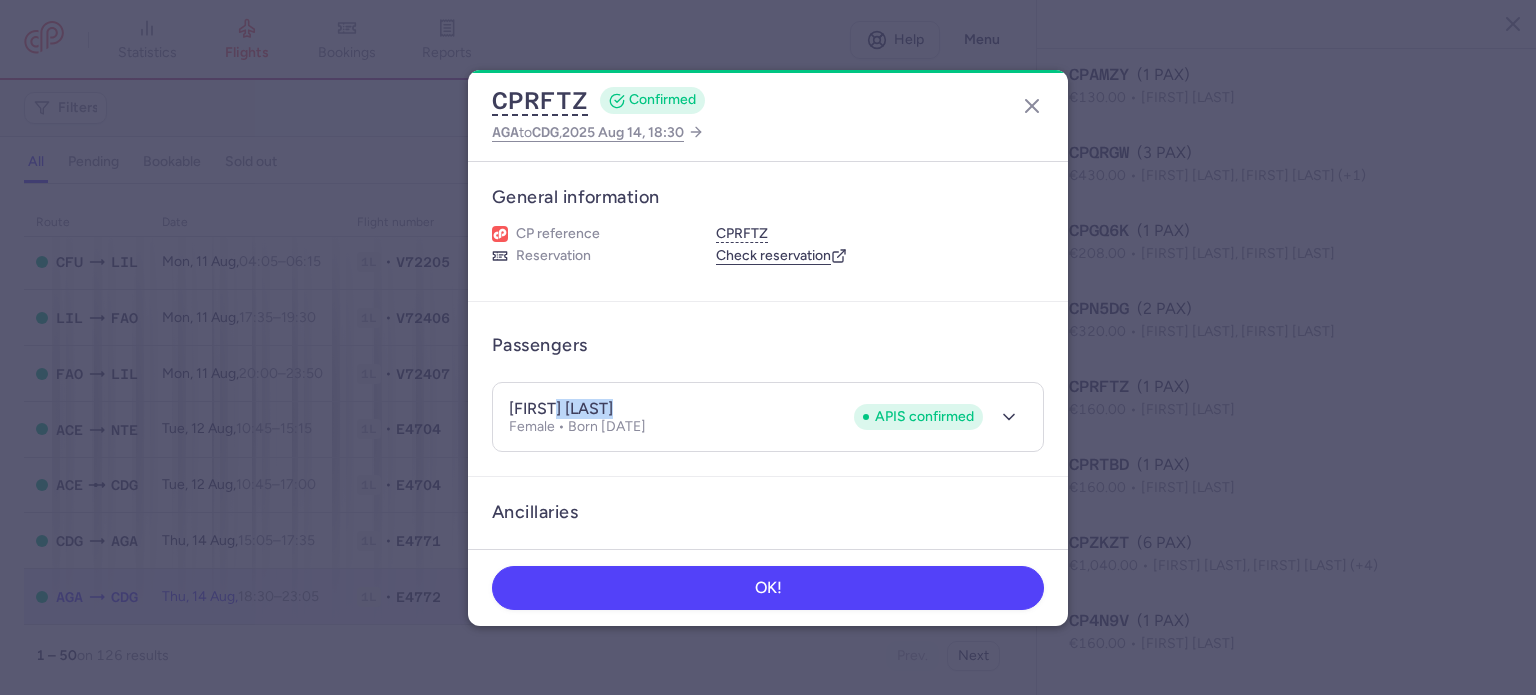 drag, startPoint x: 560, startPoint y: 404, endPoint x: 648, endPoint y: 404, distance: 88 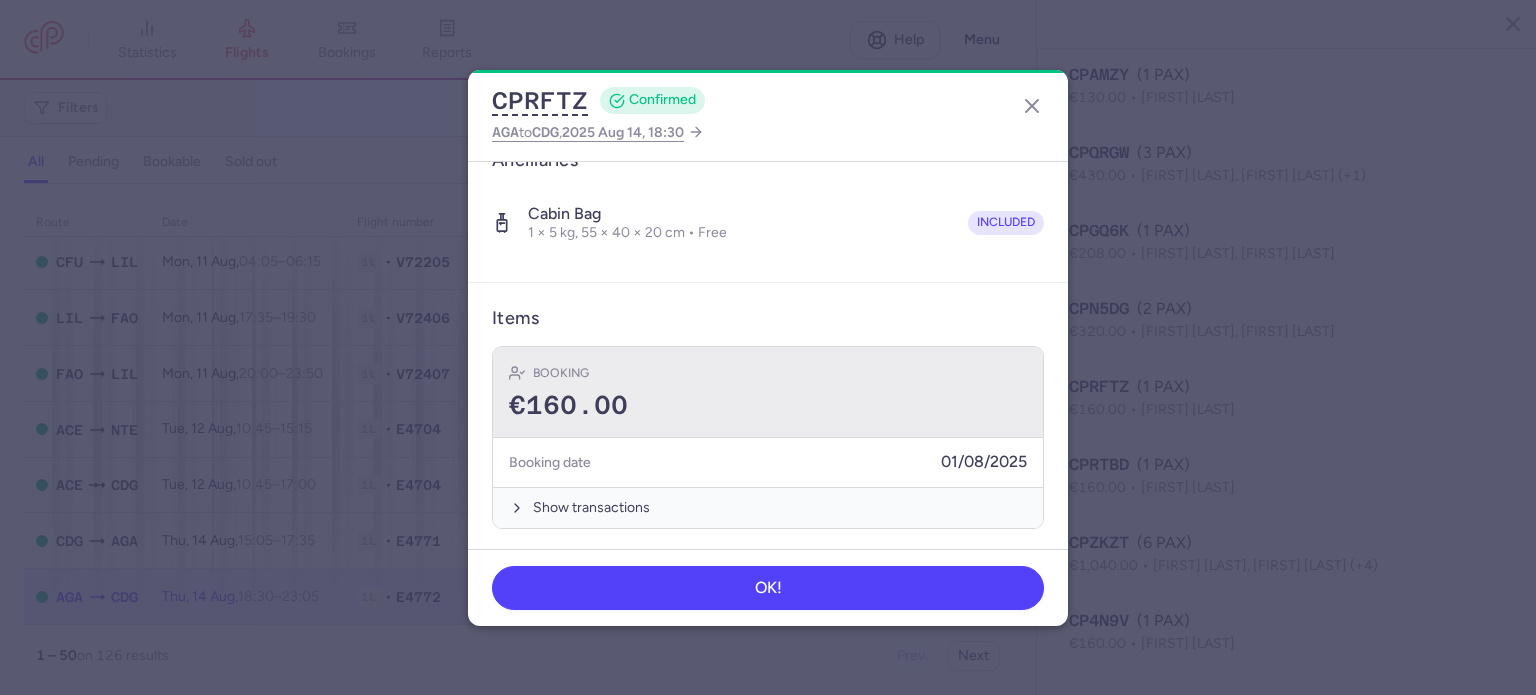 click on "€160.00" at bounding box center (768, 406) 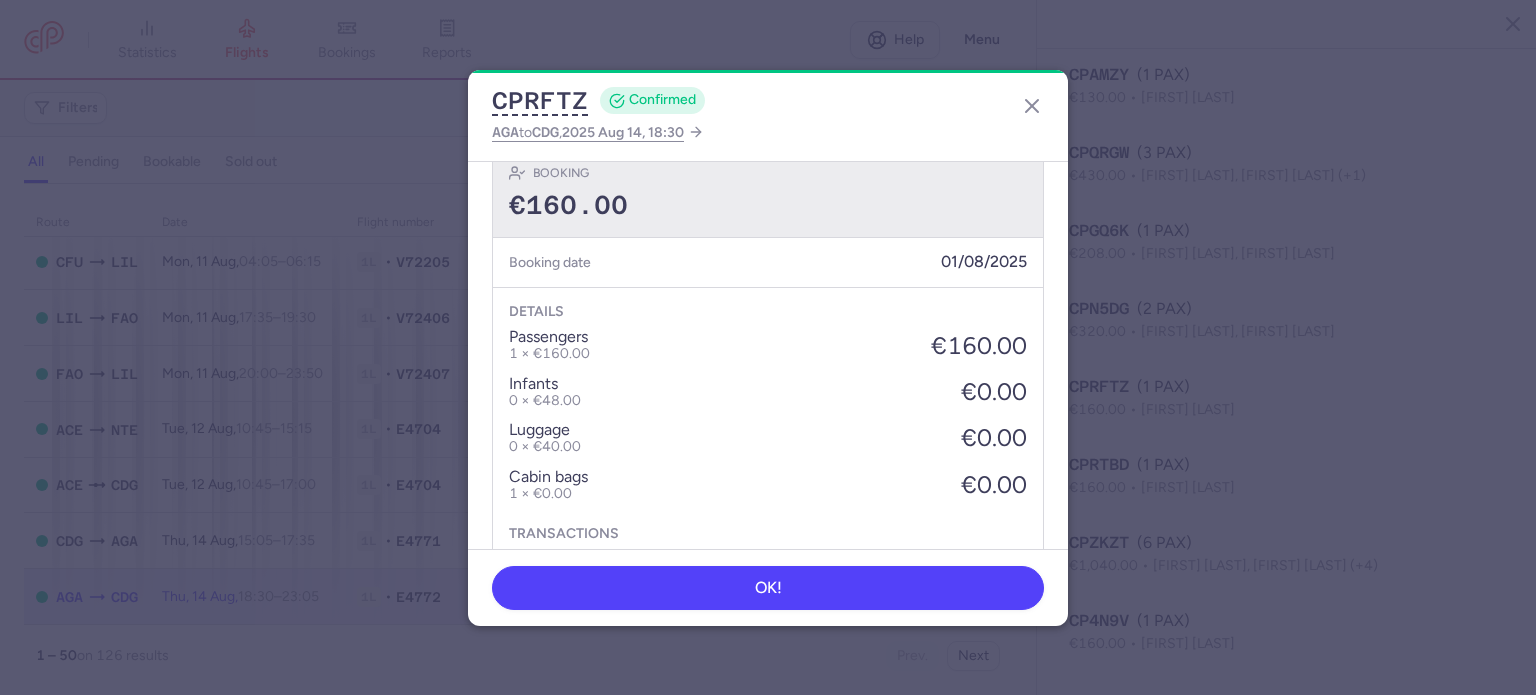 scroll, scrollTop: 552, scrollLeft: 0, axis: vertical 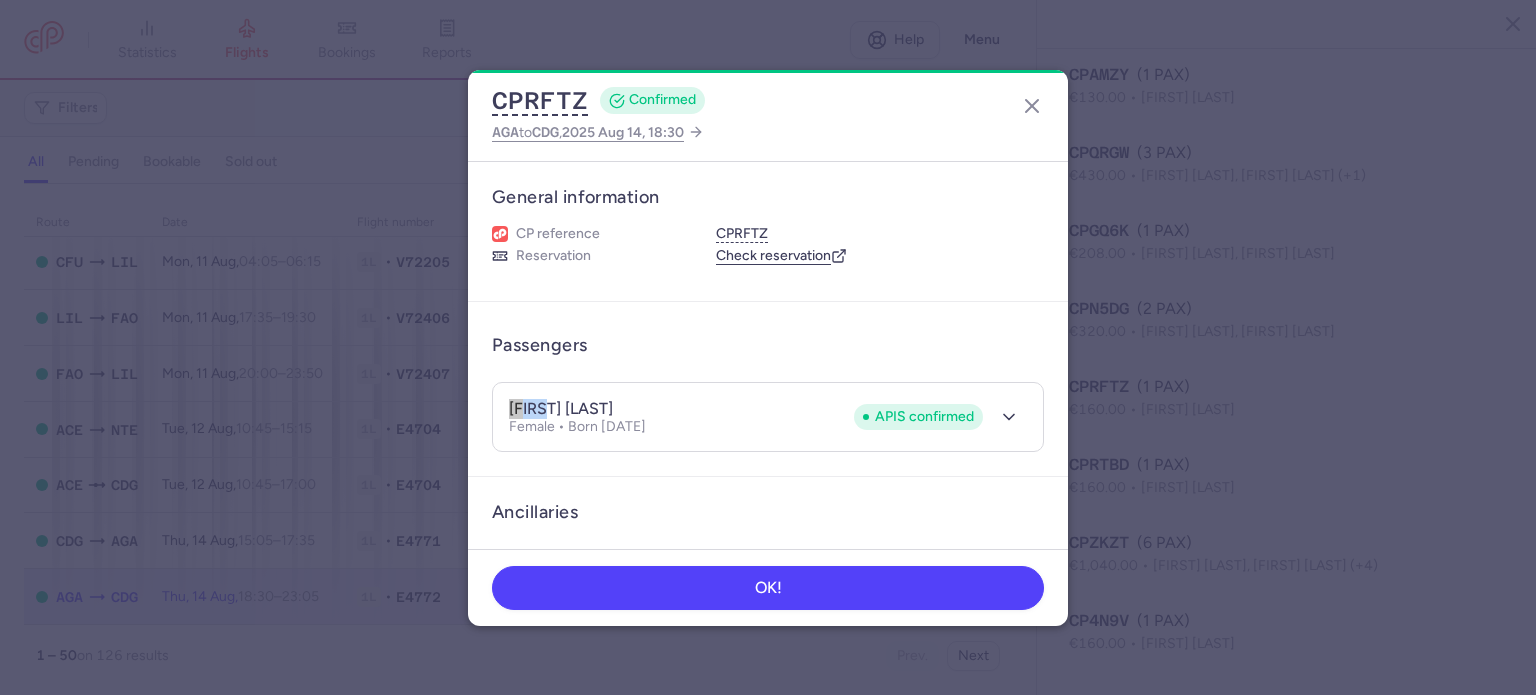 drag, startPoint x: 551, startPoint y: 403, endPoint x: 484, endPoint y: 403, distance: 67 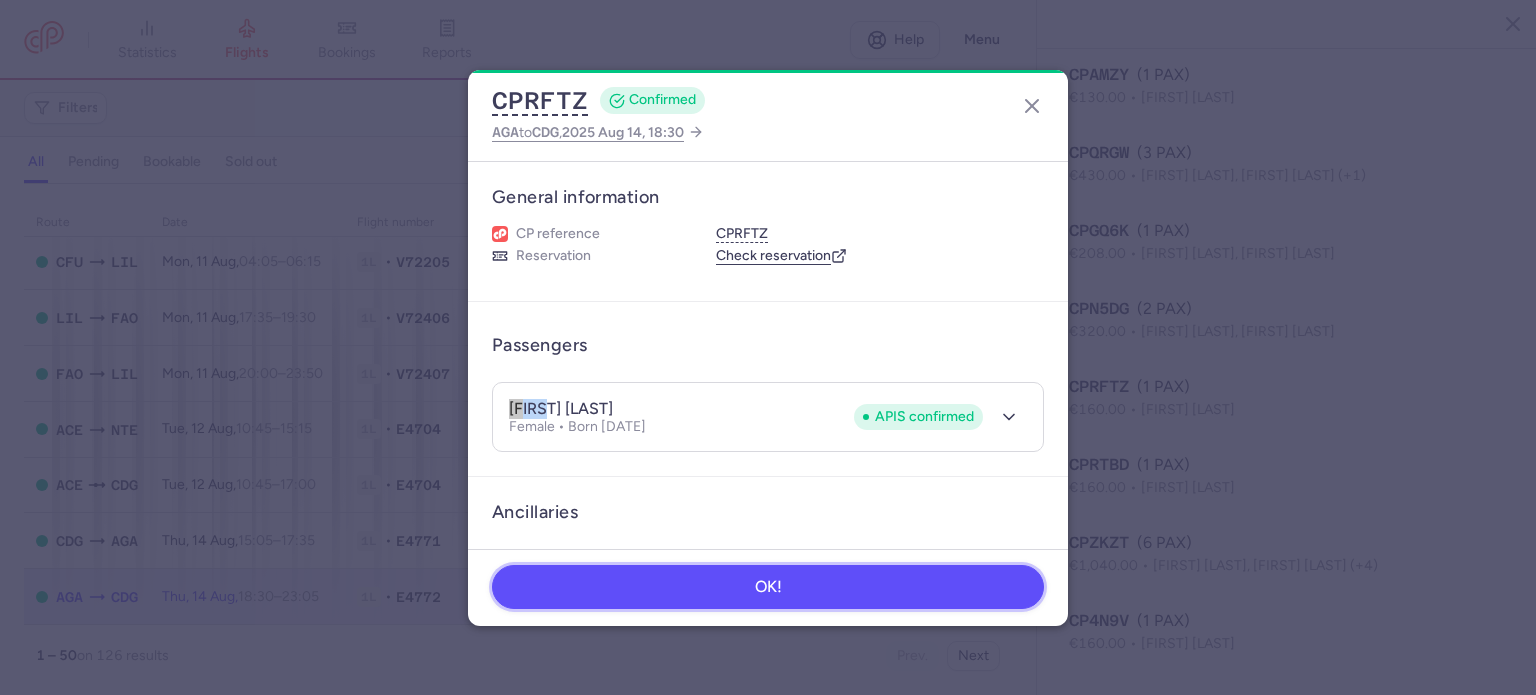 click on "OK!" at bounding box center [768, 587] 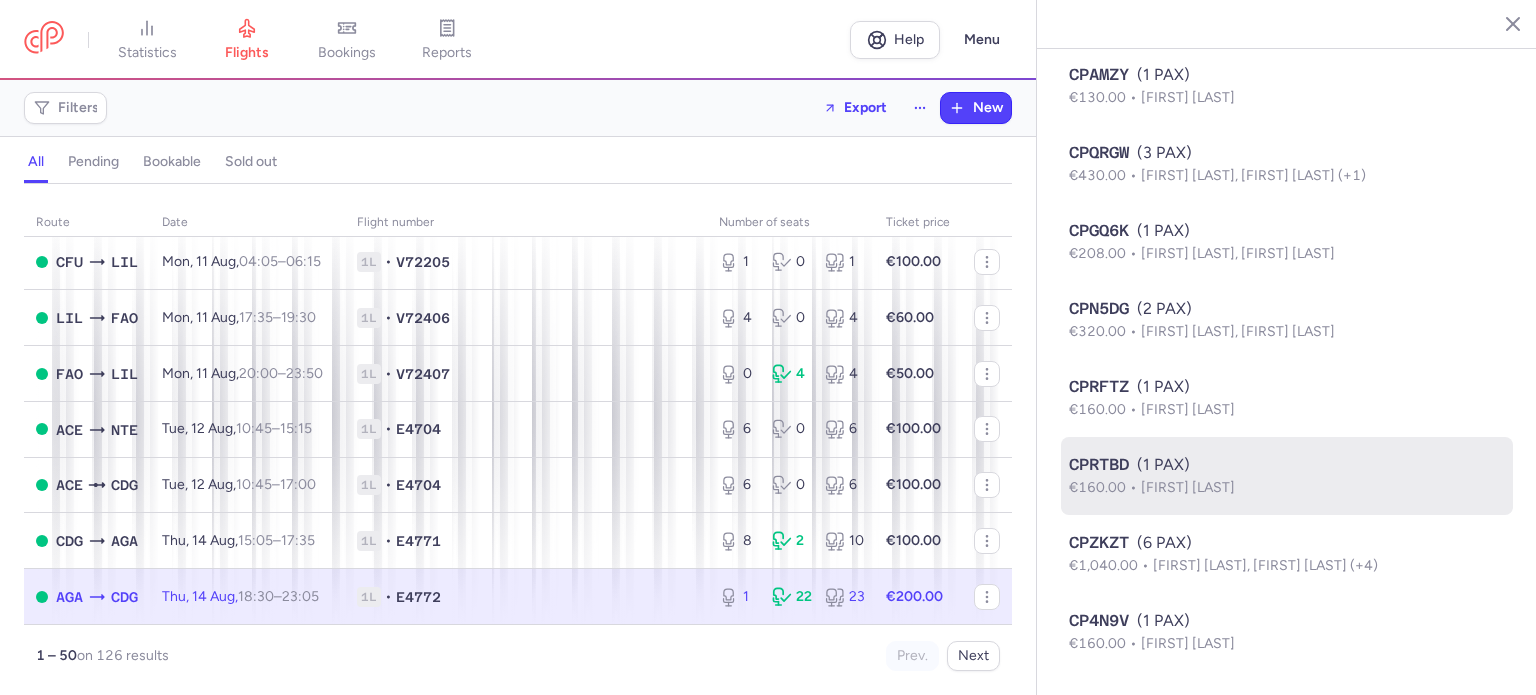 click on "€160.00 [FIRST] [LAST]" at bounding box center [1287, 488] 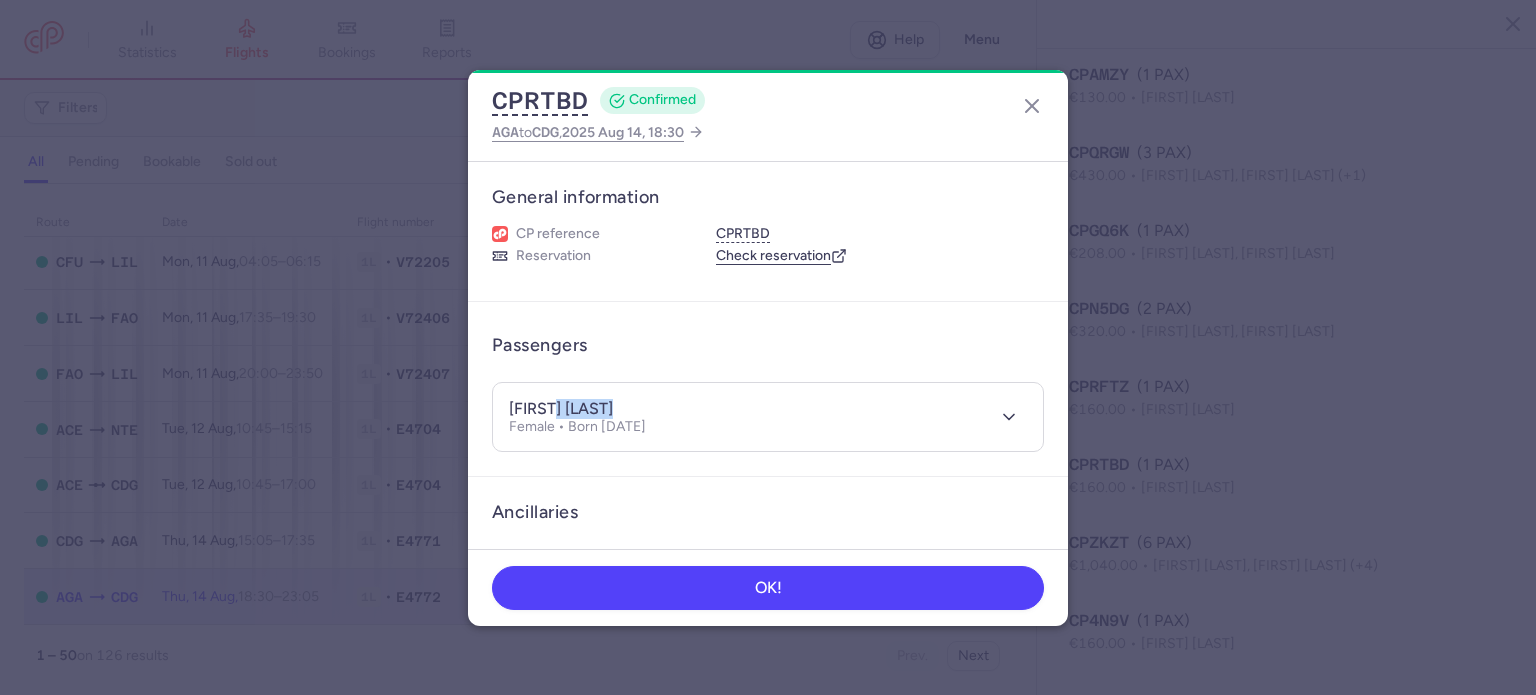 drag, startPoint x: 556, startPoint y: 402, endPoint x: 620, endPoint y: 401, distance: 64.00781 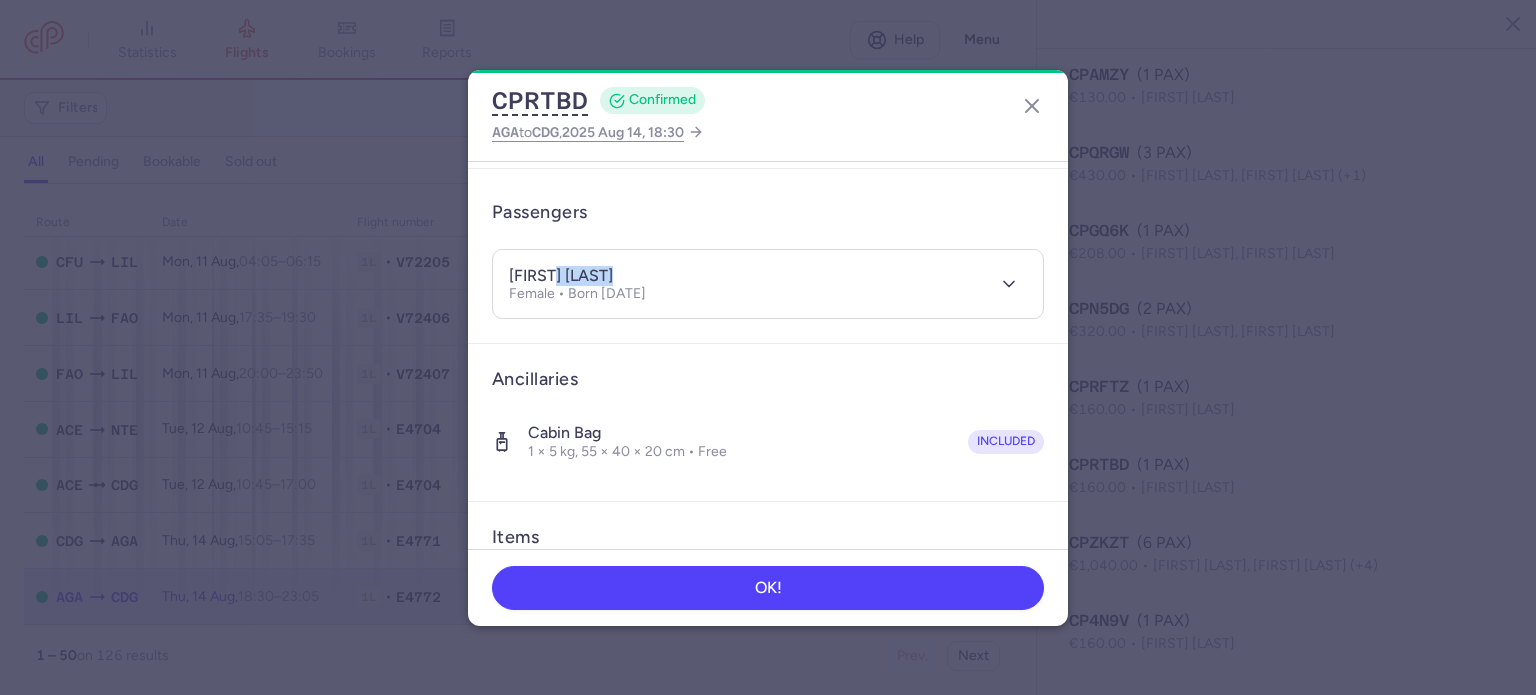 scroll, scrollTop: 0, scrollLeft: 0, axis: both 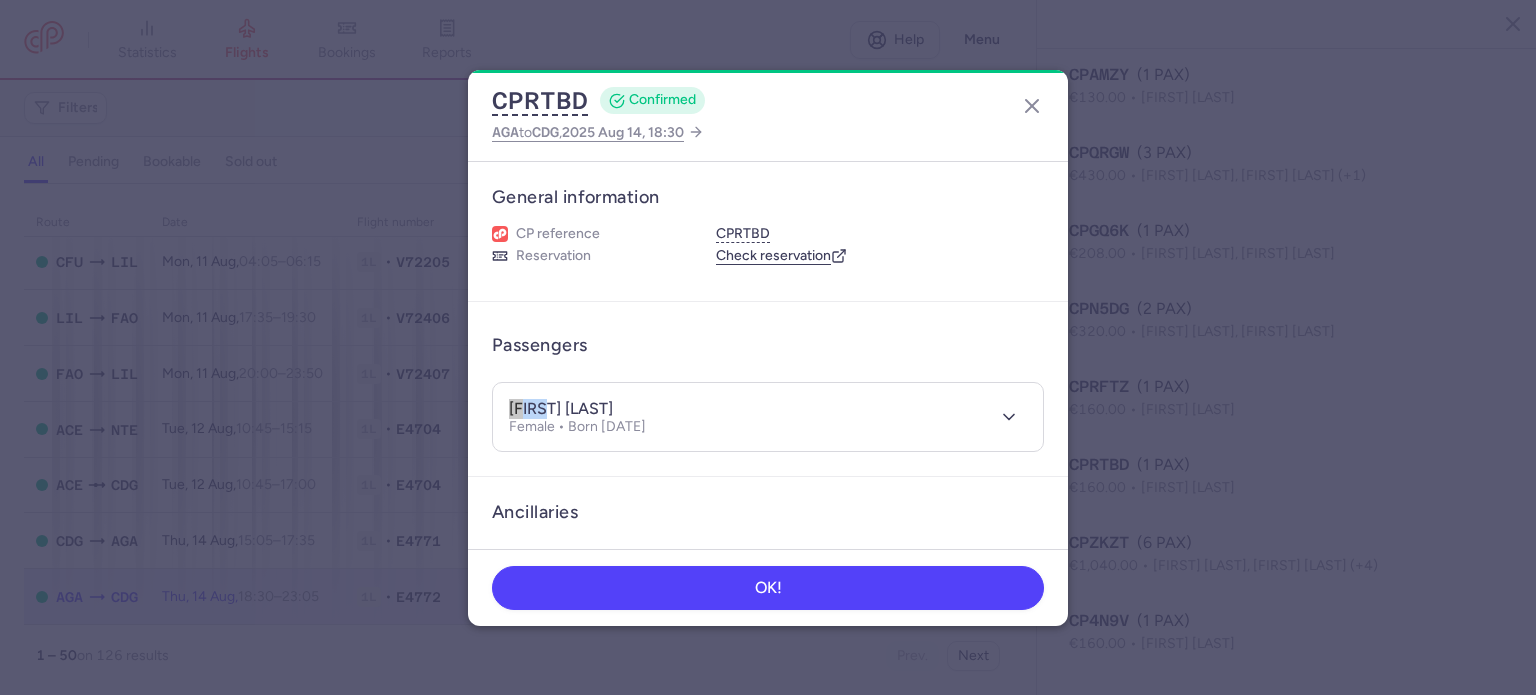 drag, startPoint x: 553, startPoint y: 405, endPoint x: 480, endPoint y: 399, distance: 73.24616 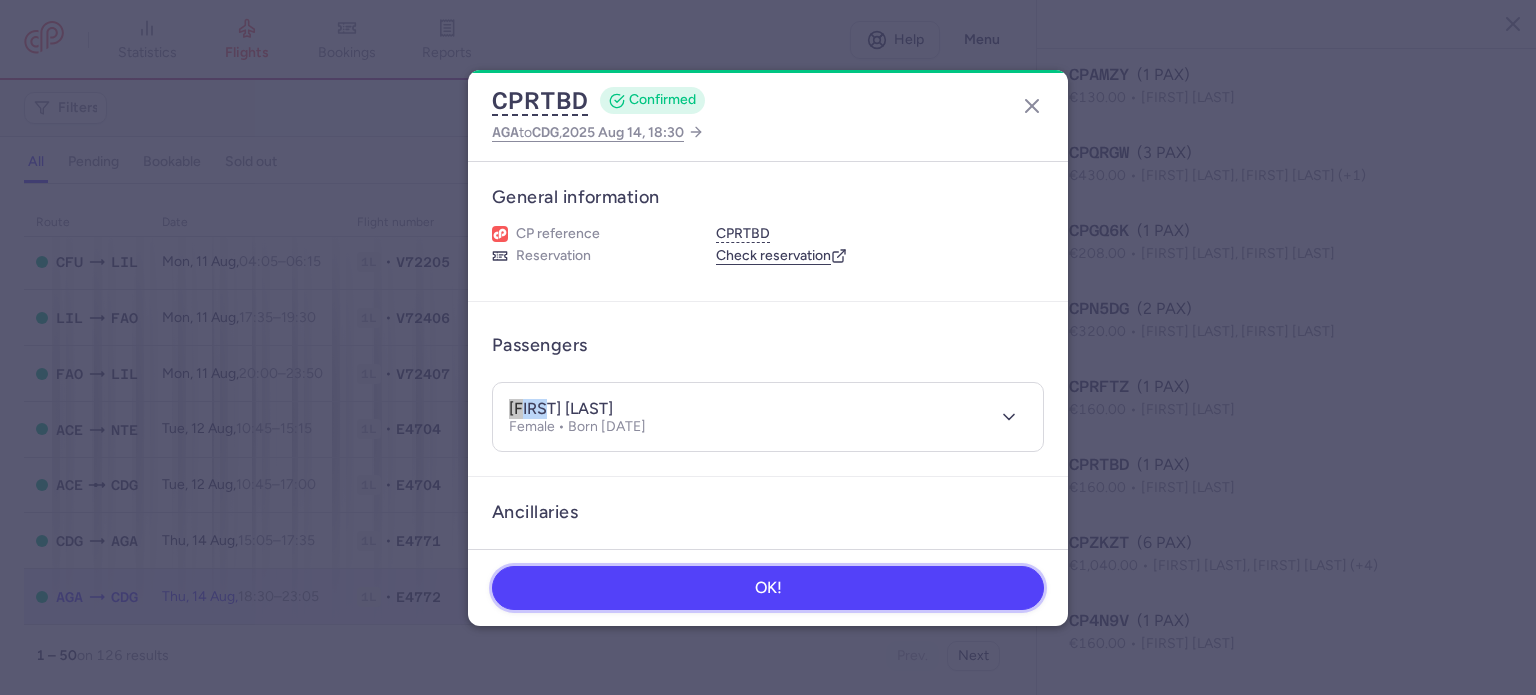 drag, startPoint x: 576, startPoint y: 578, endPoint x: 837, endPoint y: 554, distance: 262.10114 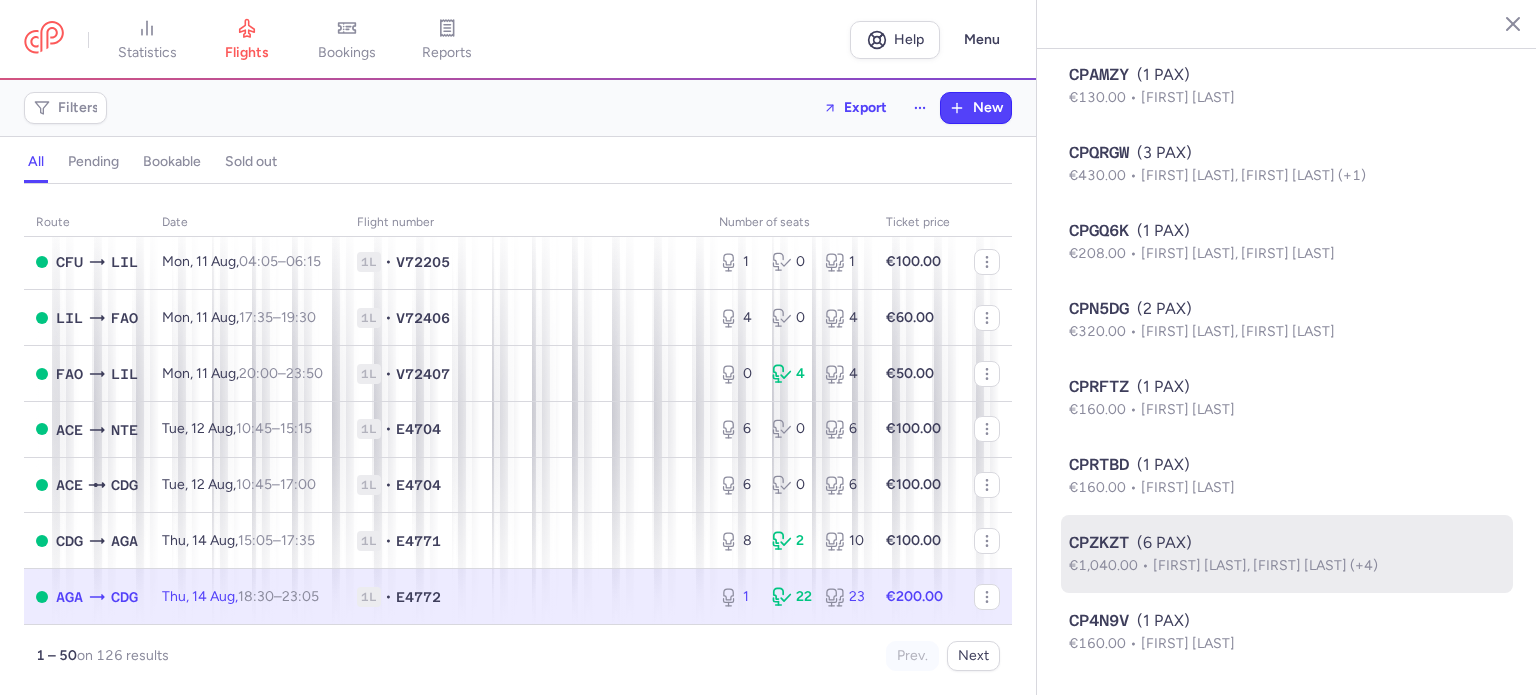 click on "CPZKZT (6 PAX)" at bounding box center (1287, 543) 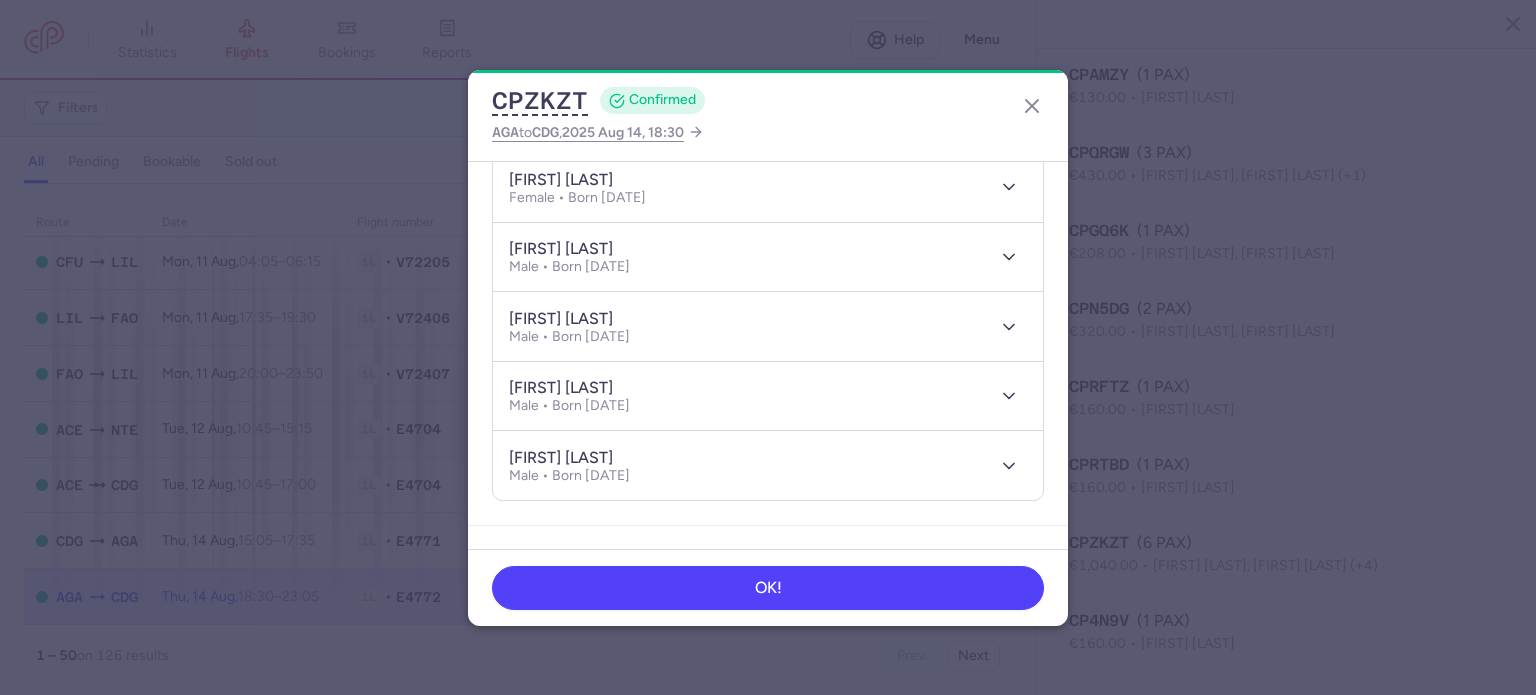 scroll, scrollTop: 300, scrollLeft: 0, axis: vertical 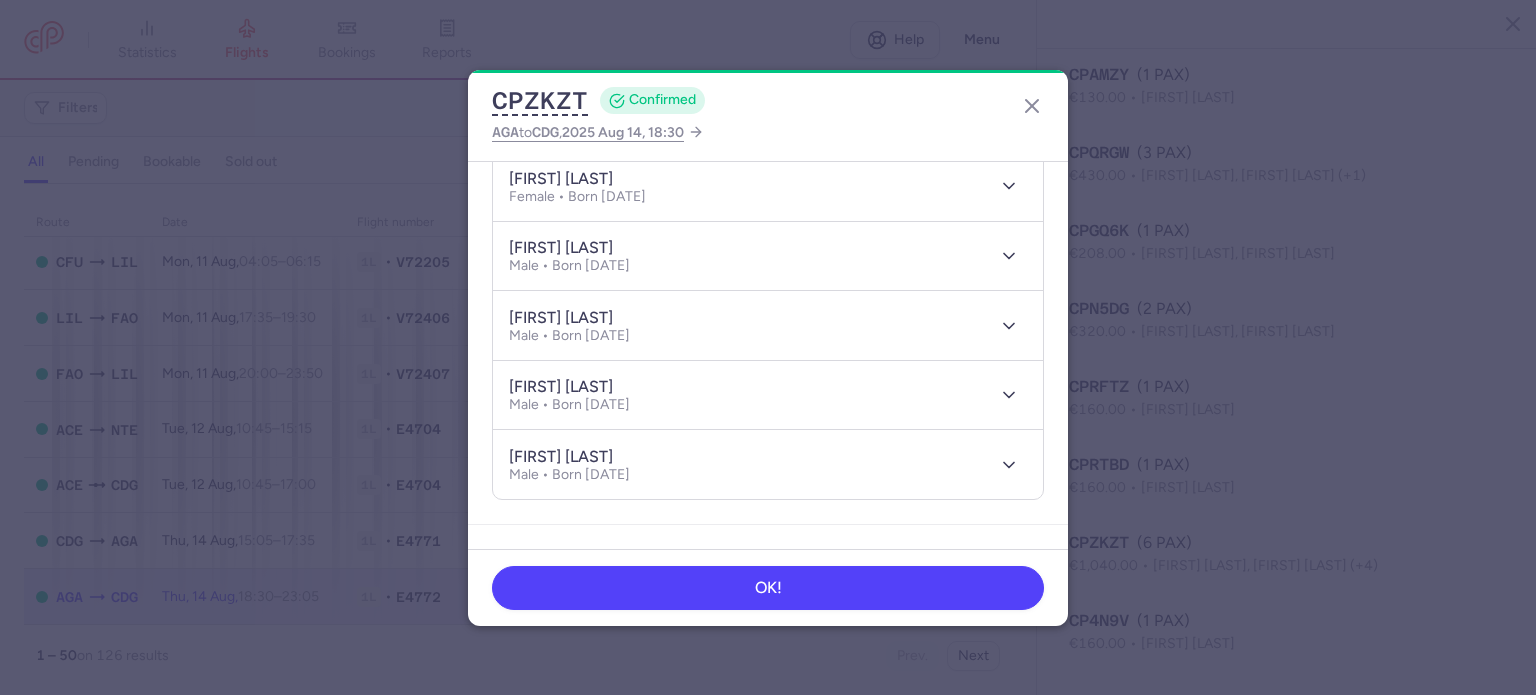 type 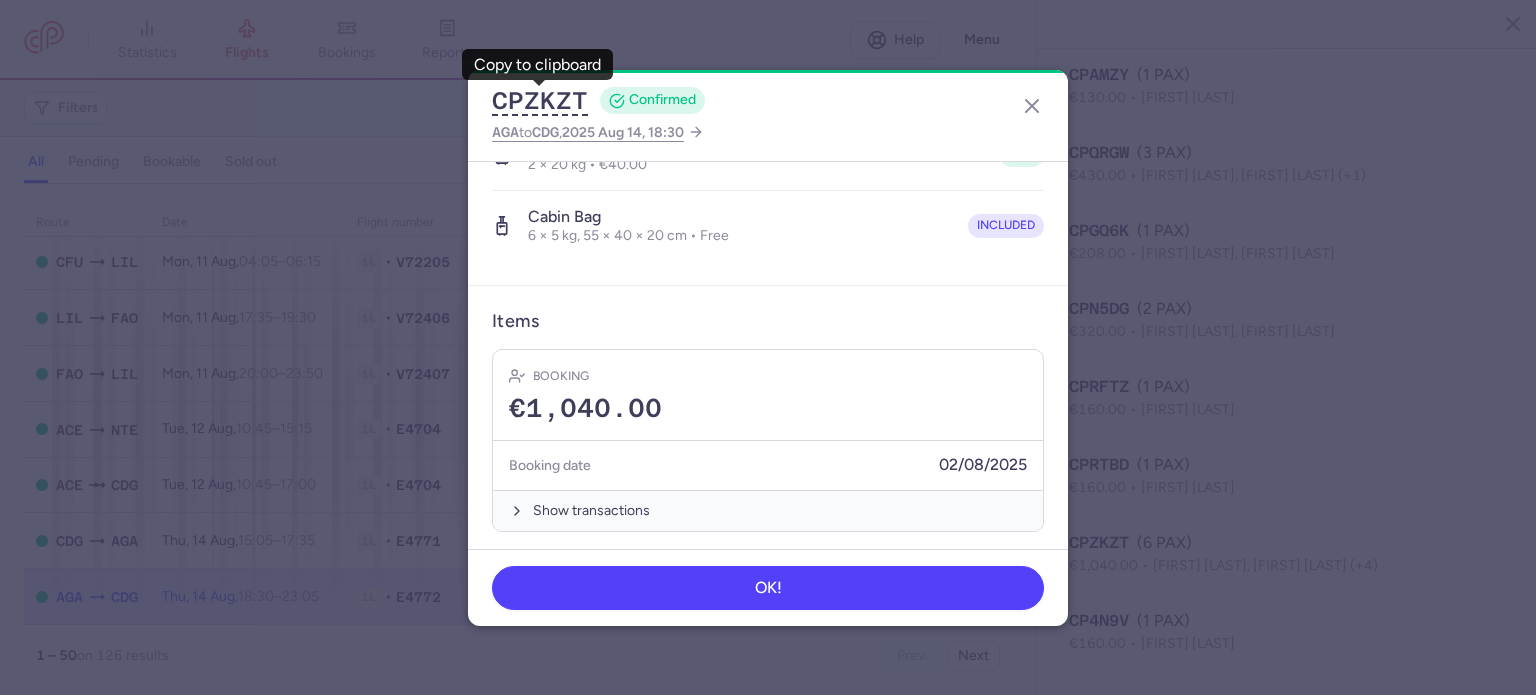 scroll, scrollTop: 668, scrollLeft: 0, axis: vertical 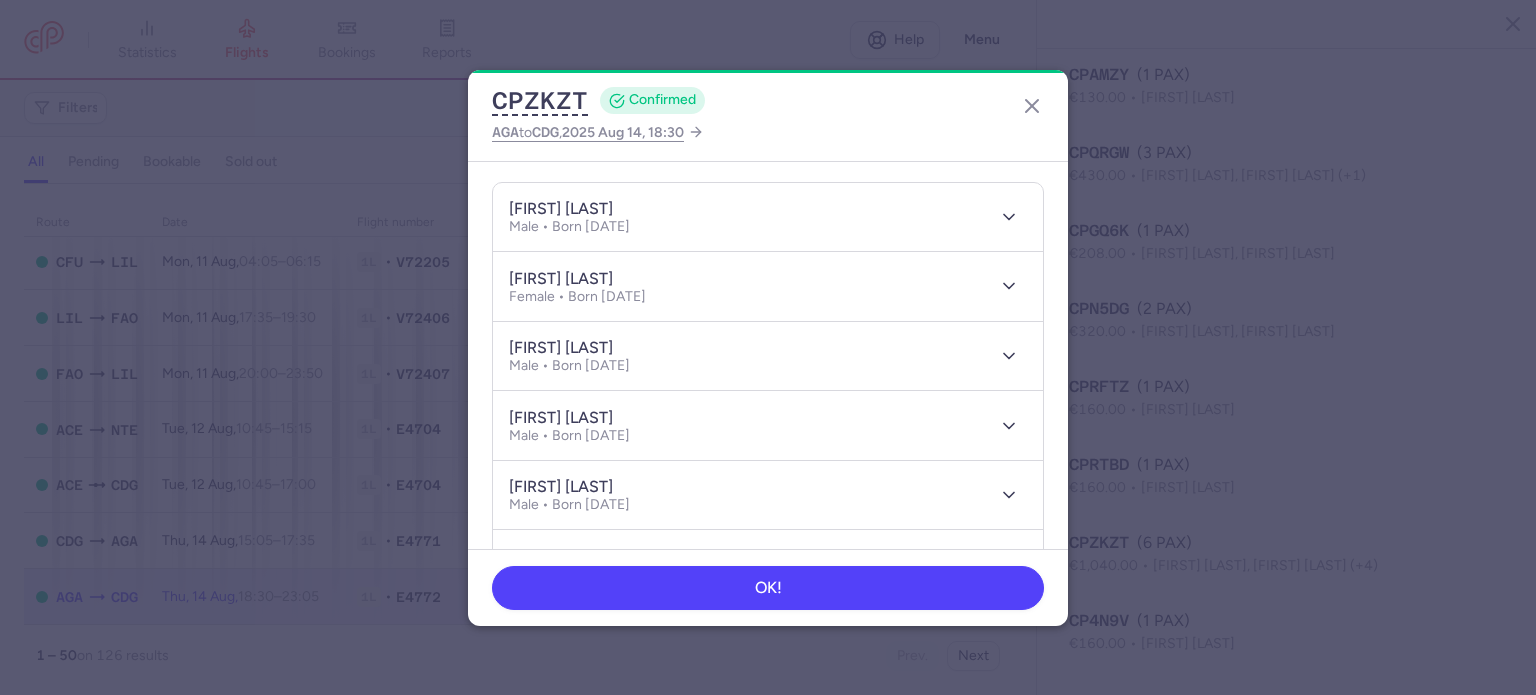 drag, startPoint x: 572, startPoint y: 205, endPoint x: 633, endPoint y: 203, distance: 61.03278 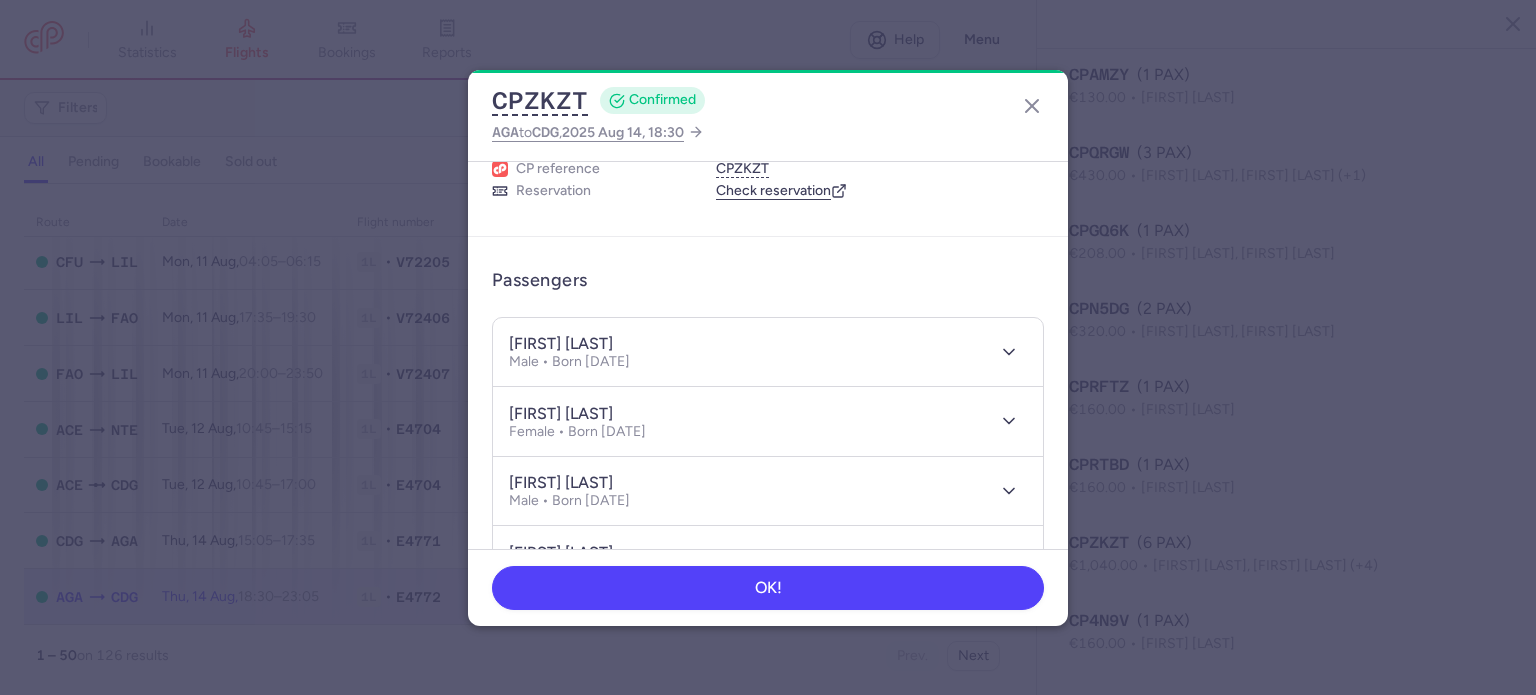 scroll, scrollTop: 100, scrollLeft: 0, axis: vertical 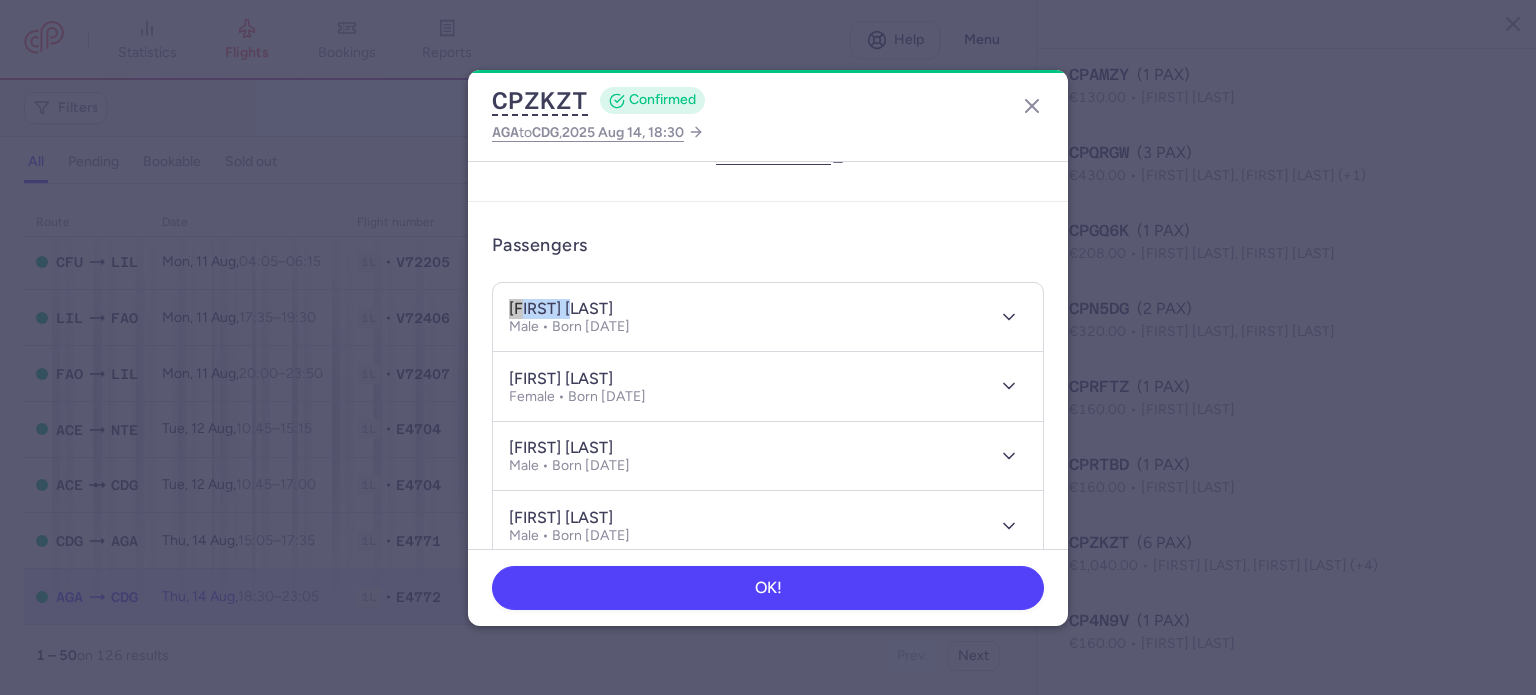 drag, startPoint x: 568, startPoint y: 311, endPoint x: 464, endPoint y: 295, distance: 105.22357 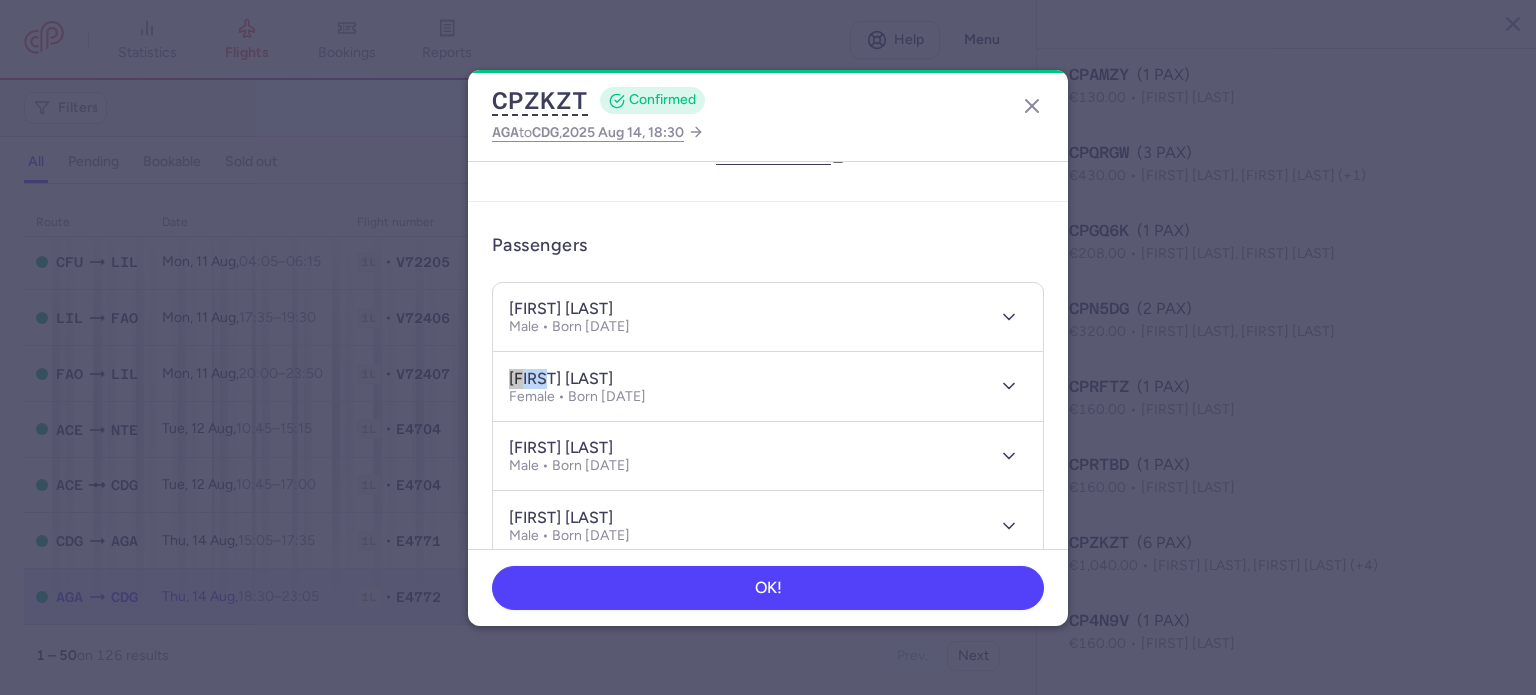 drag, startPoint x: 548, startPoint y: 378, endPoint x: 482, endPoint y: 369, distance: 66.61081 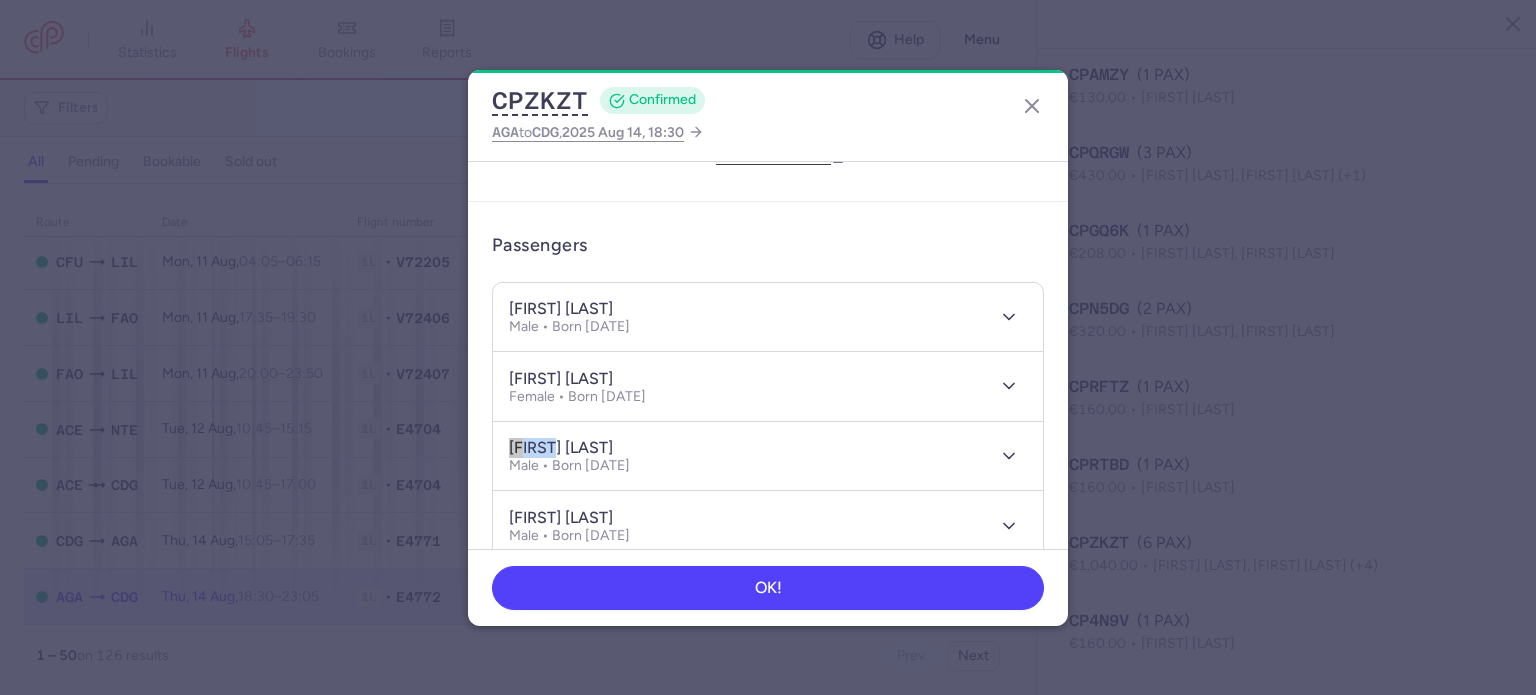 drag, startPoint x: 559, startPoint y: 435, endPoint x: 498, endPoint y: 443, distance: 61.522354 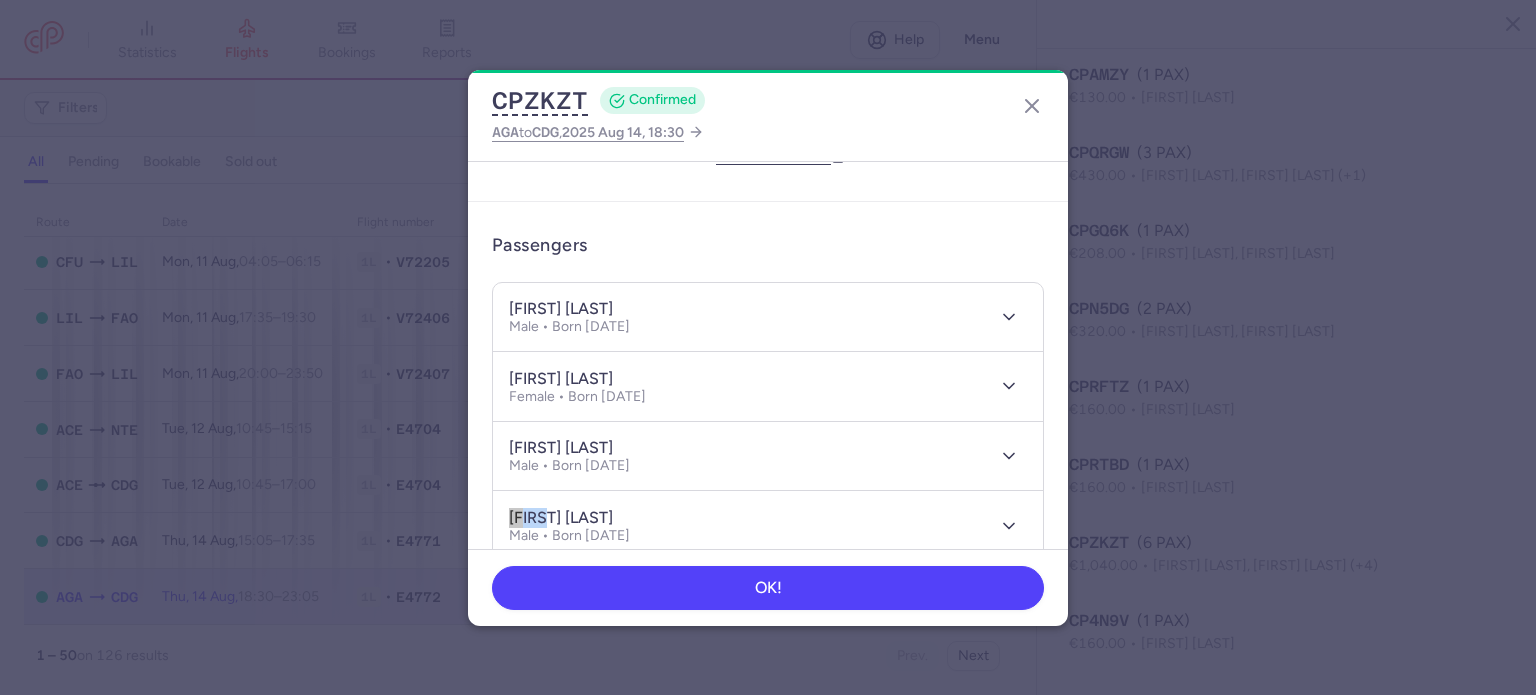 drag, startPoint x: 551, startPoint y: 514, endPoint x: 472, endPoint y: 508, distance: 79.22752 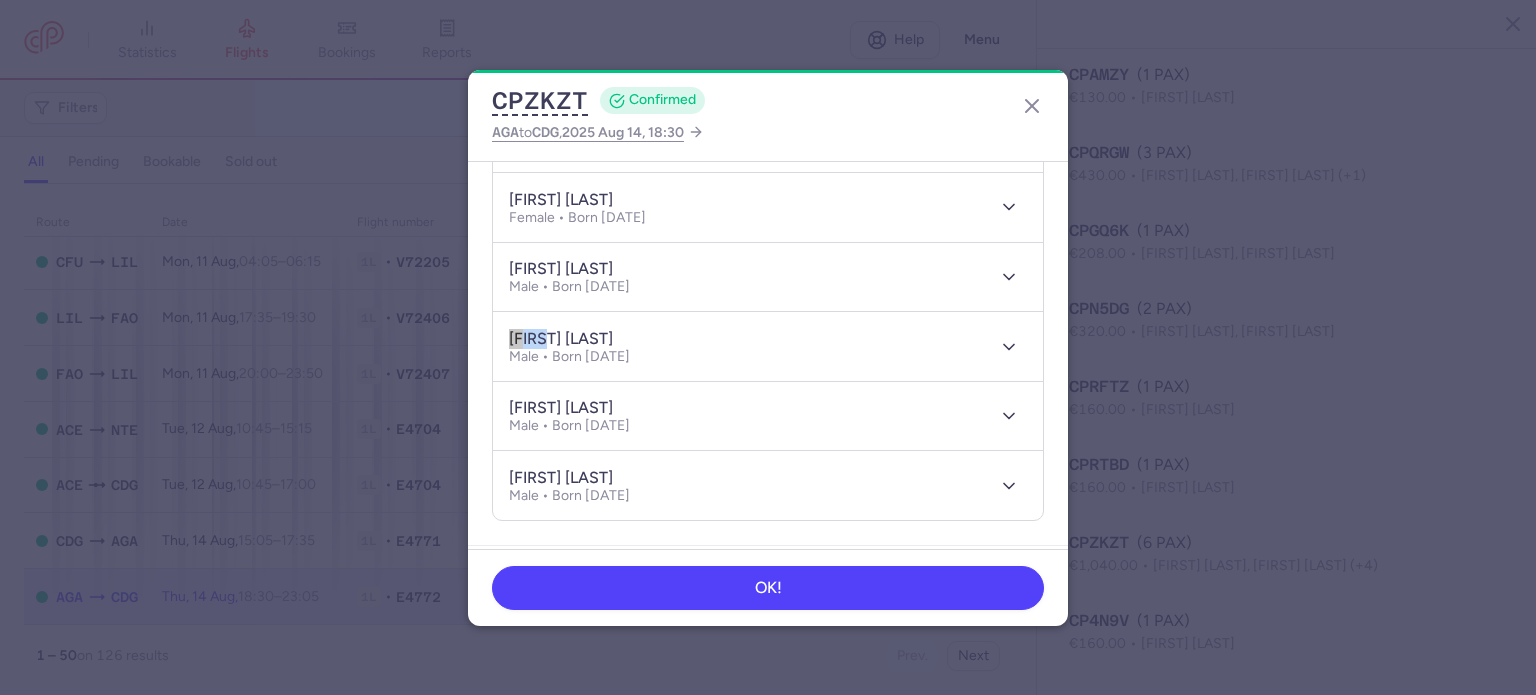 scroll, scrollTop: 300, scrollLeft: 0, axis: vertical 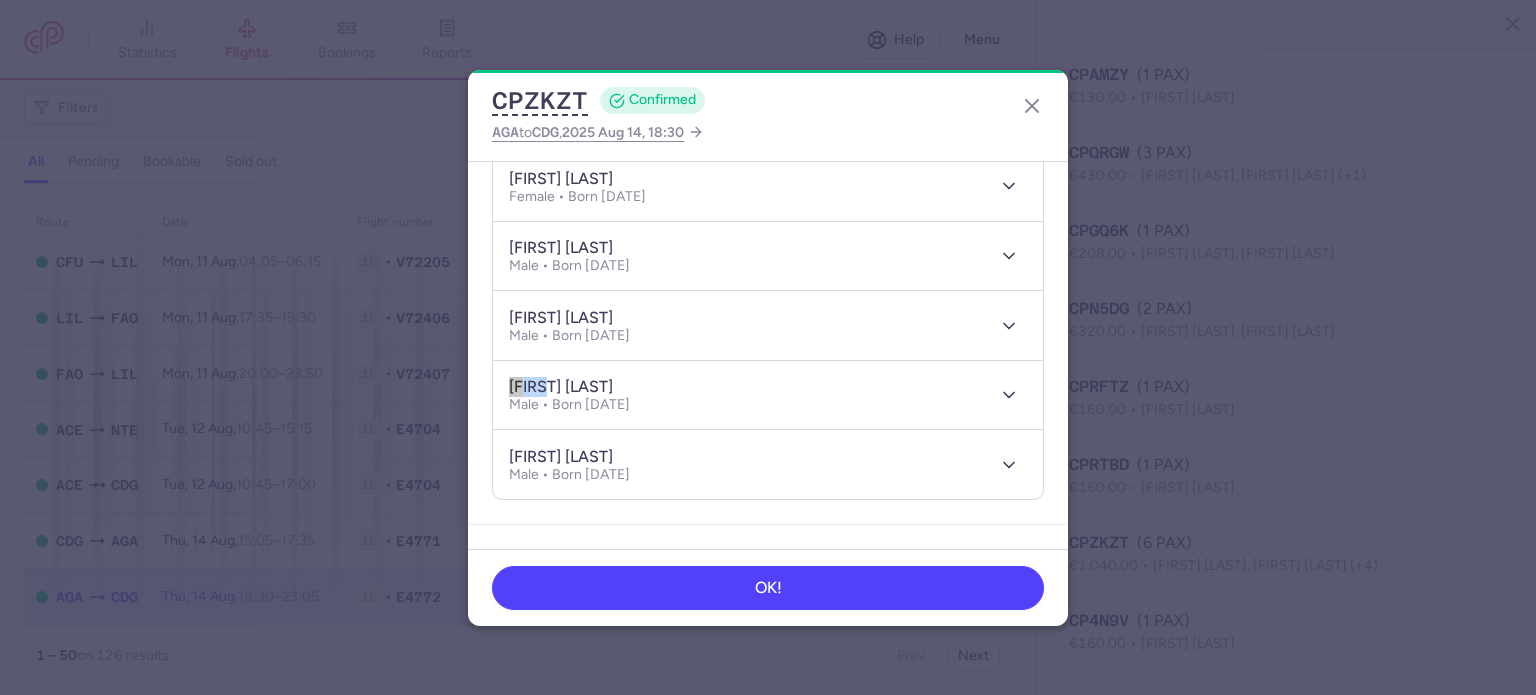 drag, startPoint x: 551, startPoint y: 383, endPoint x: 460, endPoint y: 369, distance: 92.070625 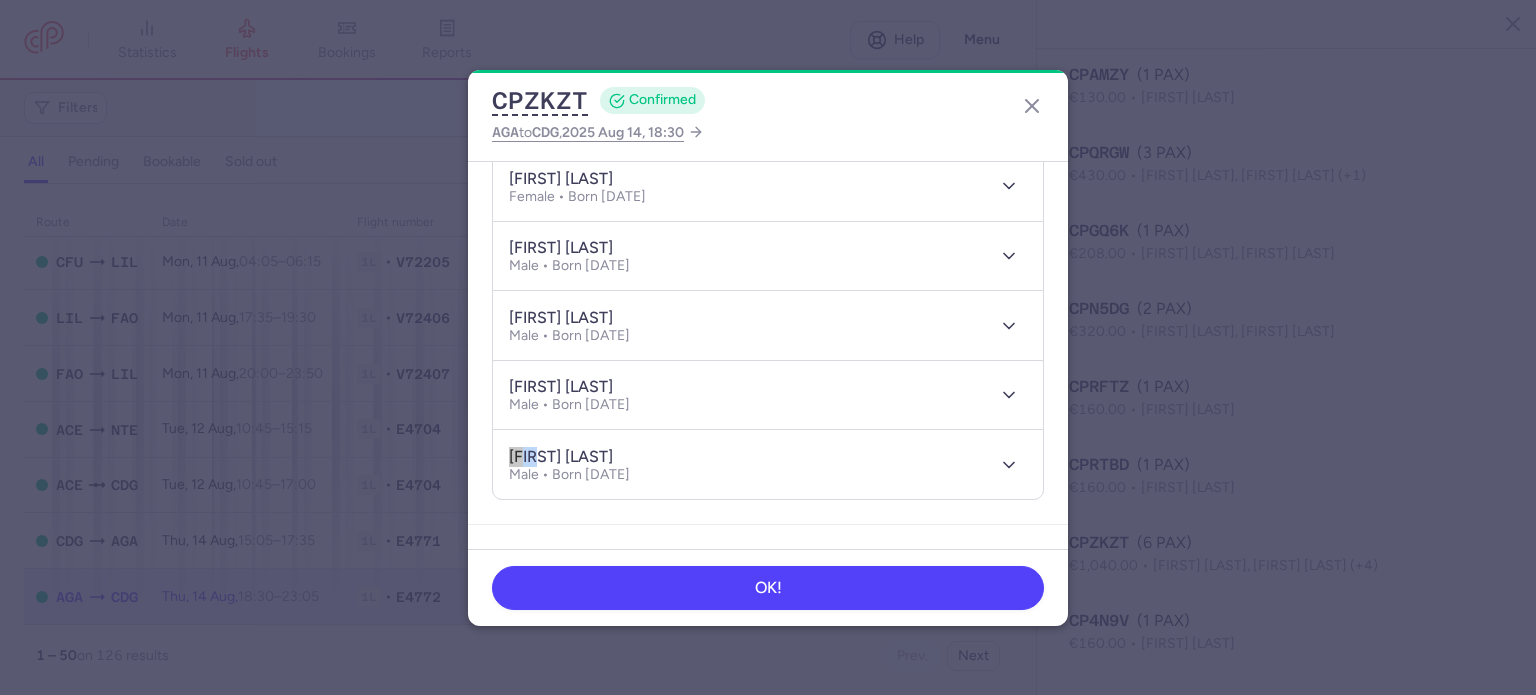 drag, startPoint x: 547, startPoint y: 450, endPoint x: 477, endPoint y: 441, distance: 70.5762 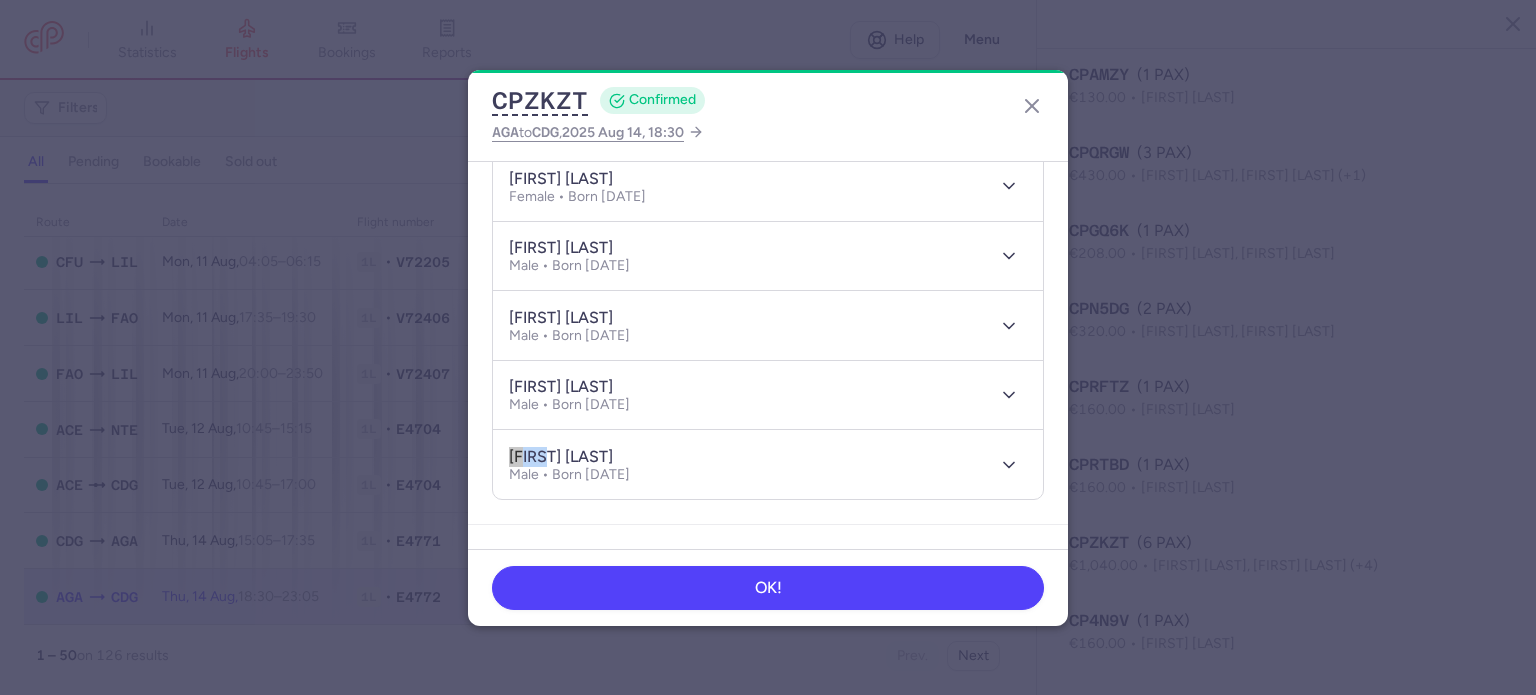drag, startPoint x: 554, startPoint y: 452, endPoint x: 480, endPoint y: 447, distance: 74.168724 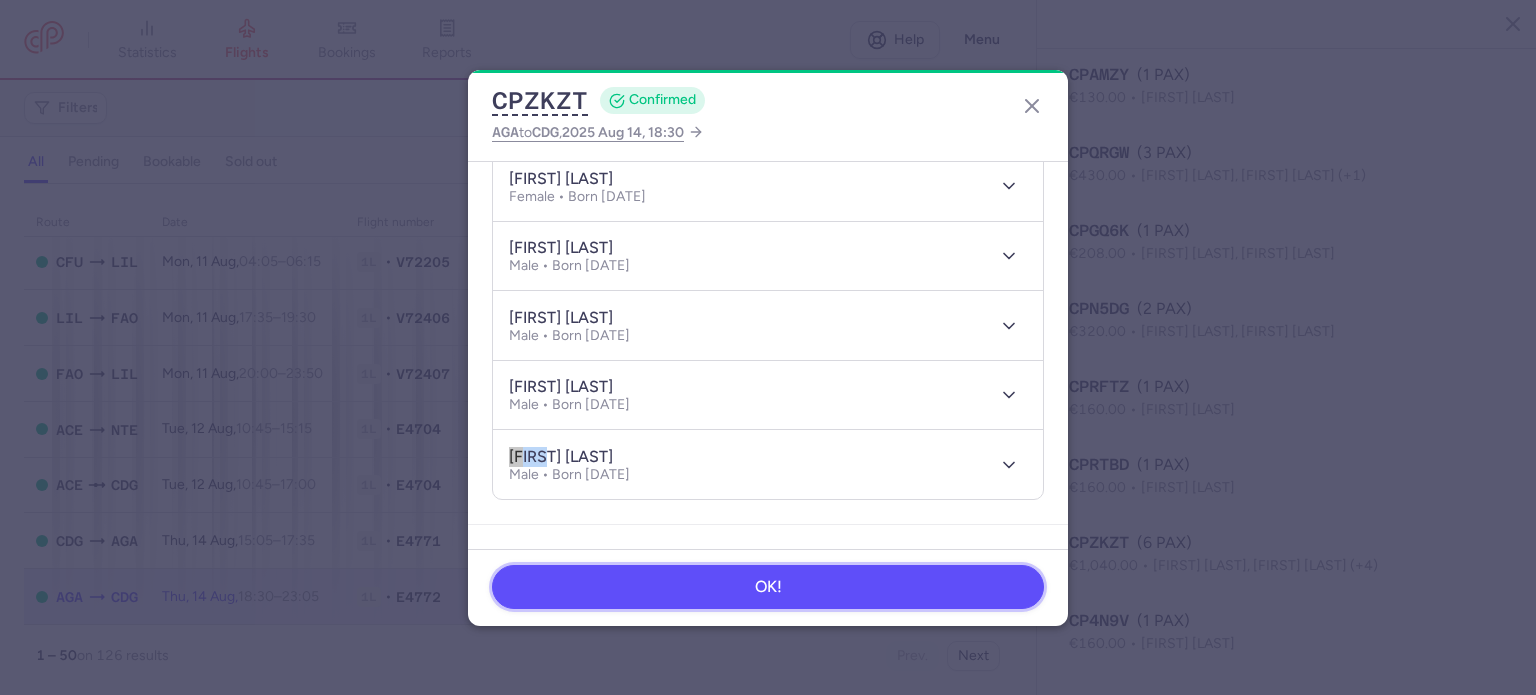 click on "OK!" at bounding box center [768, 587] 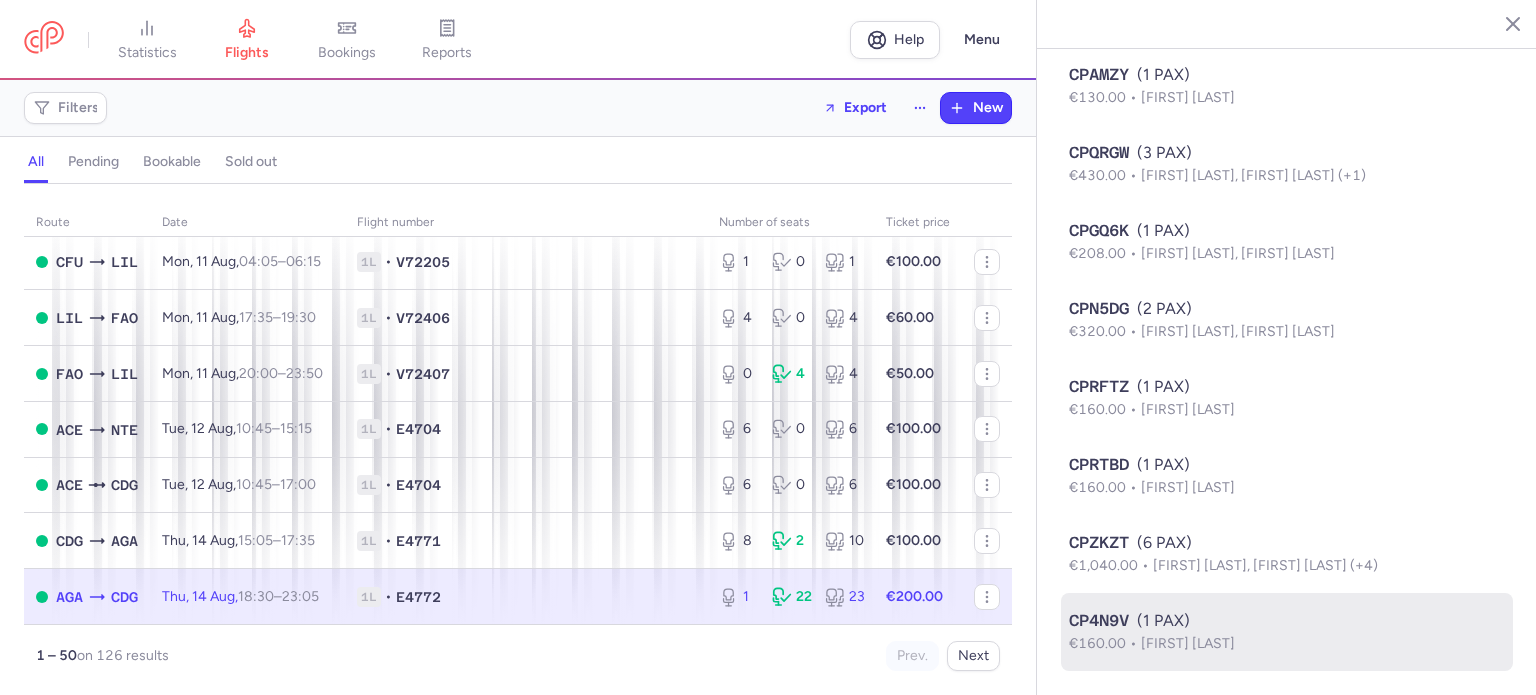 click on "CP4N9V (1 PAX)" at bounding box center (1287, 621) 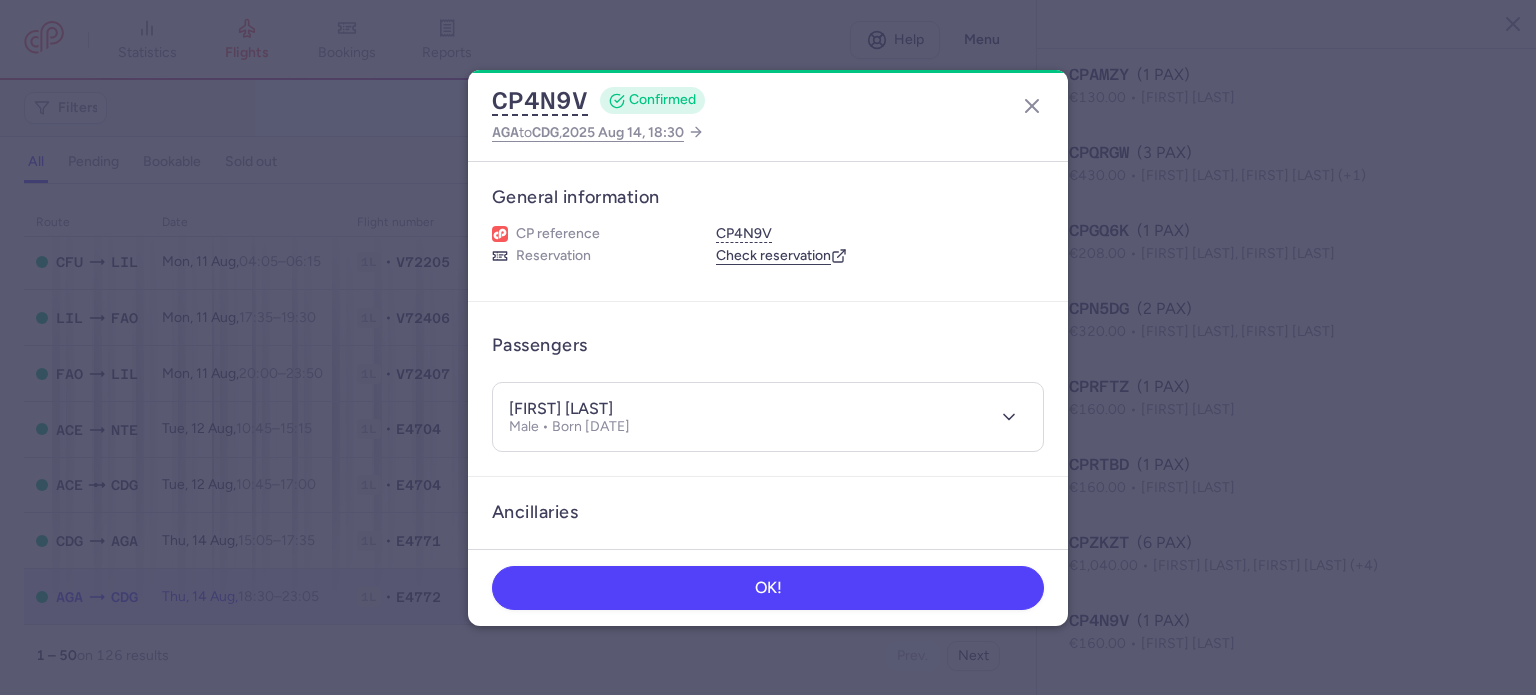 drag, startPoint x: 597, startPoint y: 407, endPoint x: 700, endPoint y: 407, distance: 103 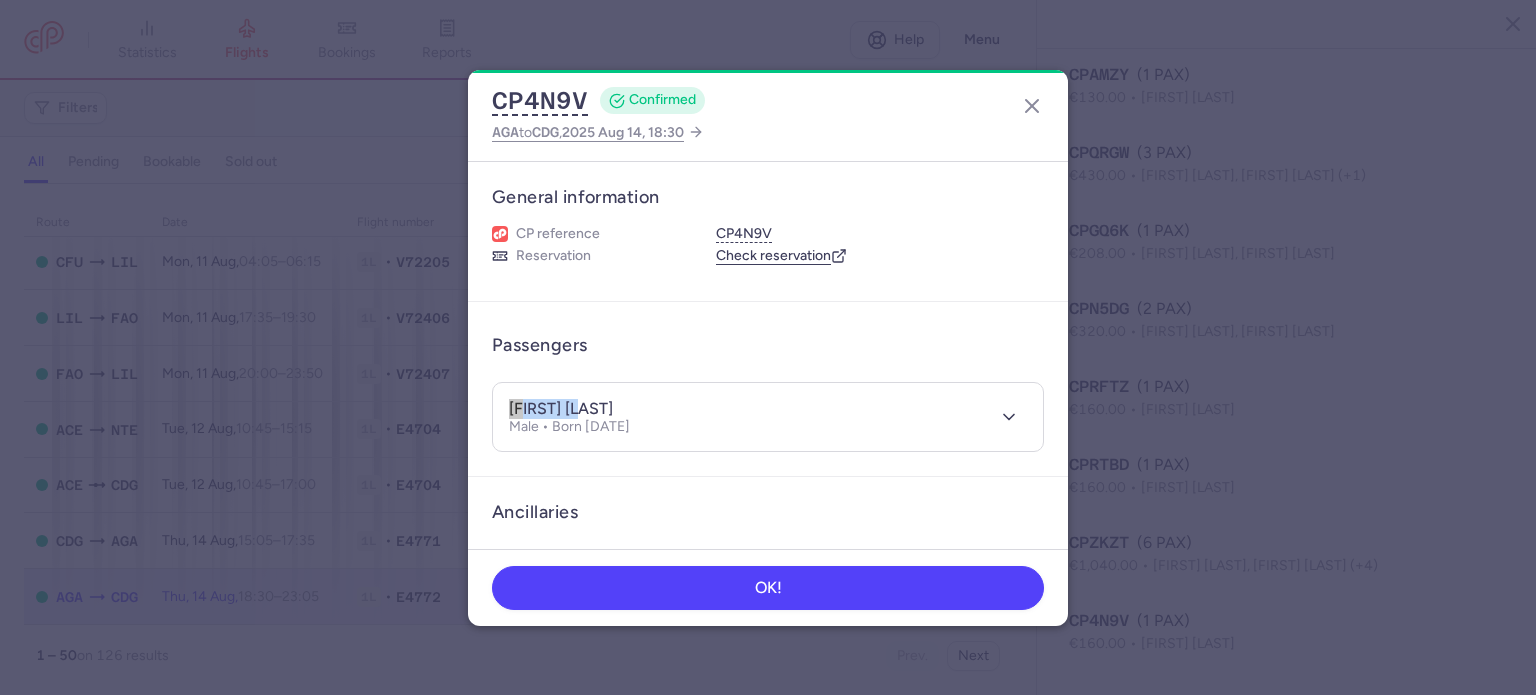drag, startPoint x: 591, startPoint y: 406, endPoint x: 425, endPoint y: 396, distance: 166.30093 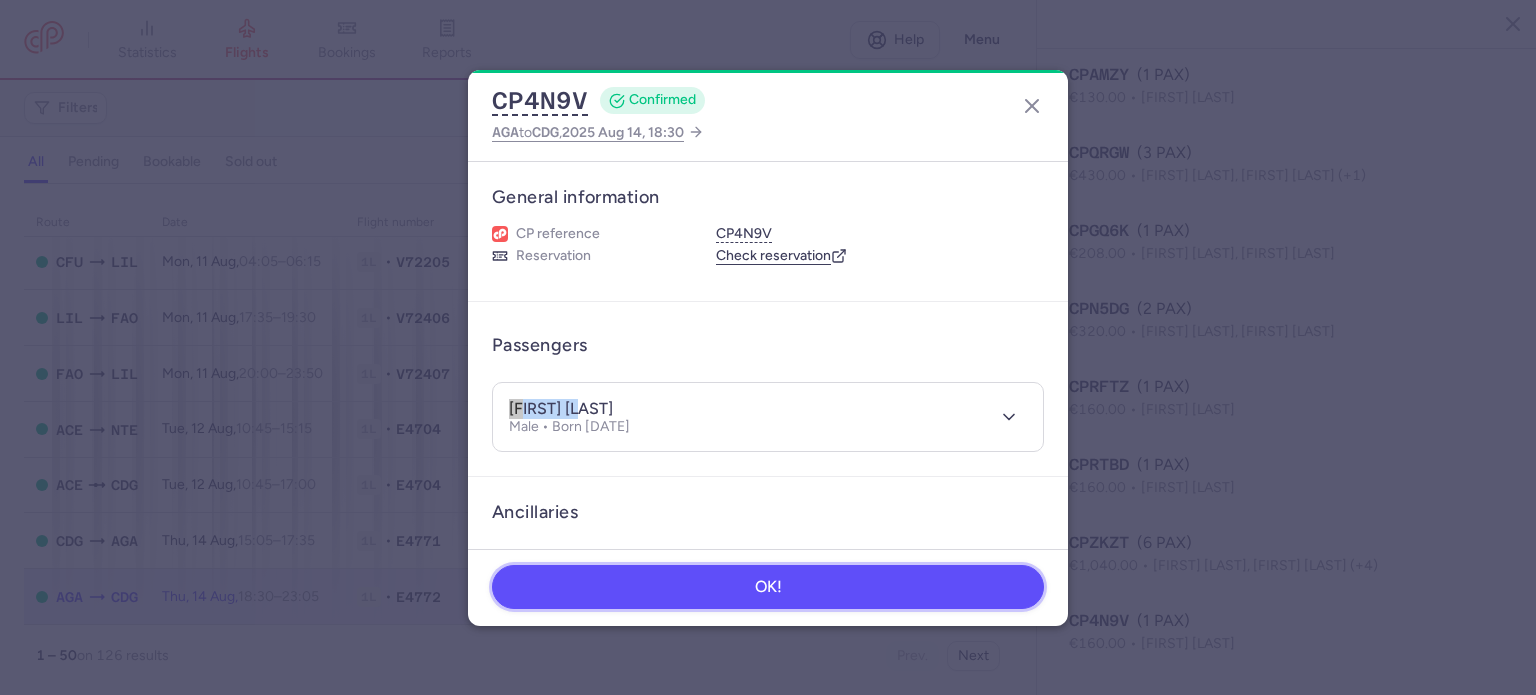 click on "OK!" at bounding box center [768, 587] 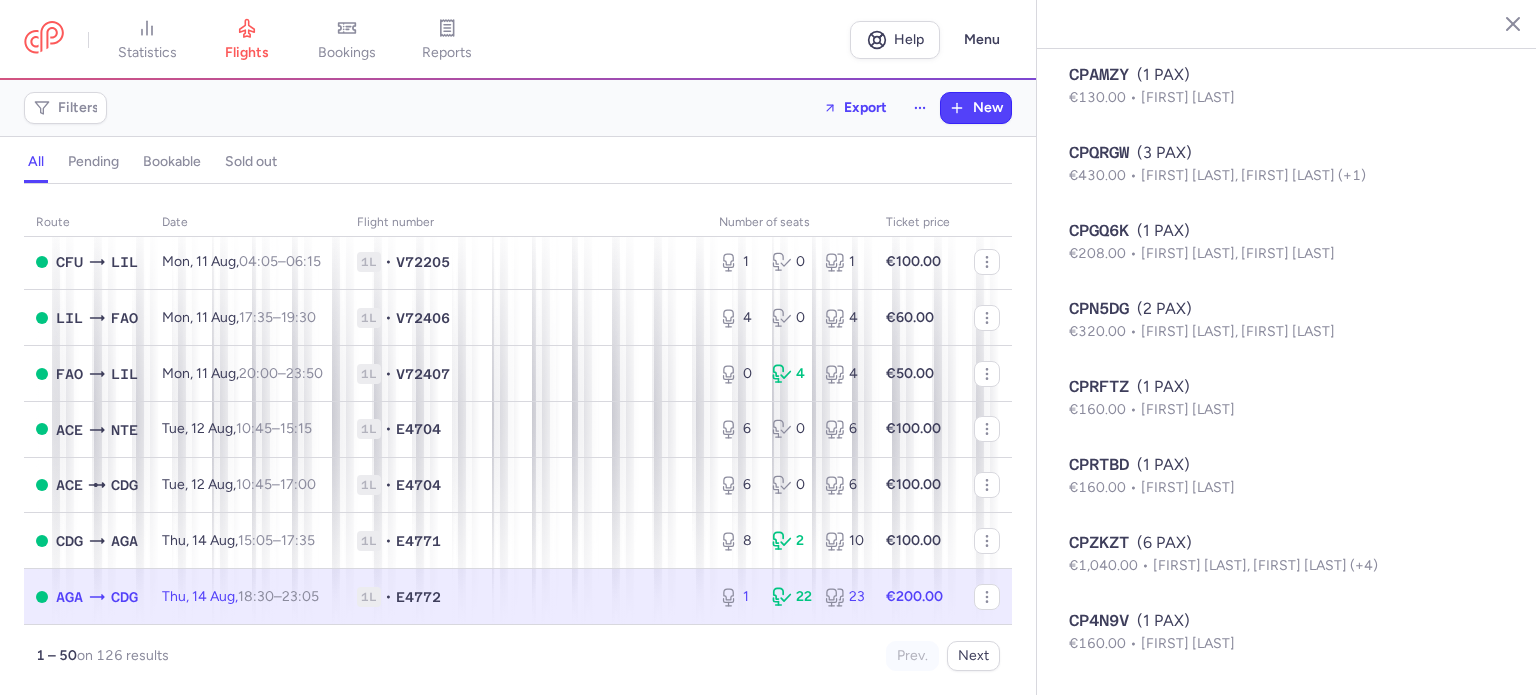 type 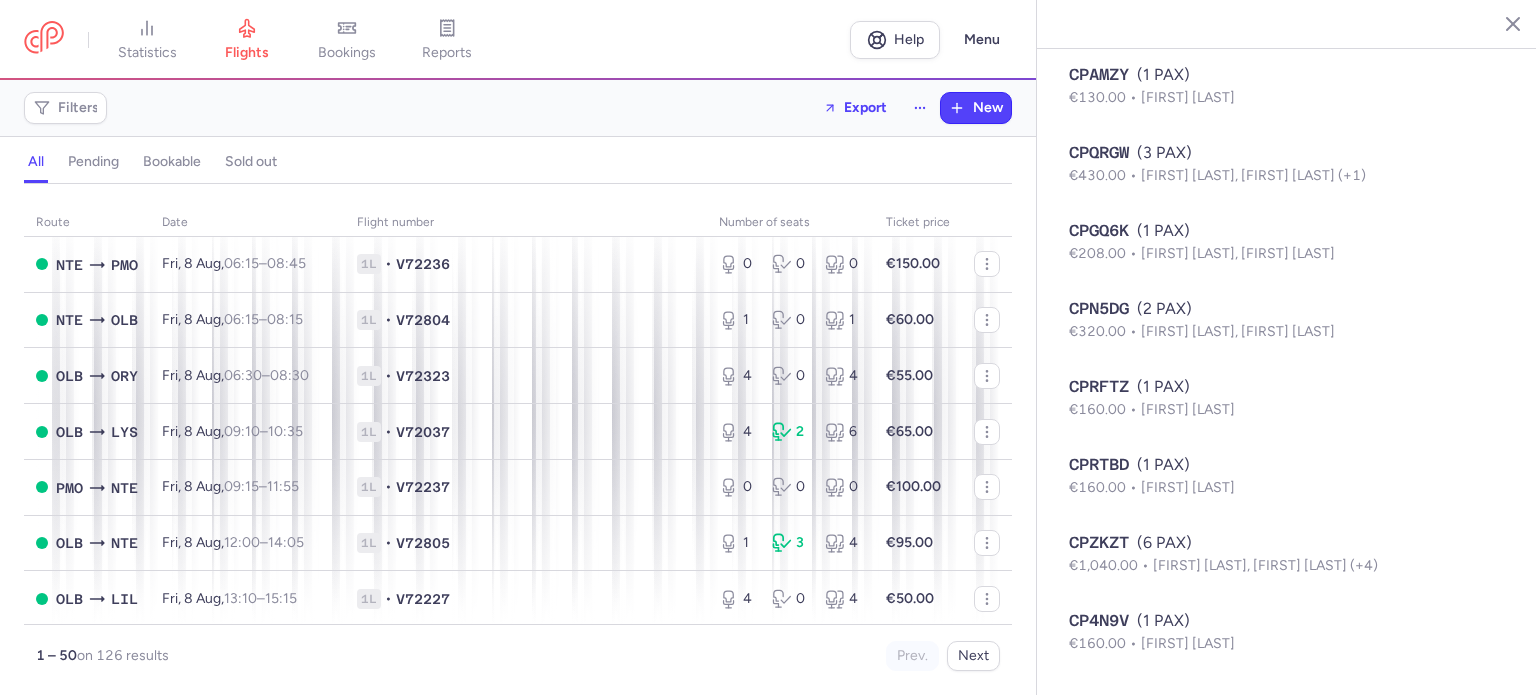 scroll, scrollTop: 1096, scrollLeft: 0, axis: vertical 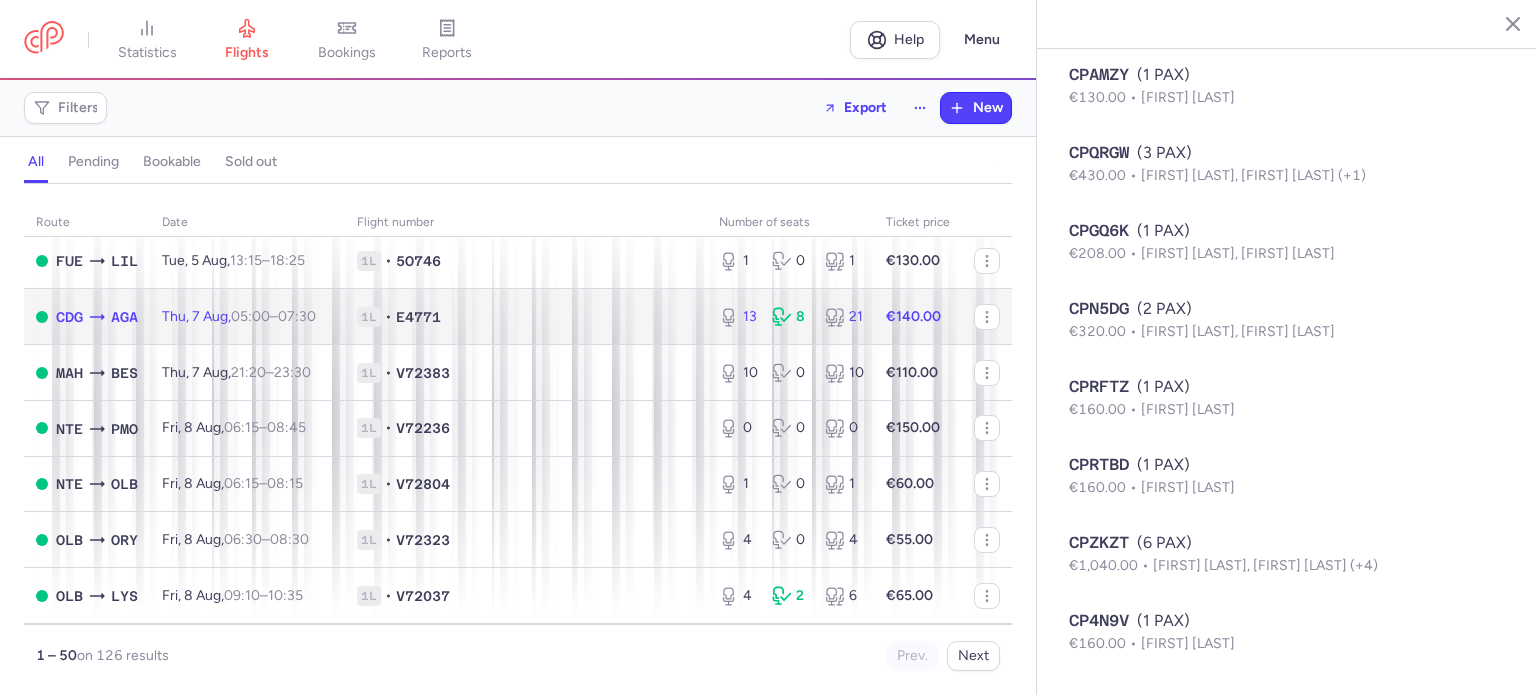 click on "Thu, 7 Aug, 05:00 – 07:30 +0" at bounding box center [239, 316] 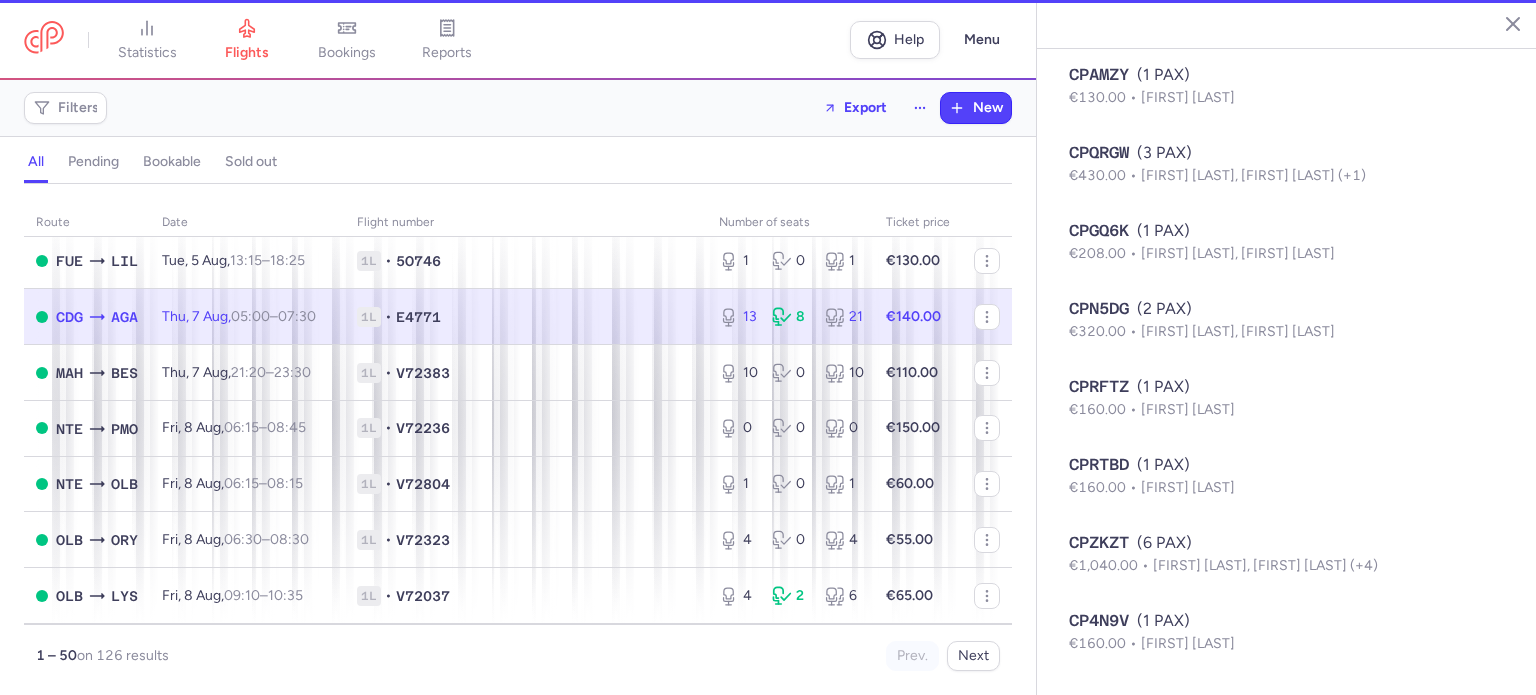 type on "13" 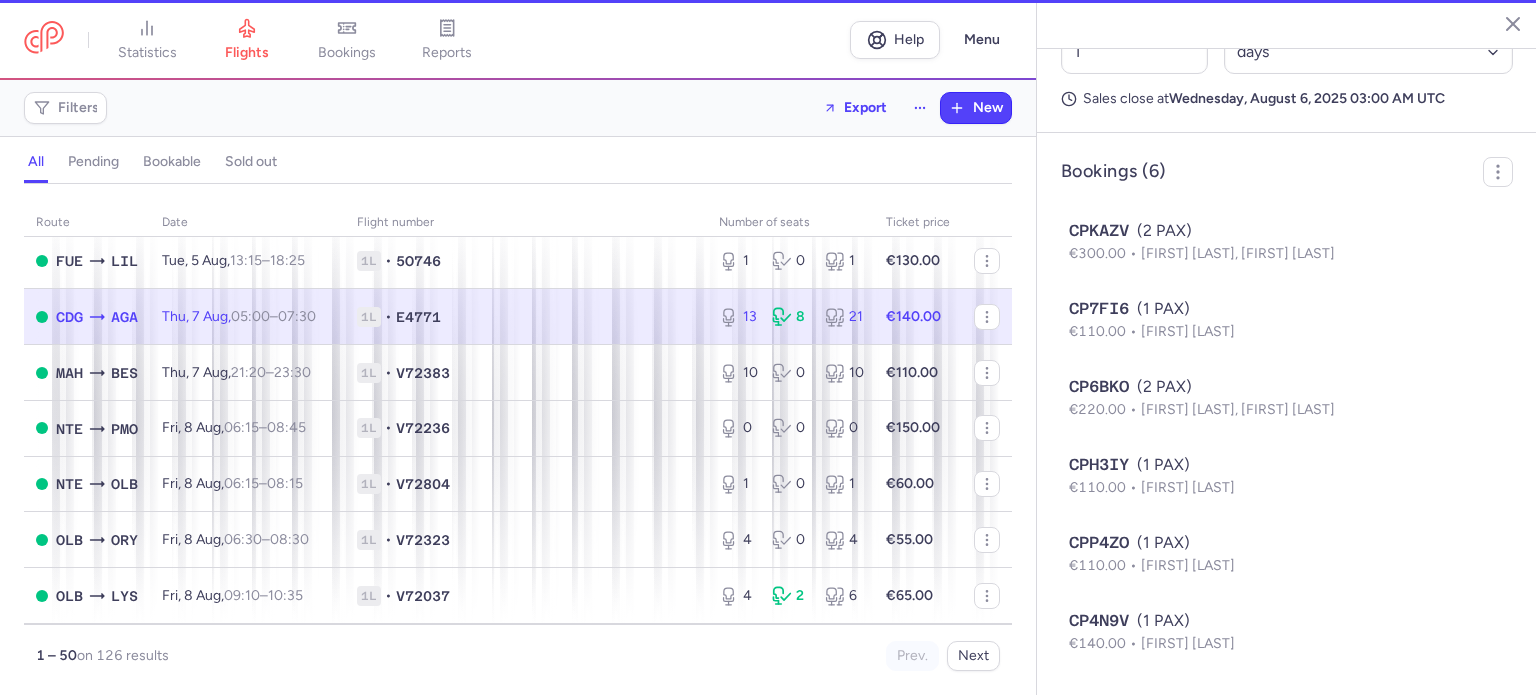 scroll, scrollTop: 1125, scrollLeft: 0, axis: vertical 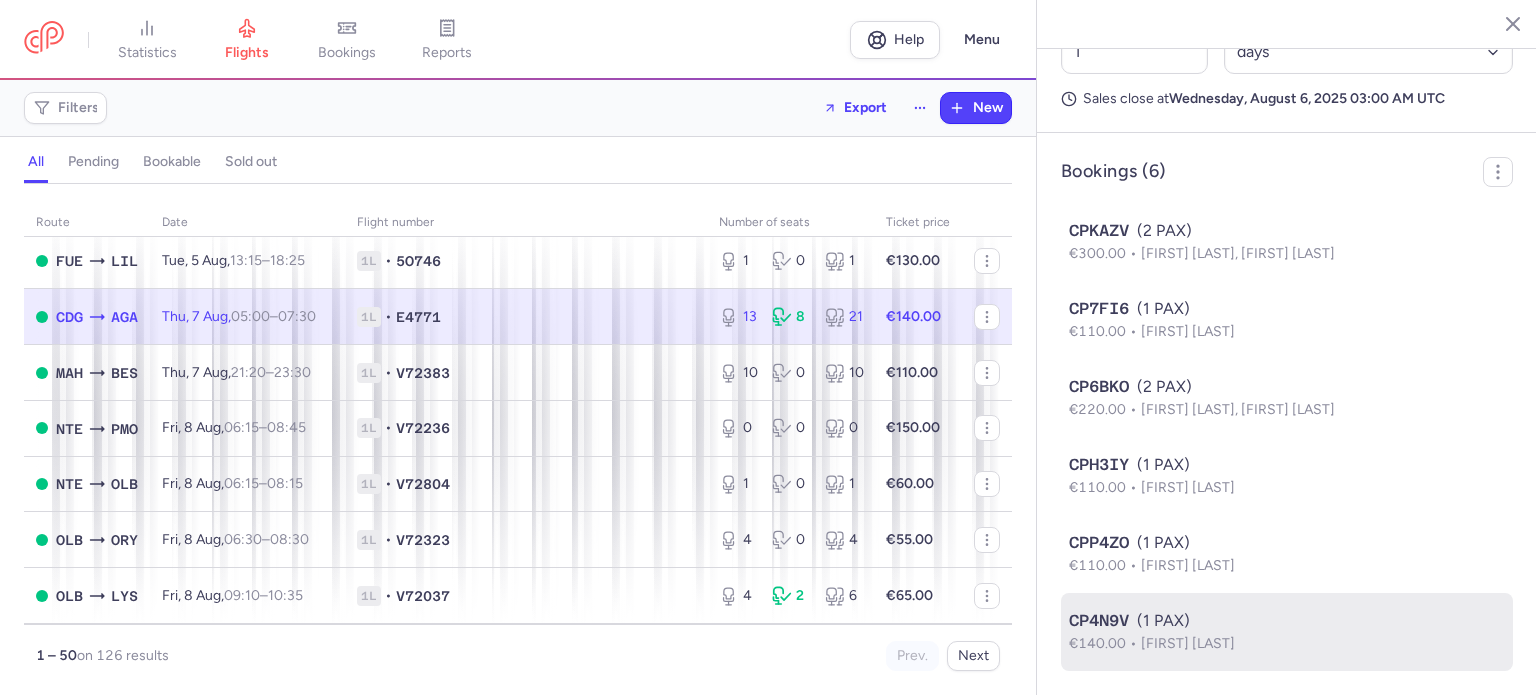 click on "[FIRST] [LAST]" at bounding box center [1188, 643] 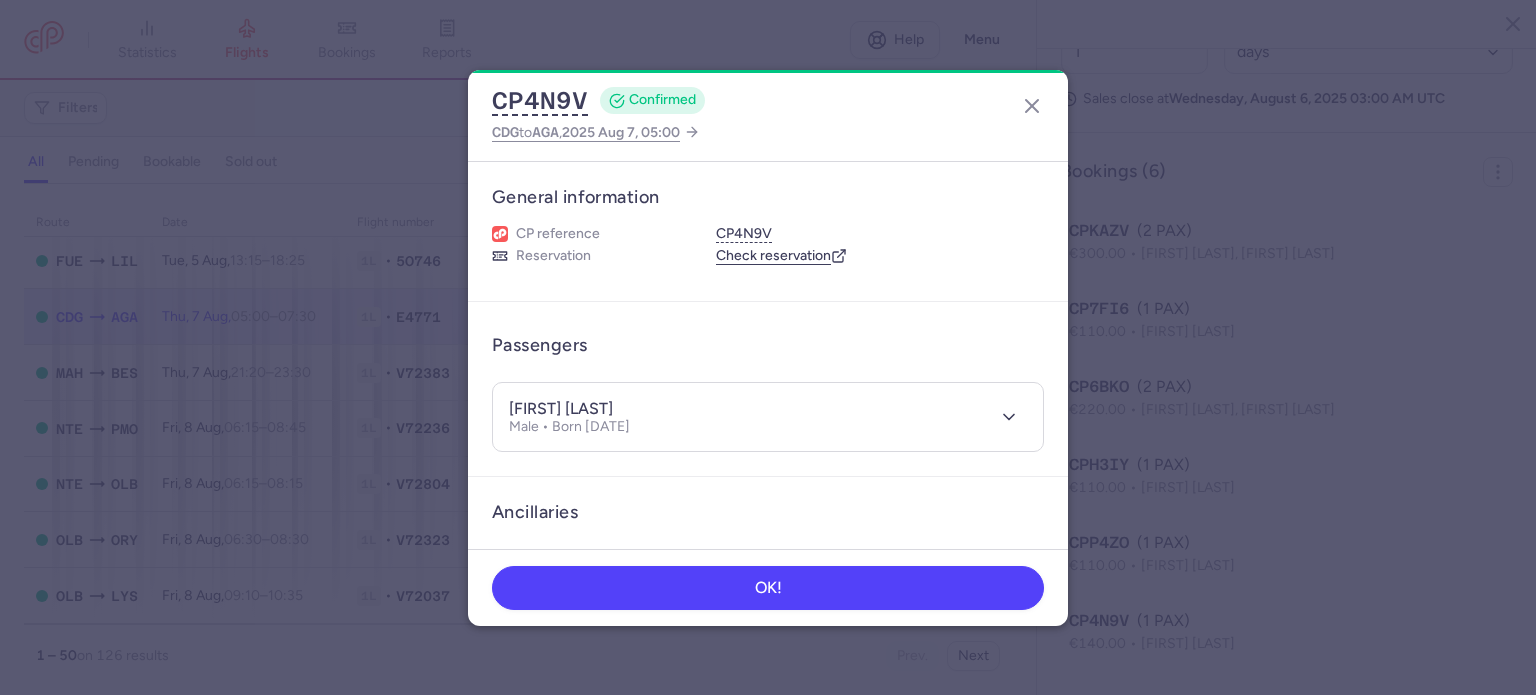 drag, startPoint x: 600, startPoint y: 404, endPoint x: 705, endPoint y: 403, distance: 105.00476 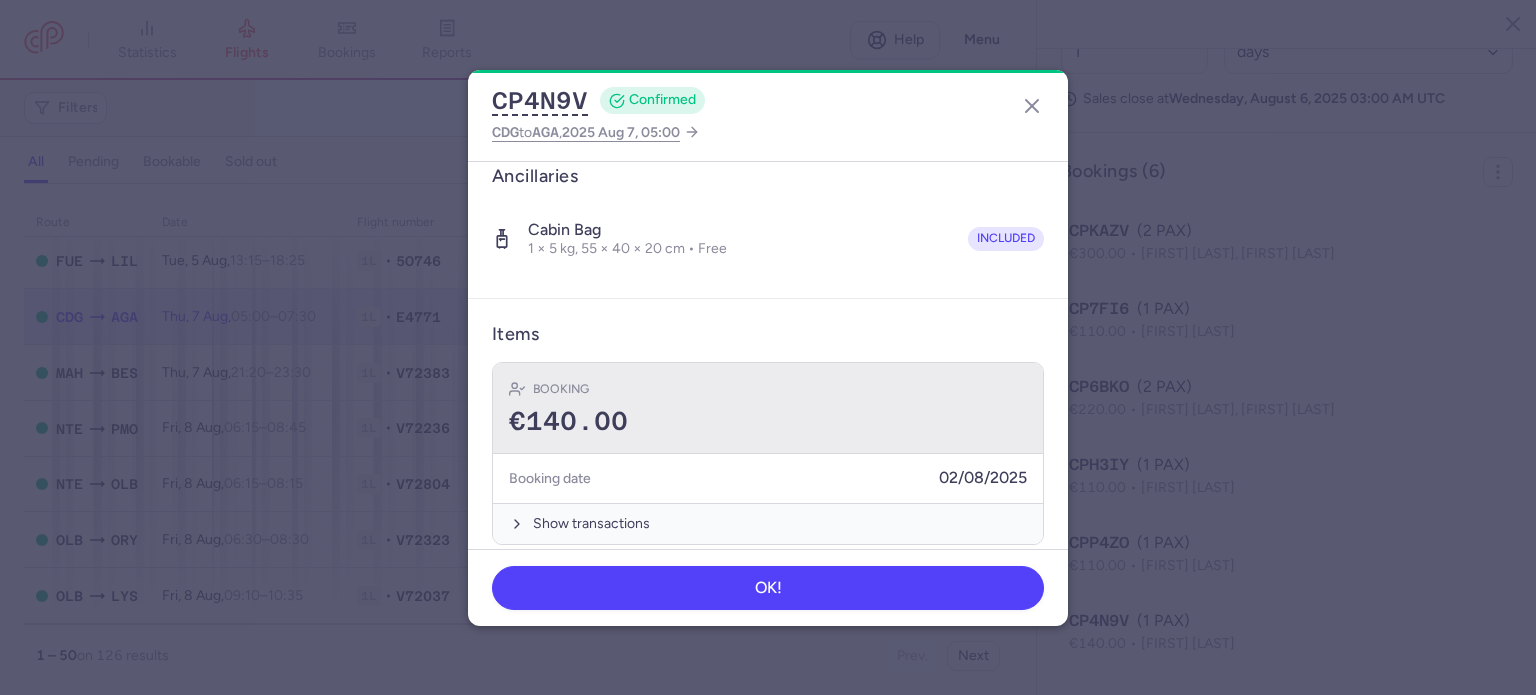 scroll, scrollTop: 352, scrollLeft: 0, axis: vertical 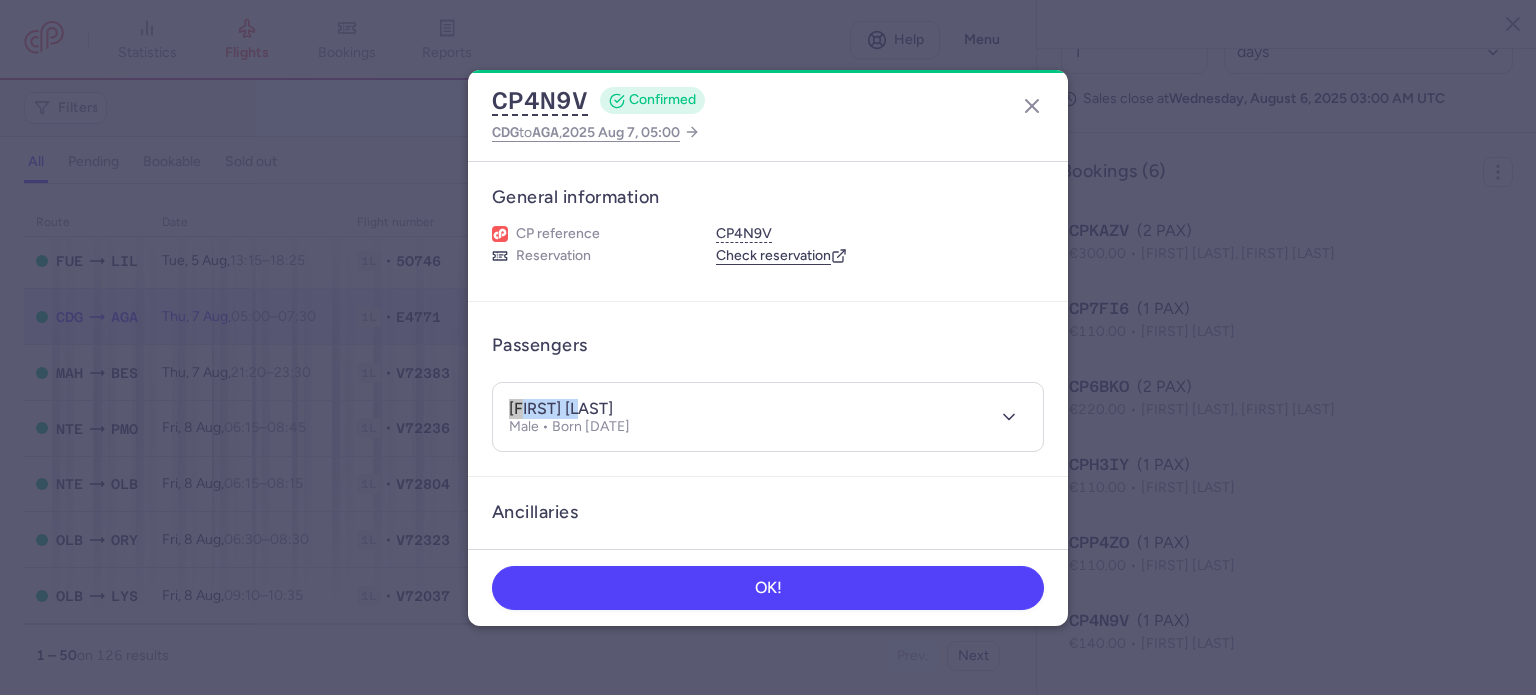 drag, startPoint x: 592, startPoint y: 406, endPoint x: 456, endPoint y: 402, distance: 136.0588 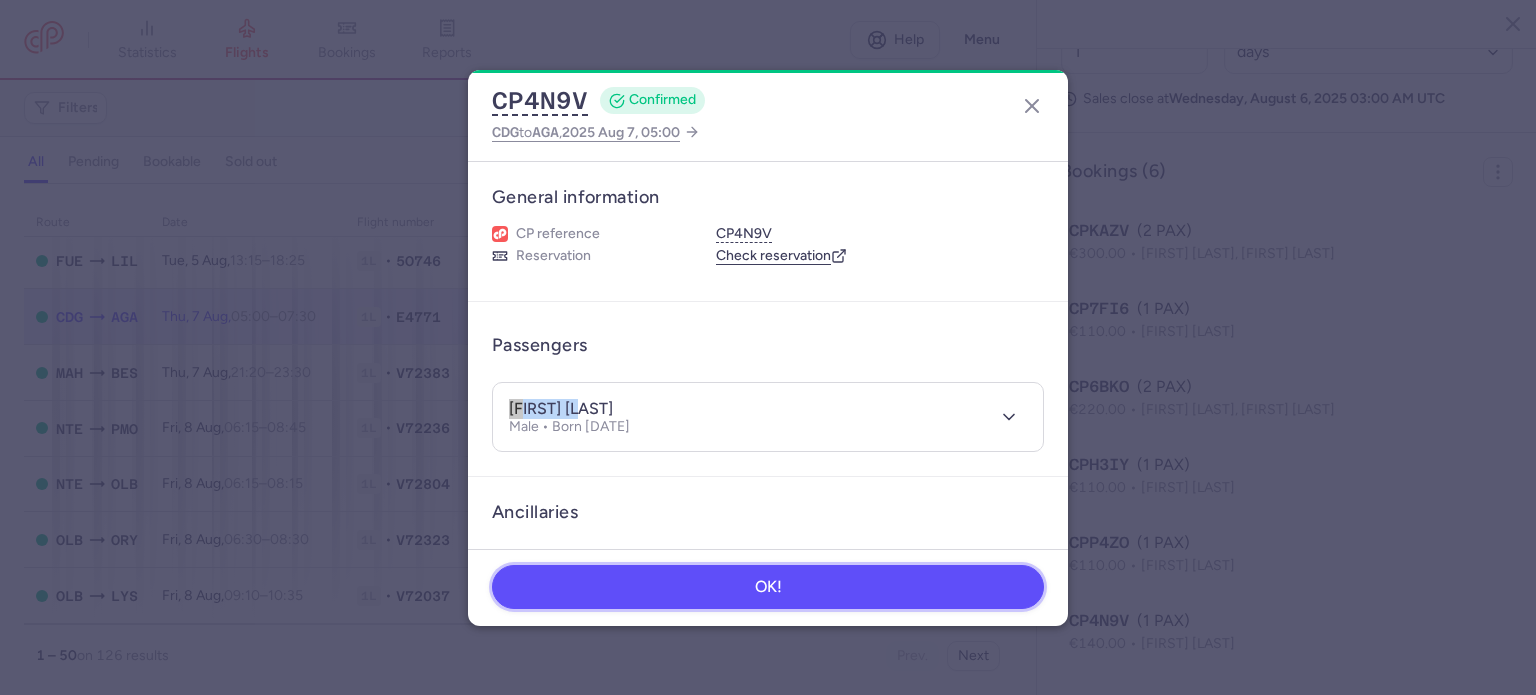 click on "OK!" at bounding box center (768, 587) 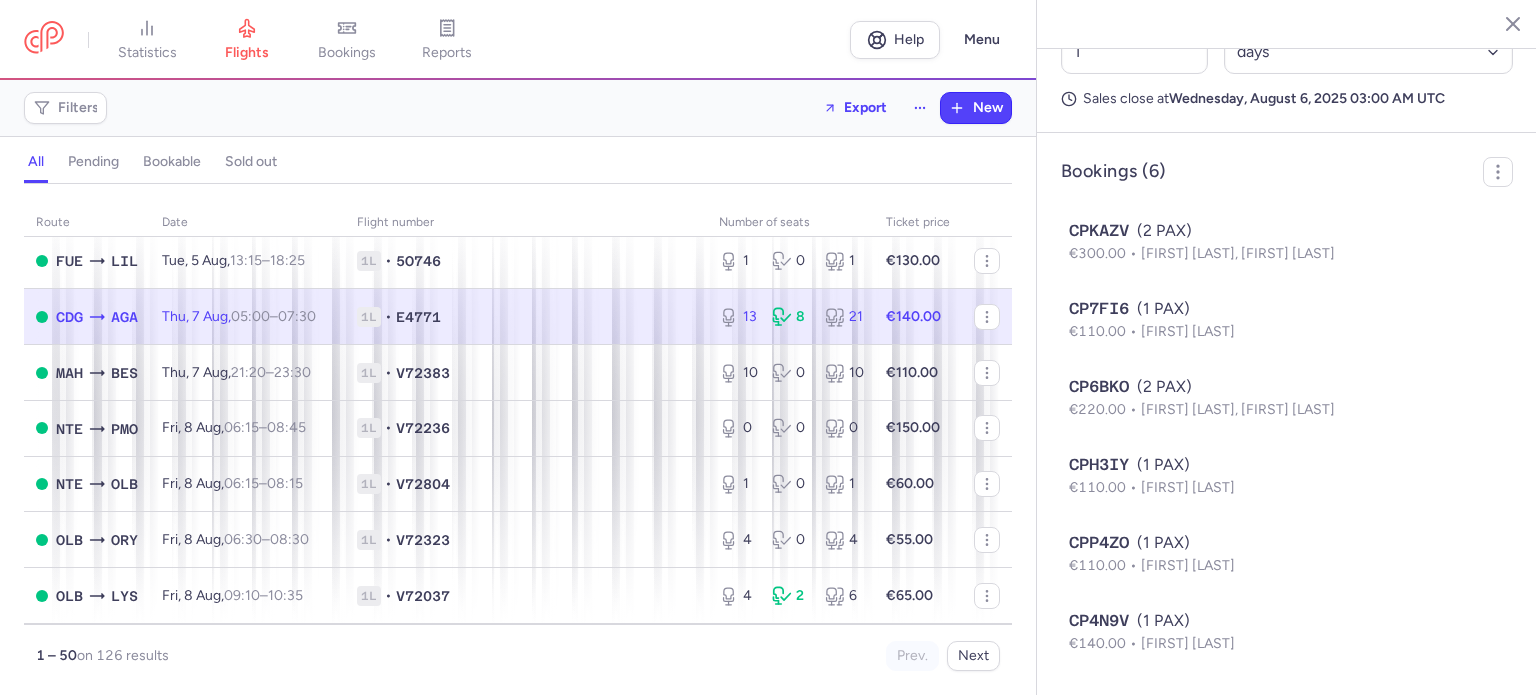 drag, startPoint x: 354, startPoint y: 331, endPoint x: 444, endPoint y: 347, distance: 91.411156 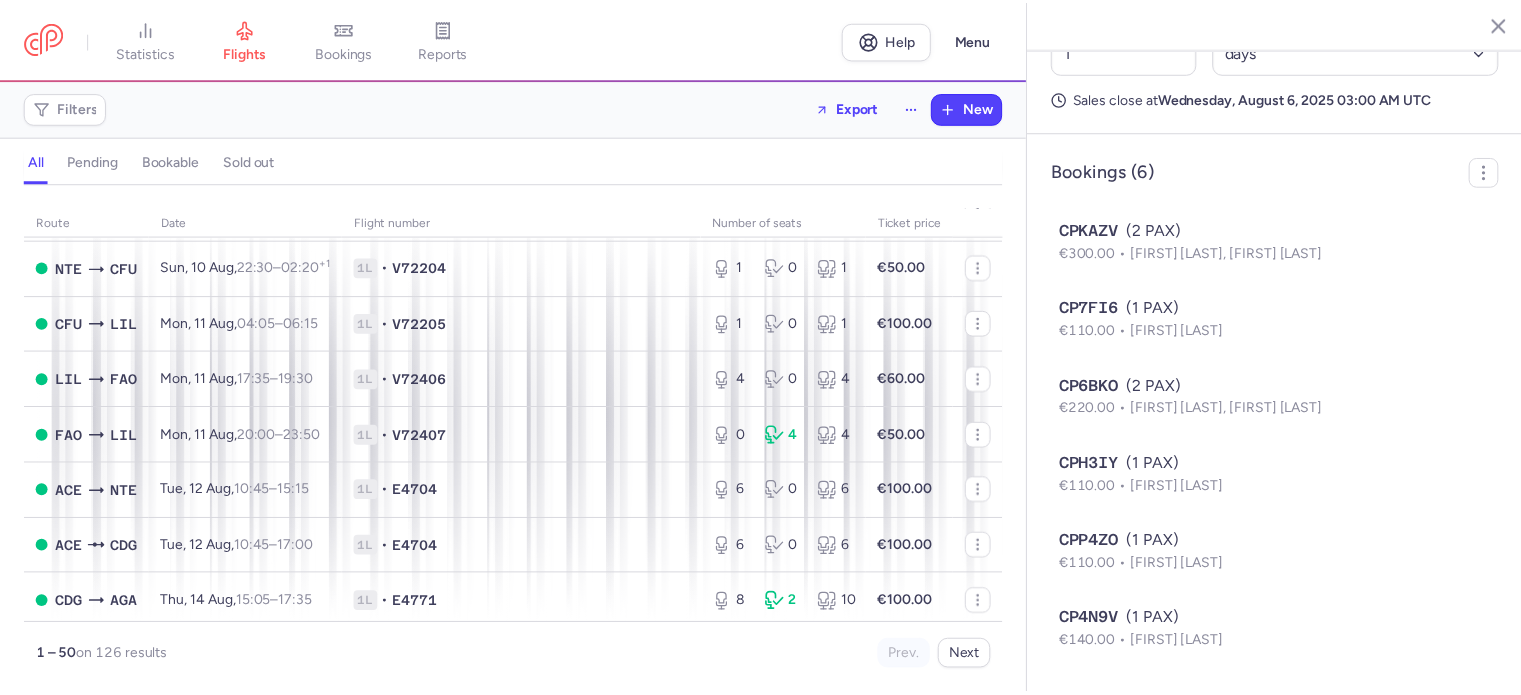 scroll, scrollTop: 2496, scrollLeft: 0, axis: vertical 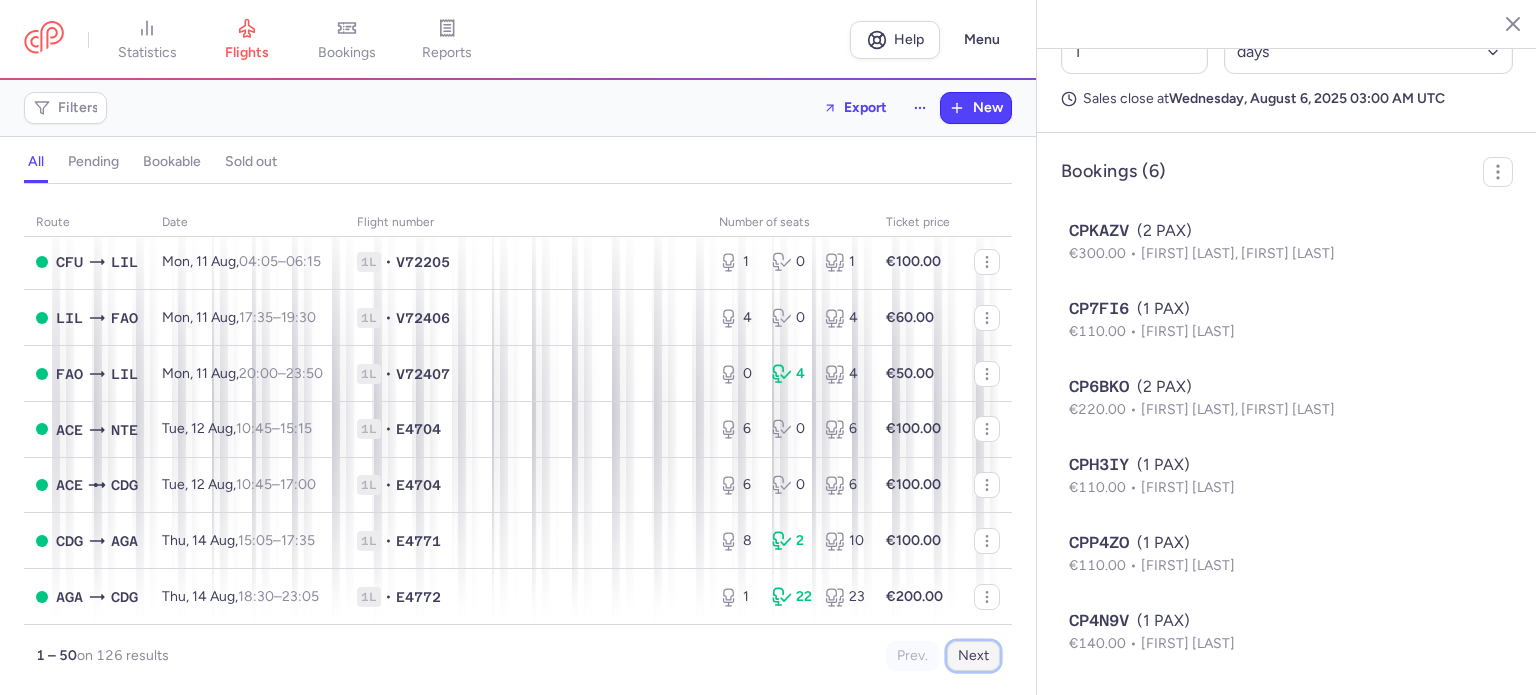 click on "Next" at bounding box center (973, 656) 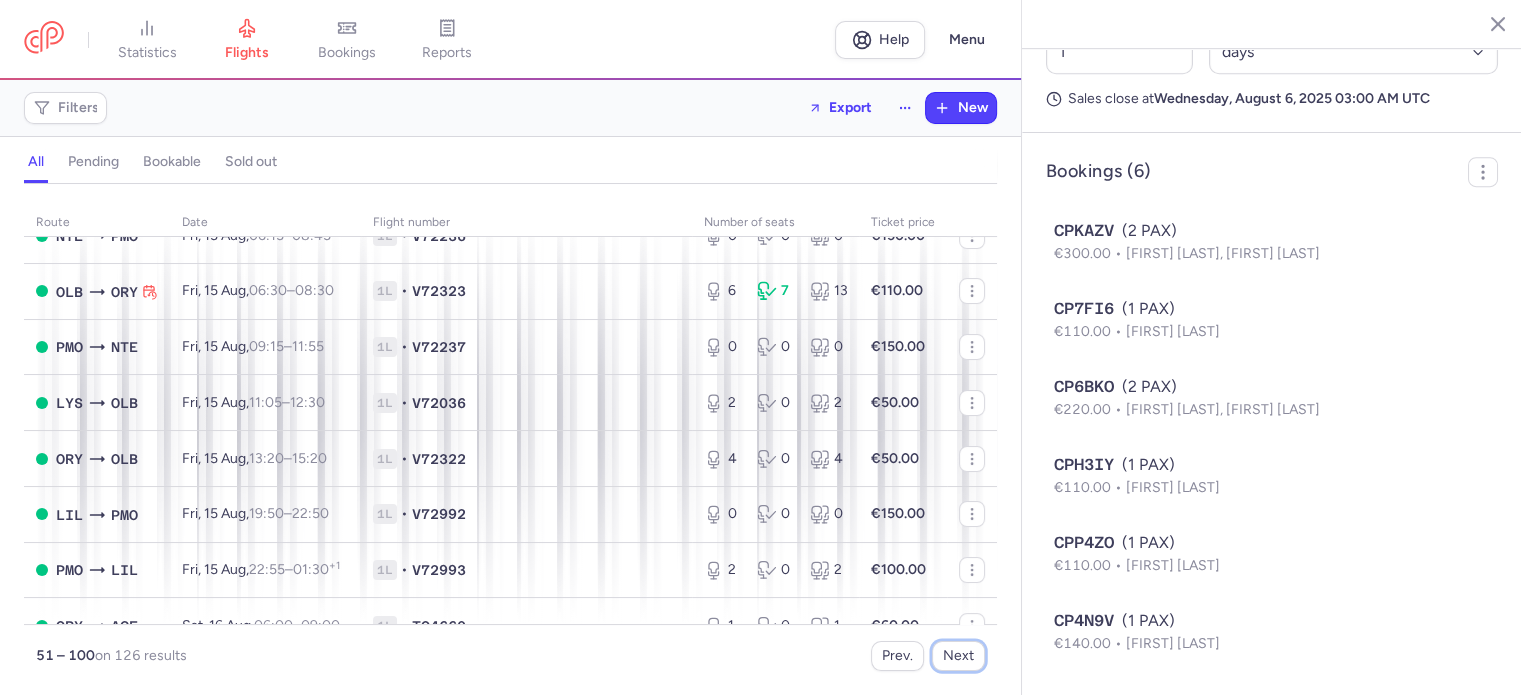 scroll, scrollTop: 0, scrollLeft: 0, axis: both 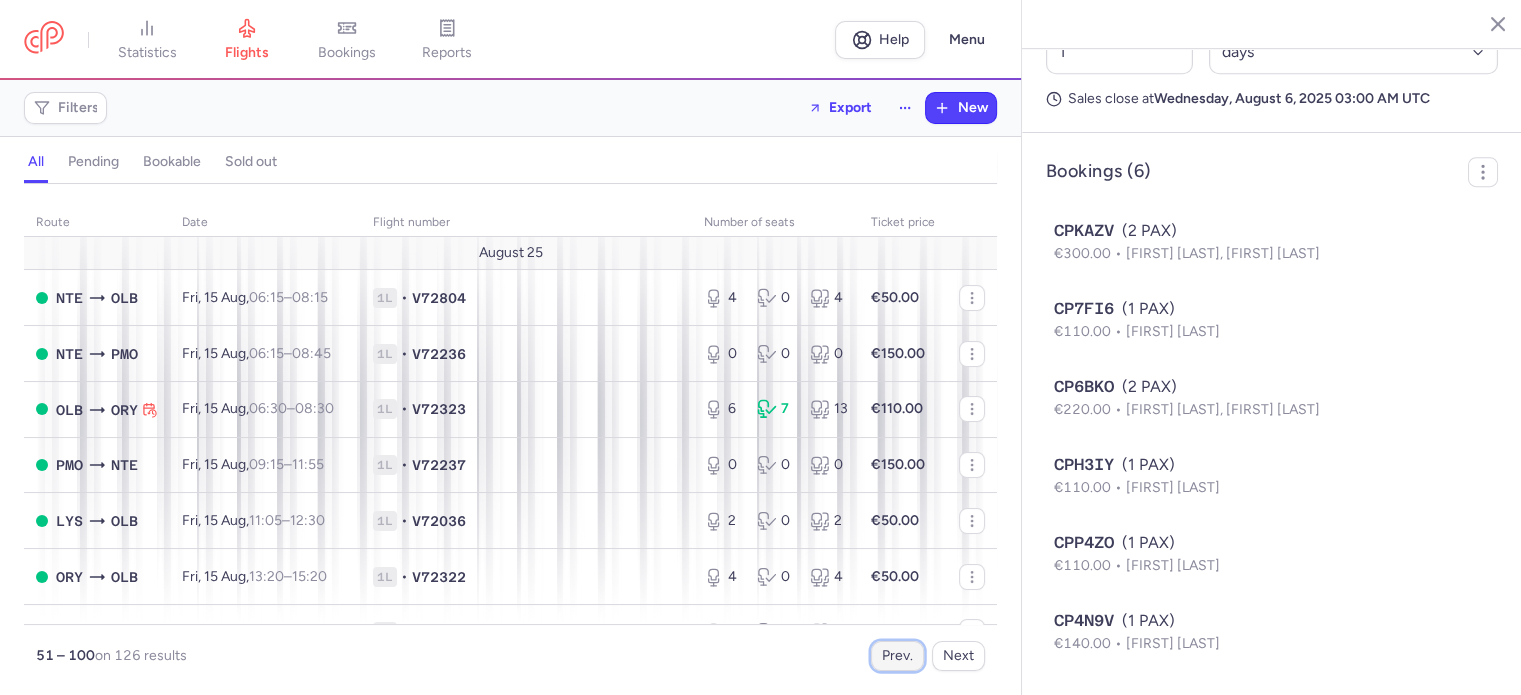 click on "Prev." at bounding box center [897, 656] 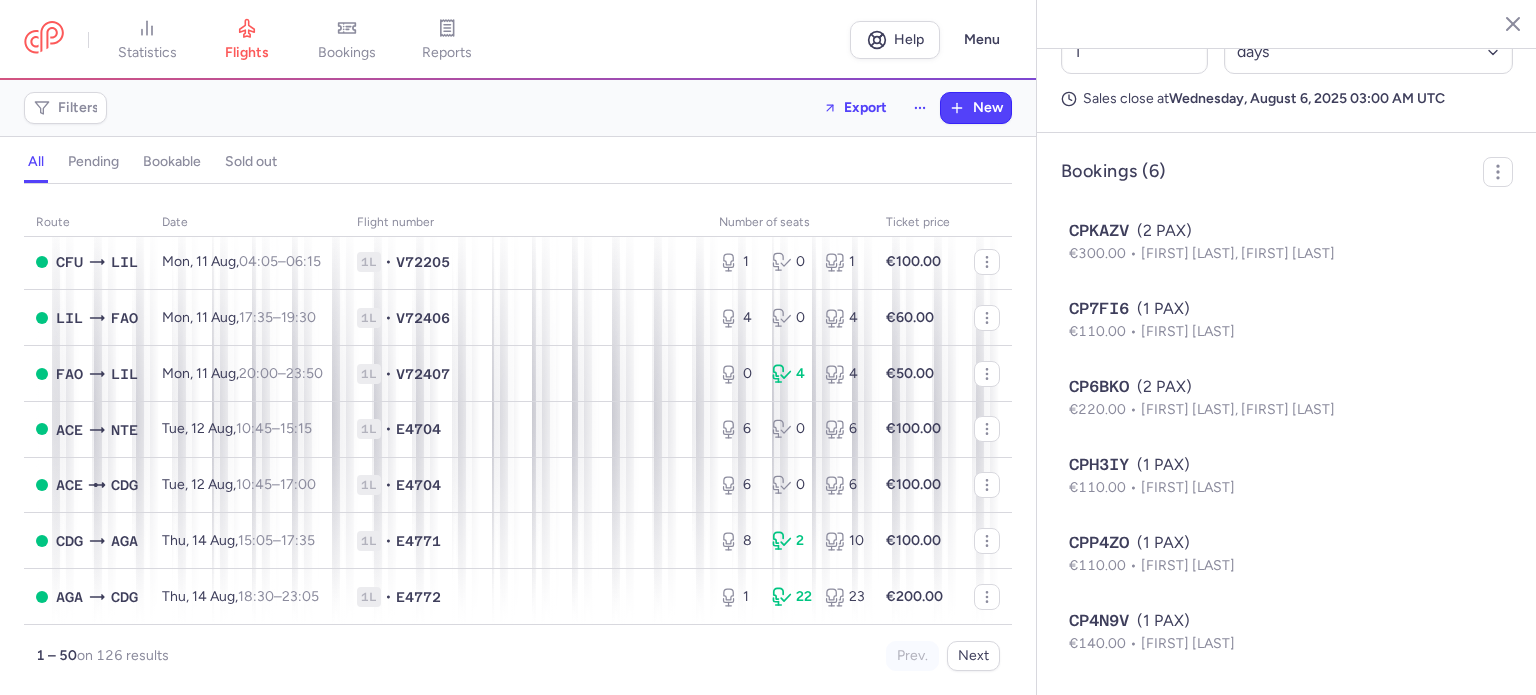 scroll, scrollTop: 2496, scrollLeft: 0, axis: vertical 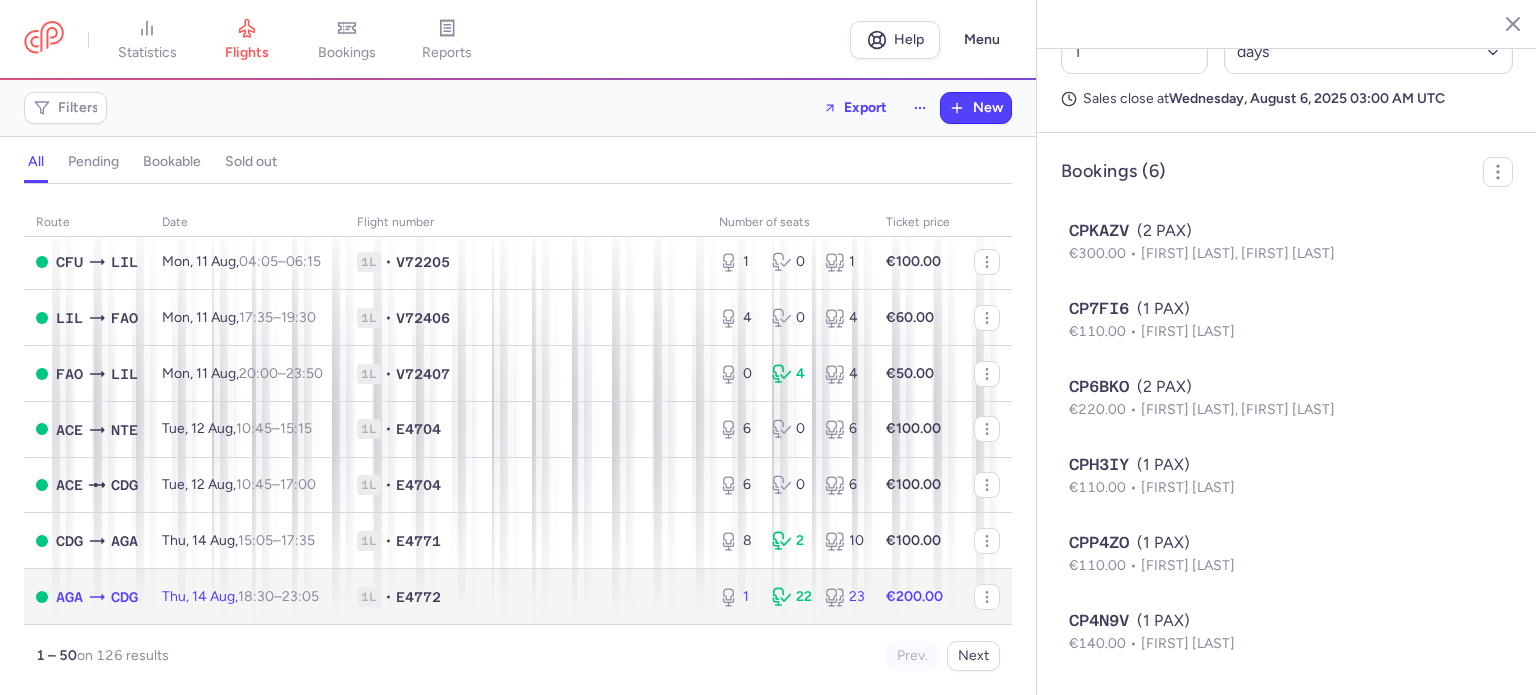 click on "1 22 23" at bounding box center [790, 597] 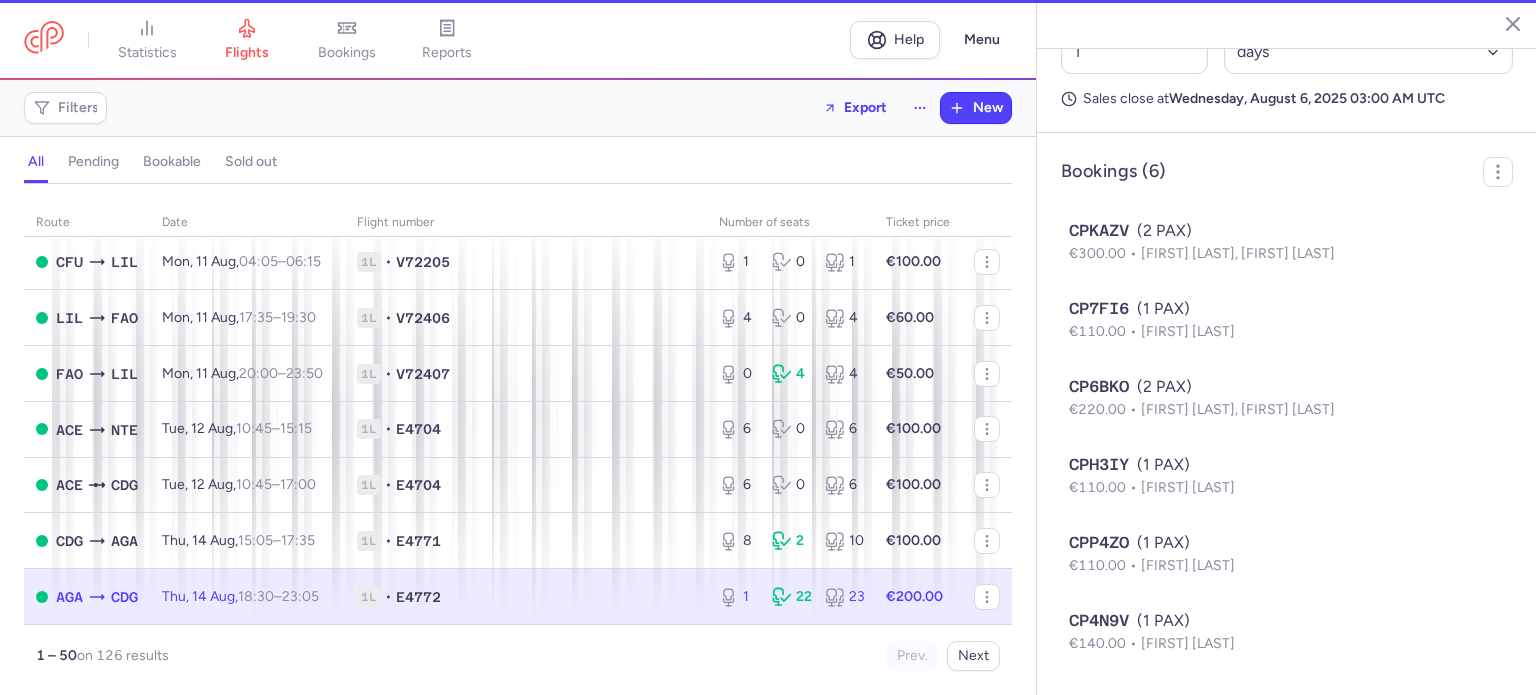 type on "1" 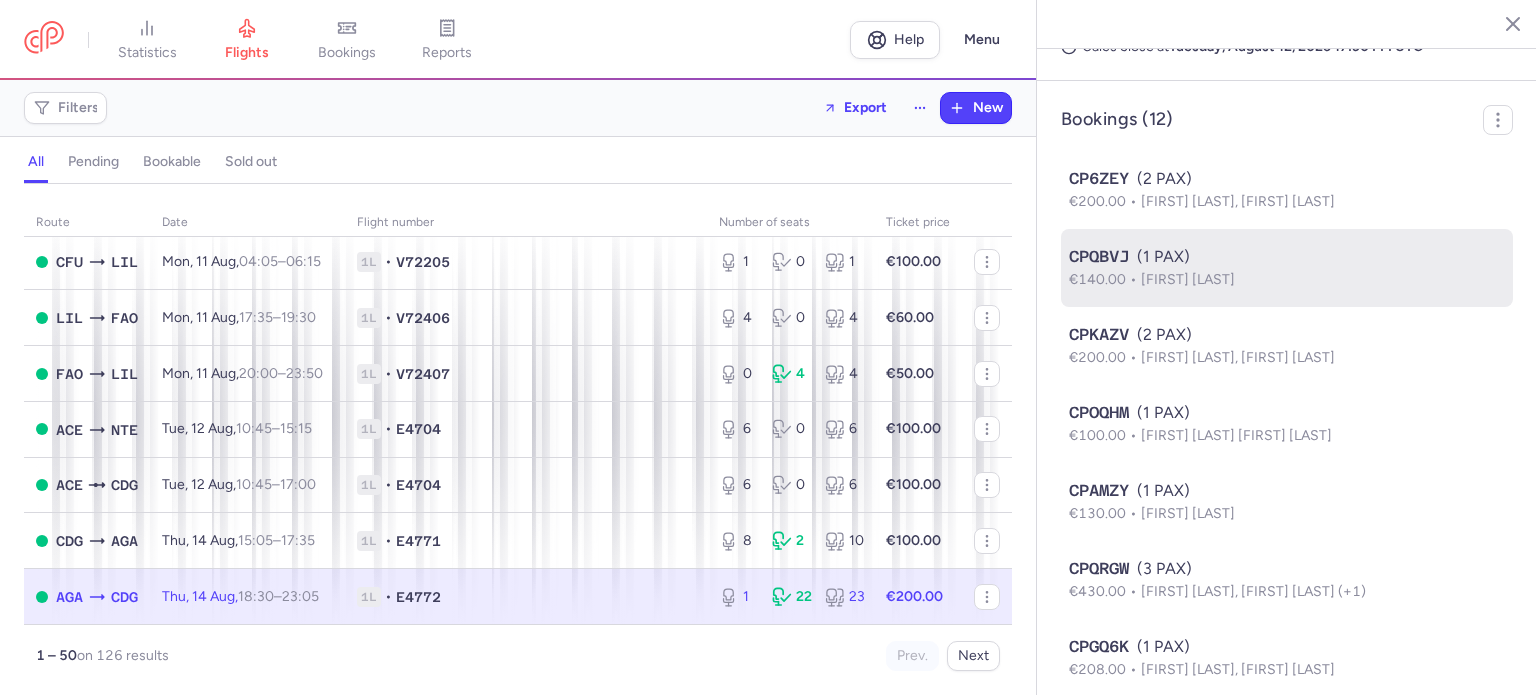 drag, startPoint x: 1501, startPoint y: 352, endPoint x: 1234, endPoint y: 327, distance: 268.16785 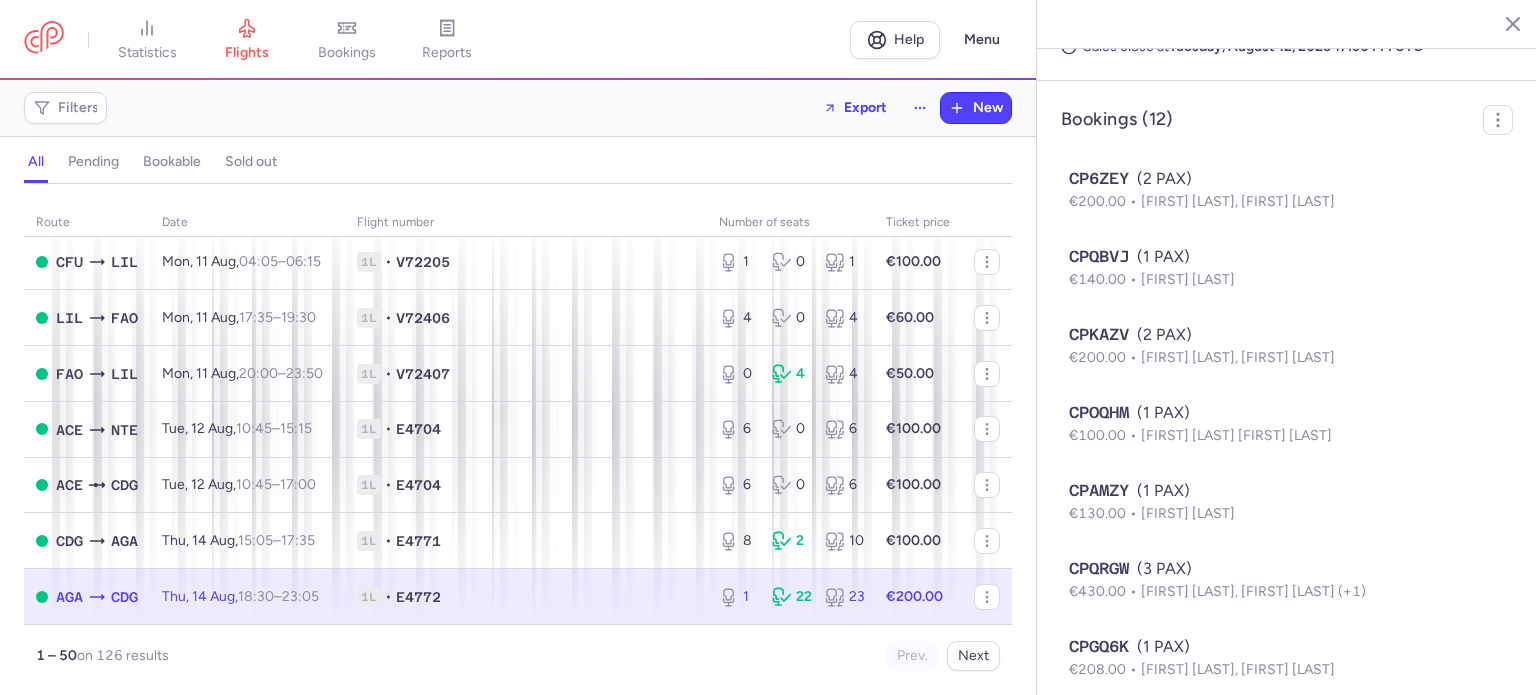 click 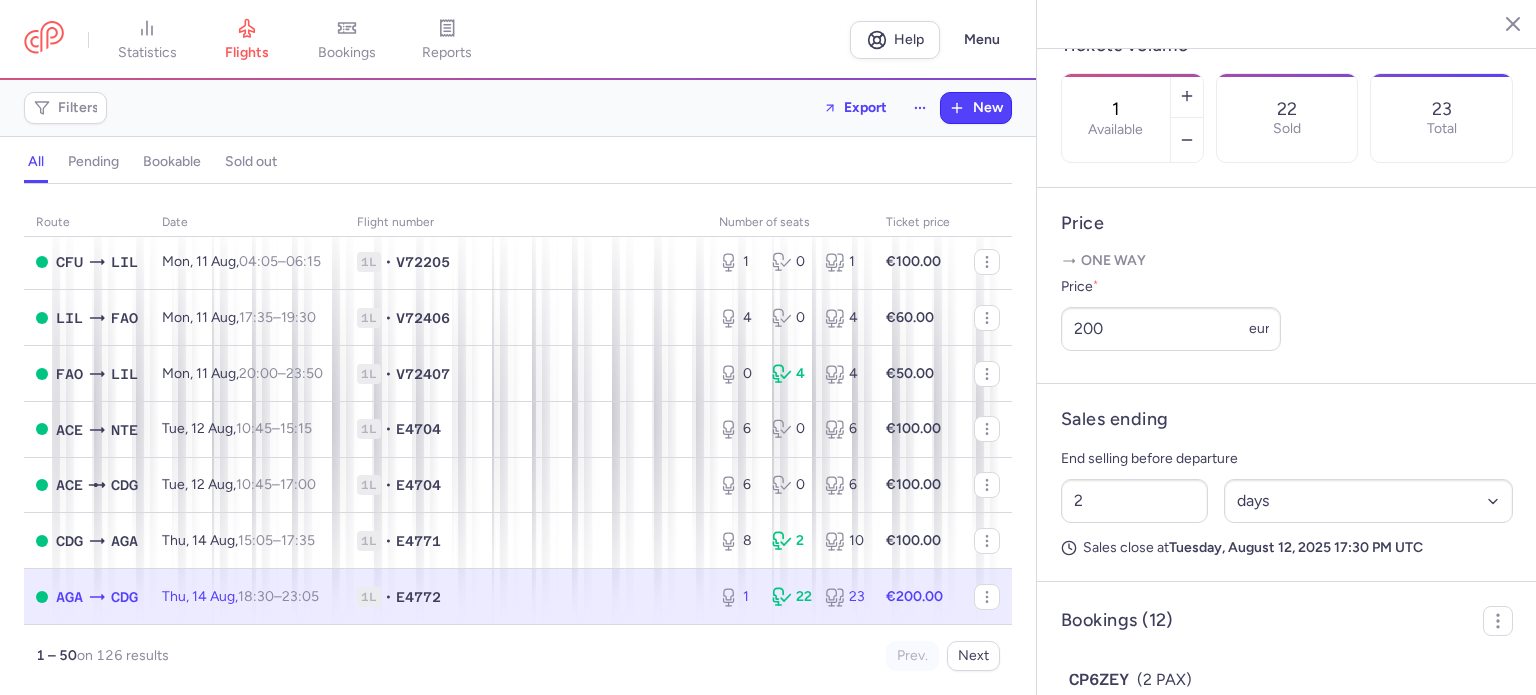 scroll, scrollTop: 425, scrollLeft: 0, axis: vertical 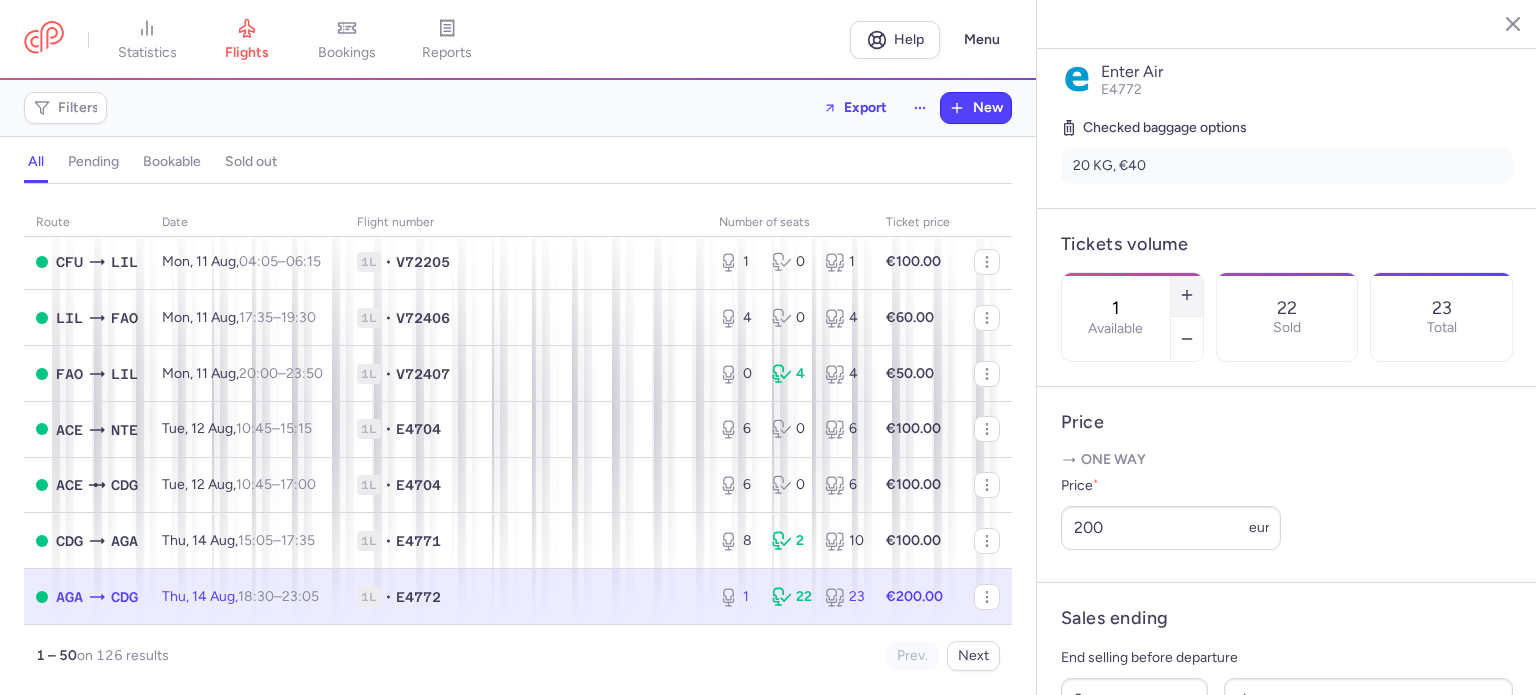 click 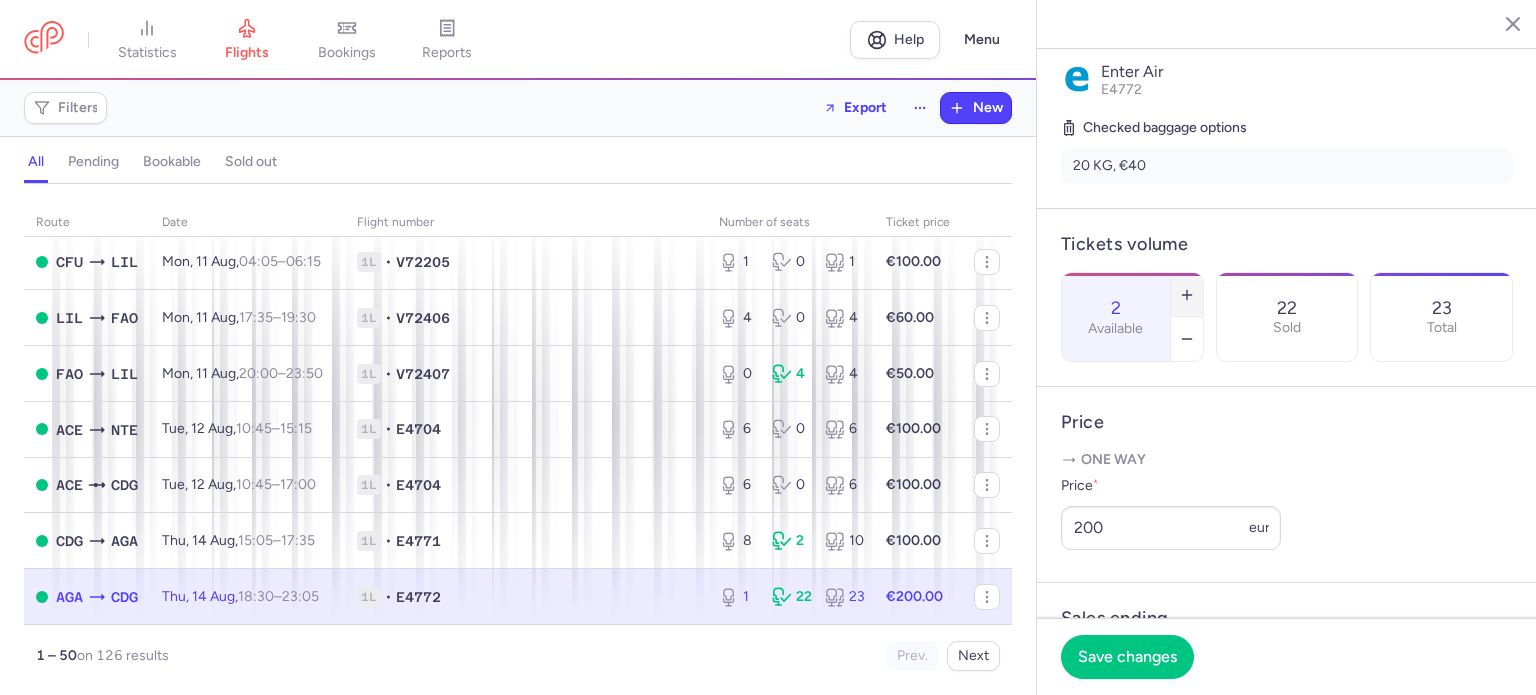 click 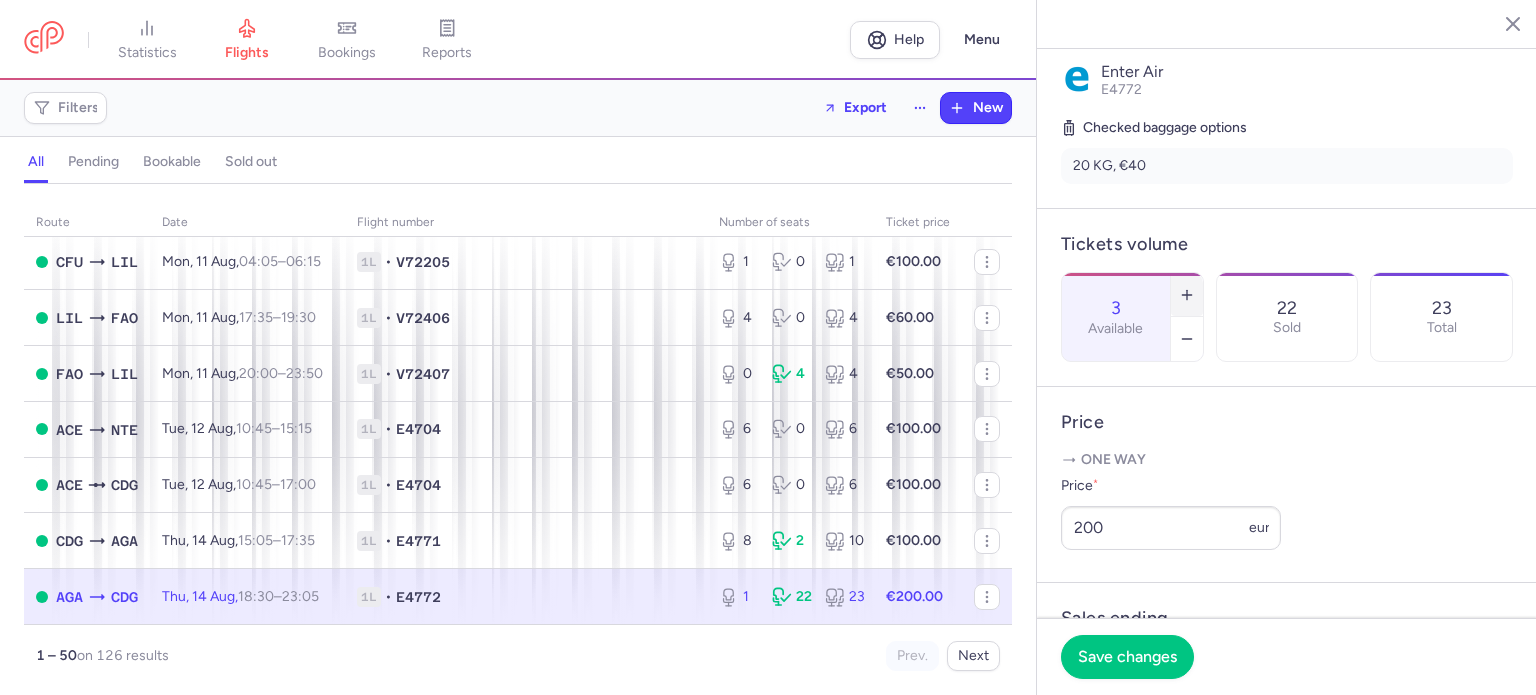 click 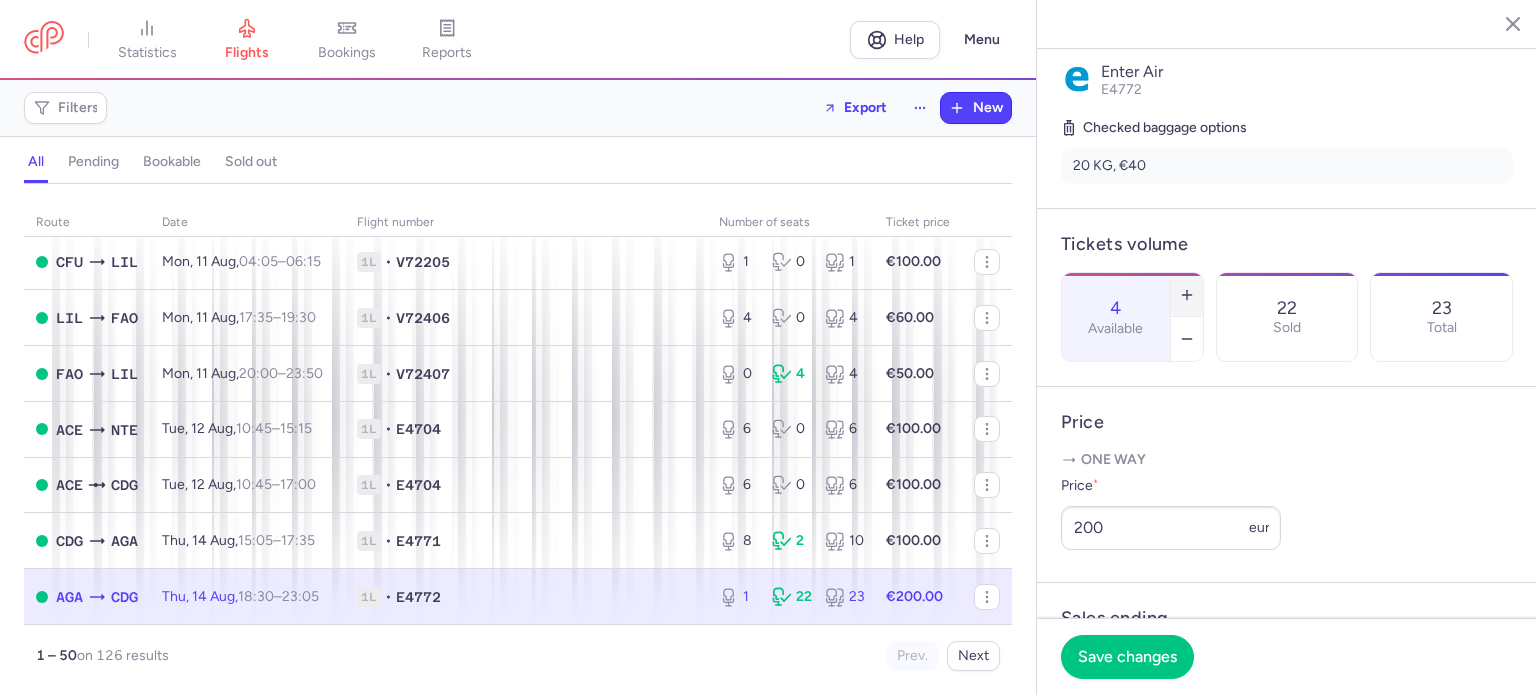 click 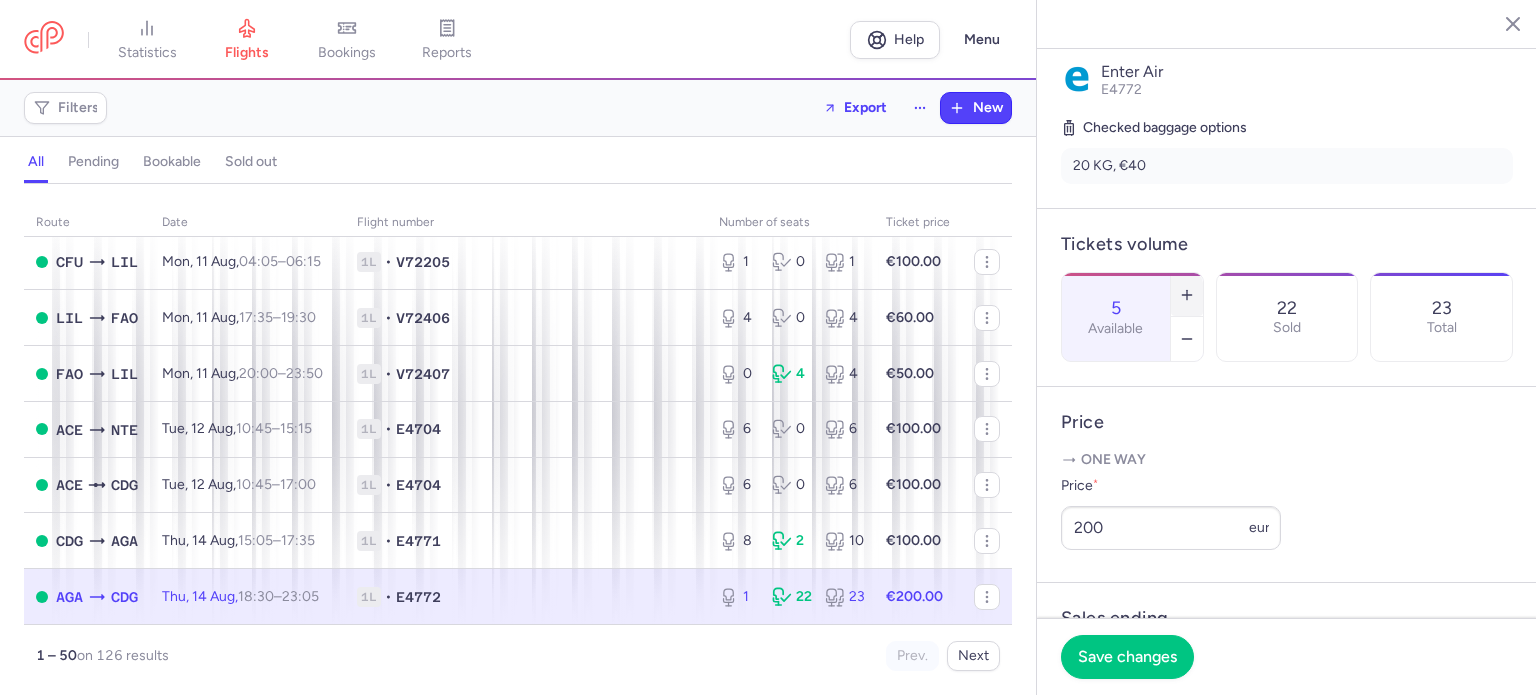 click 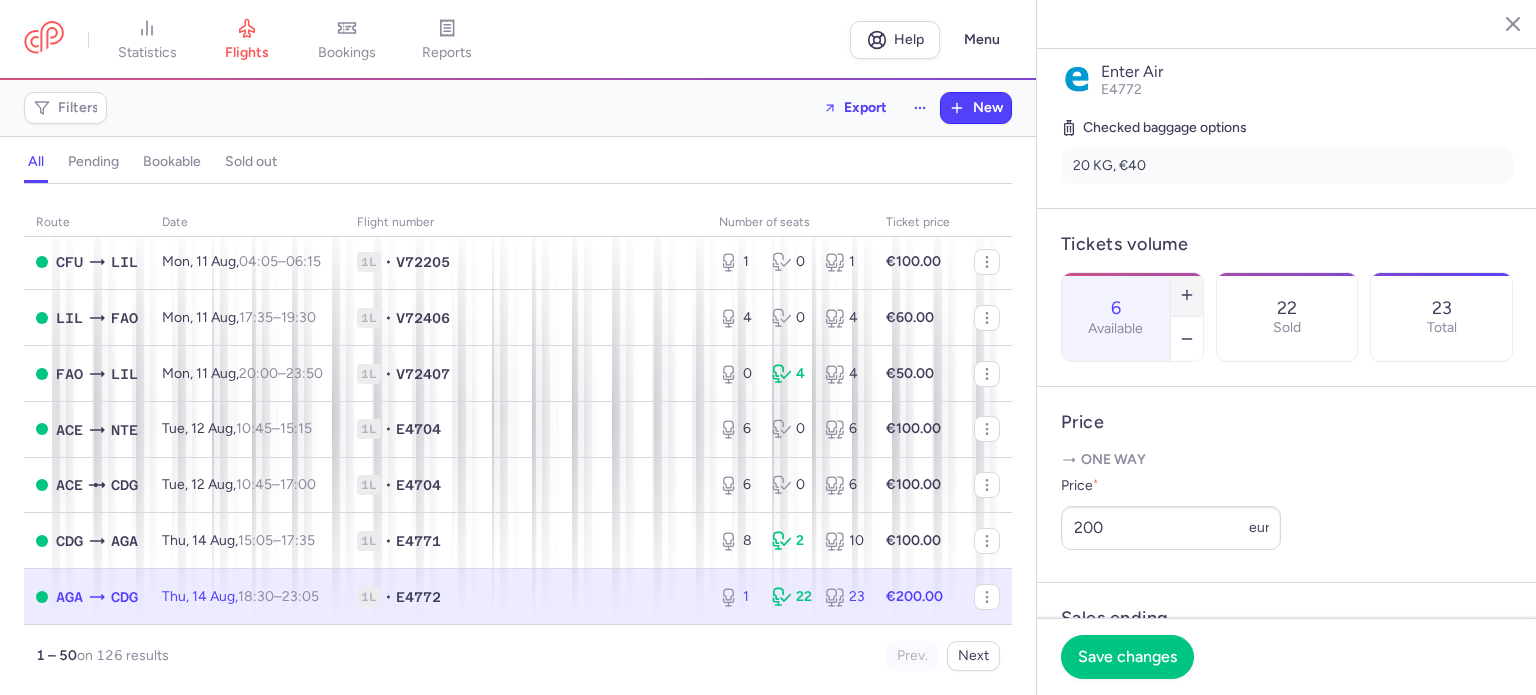 click 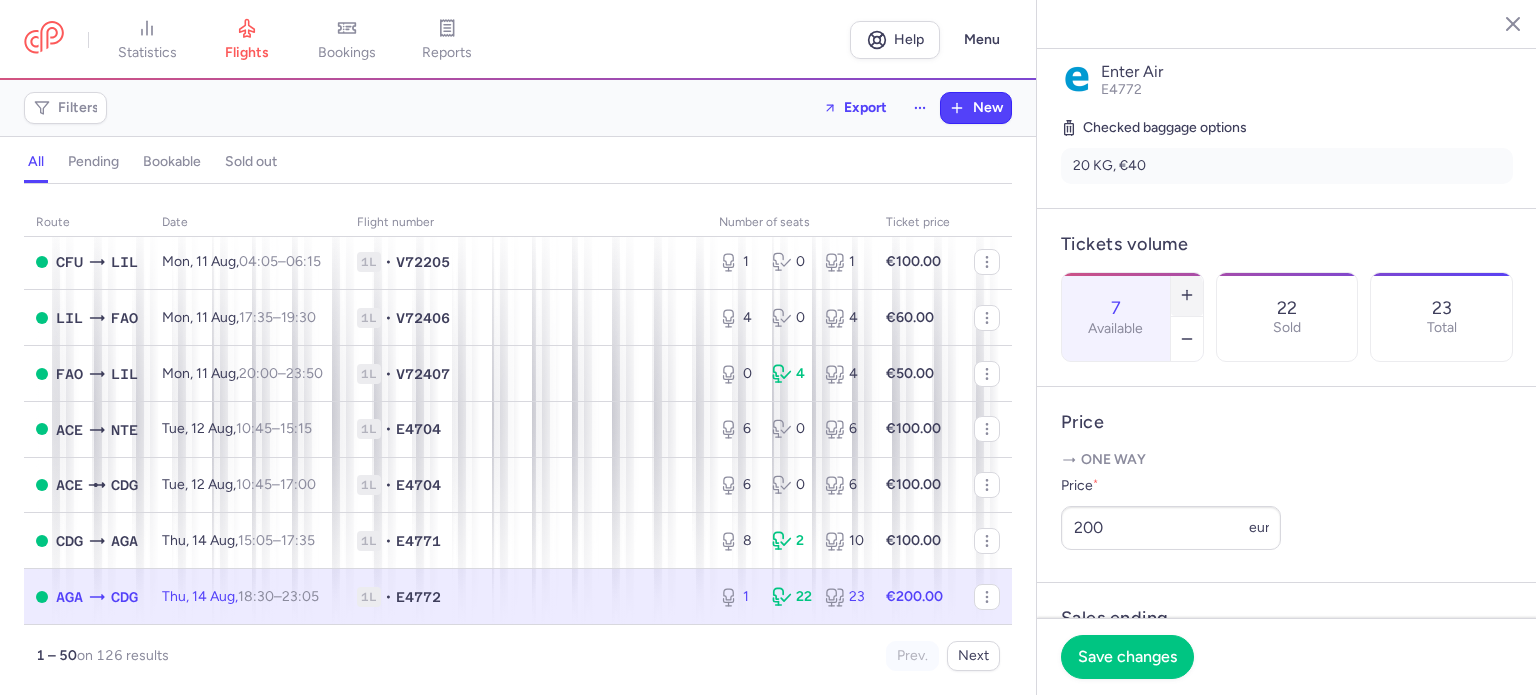 click 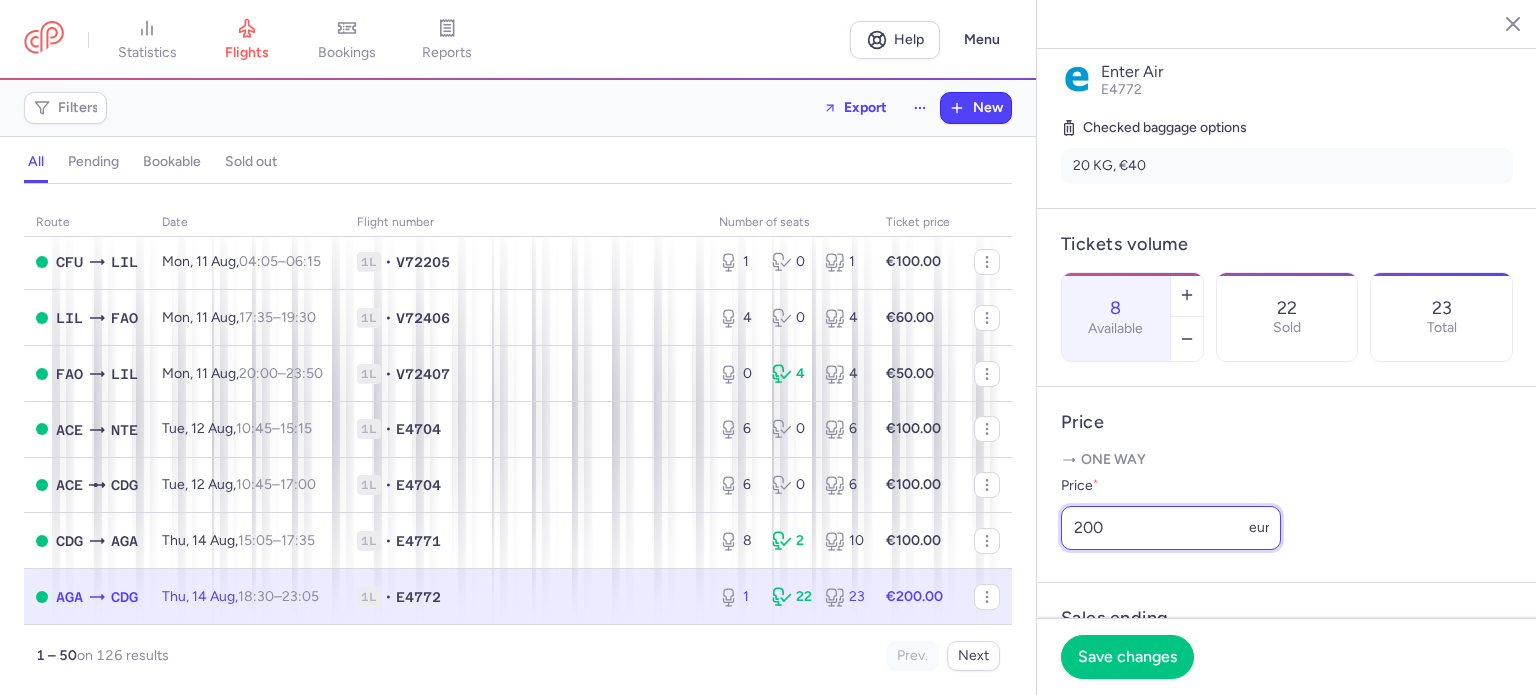 drag, startPoint x: 1150, startPoint y: 585, endPoint x: 1044, endPoint y: 585, distance: 106 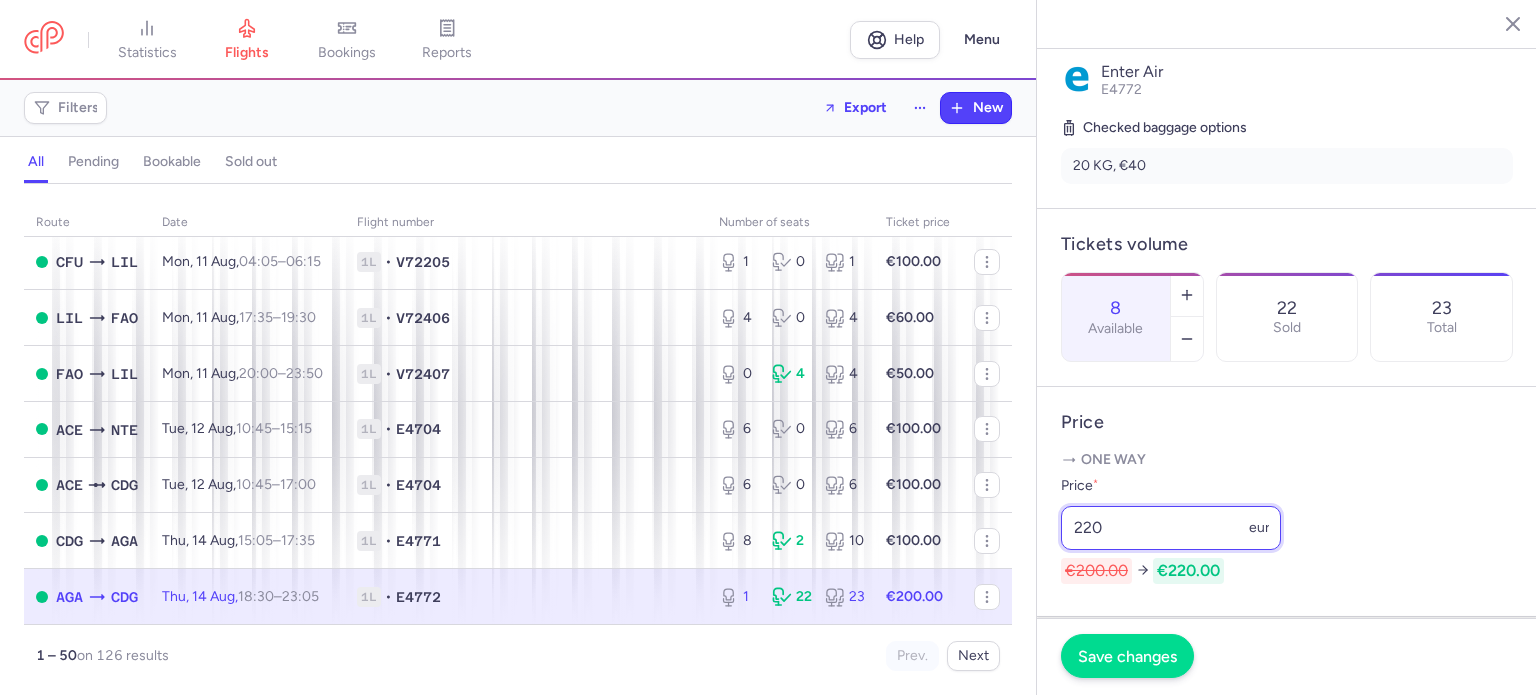 type on "220" 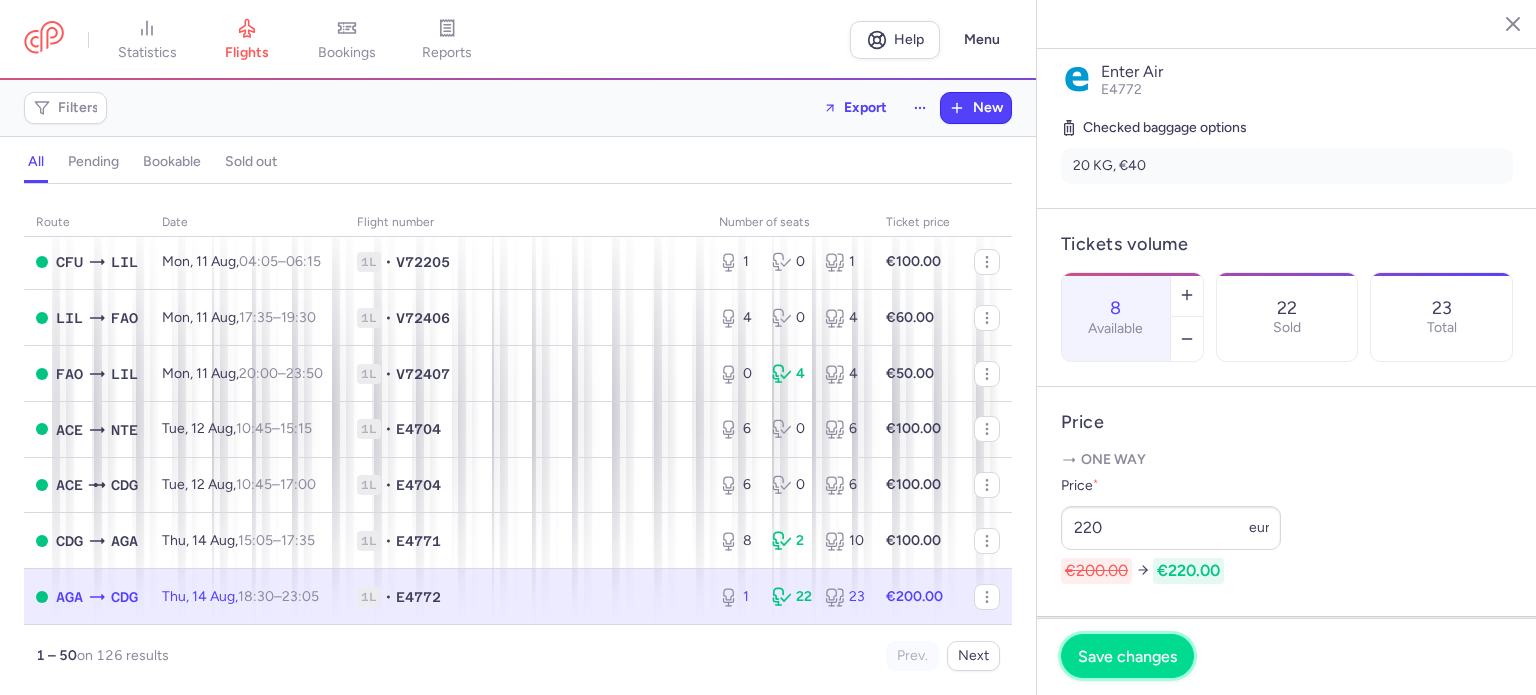 click on "Save changes" at bounding box center (1127, 656) 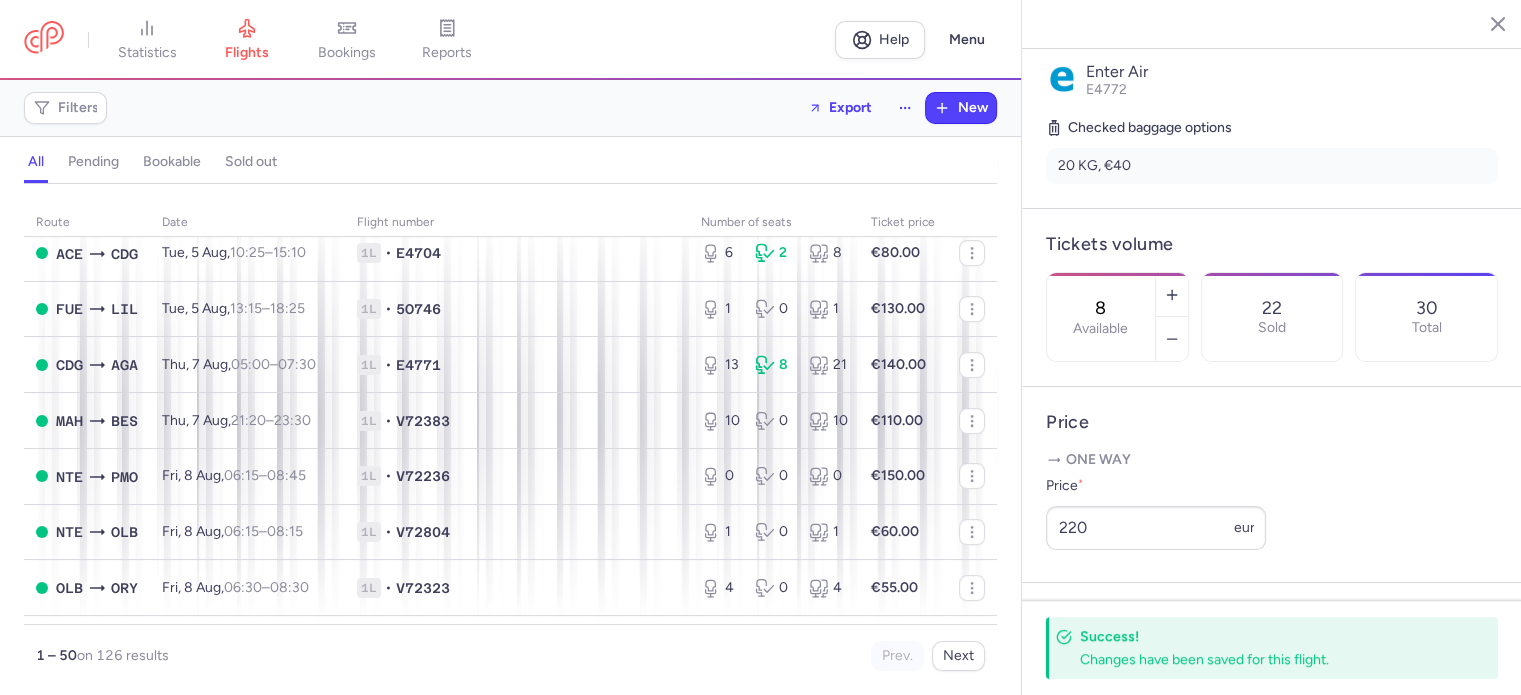 scroll, scrollTop: 996, scrollLeft: 0, axis: vertical 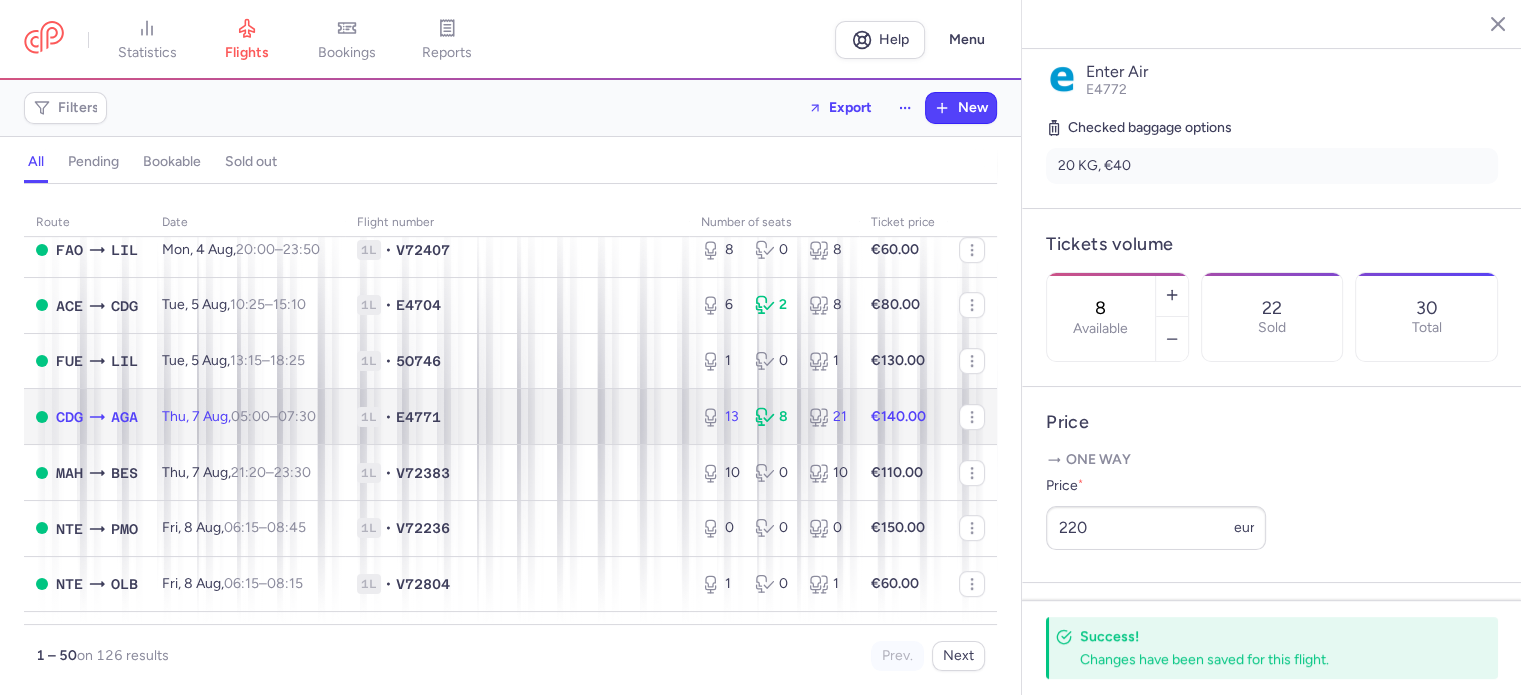 click on "Thu, 7 Aug, 05:00 – 07:30 +0" at bounding box center [239, 416] 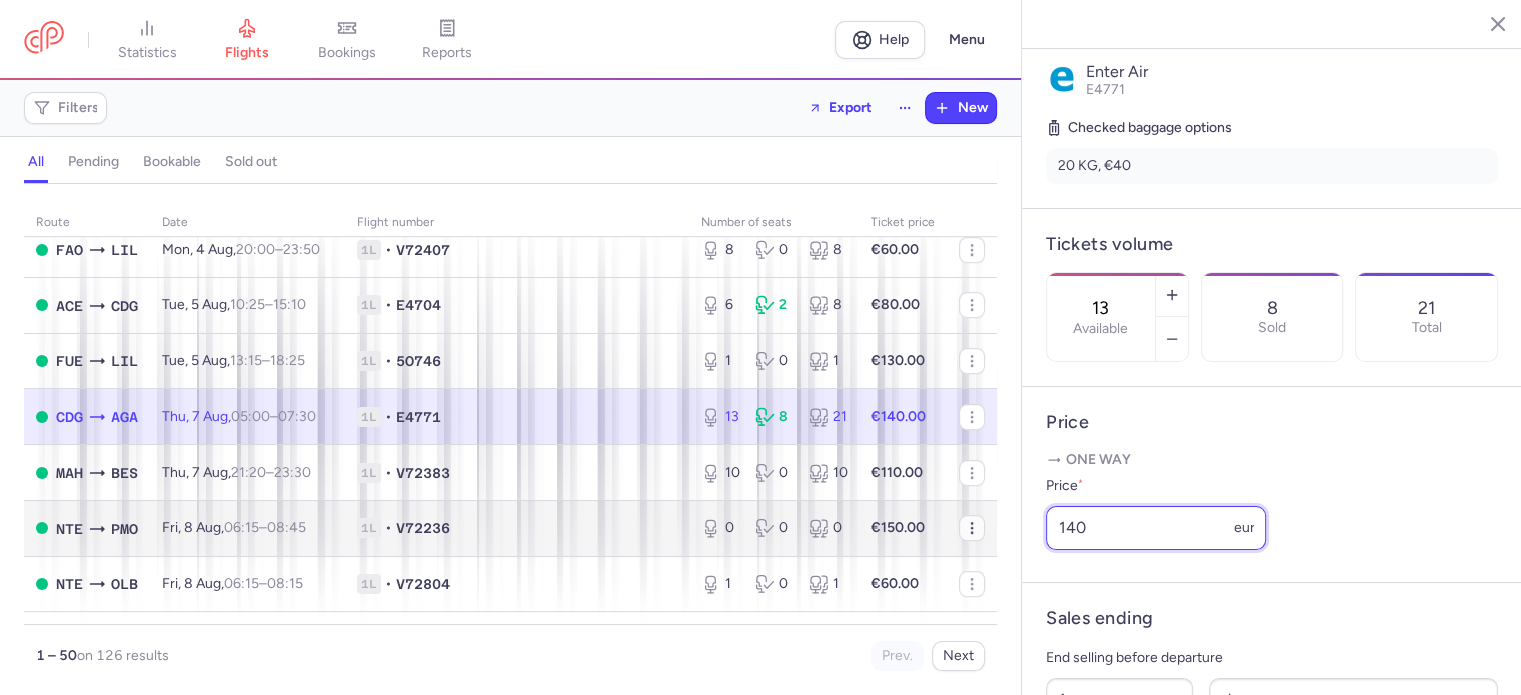 drag, startPoint x: 1119, startPoint y: 579, endPoint x: 964, endPoint y: 559, distance: 156.285 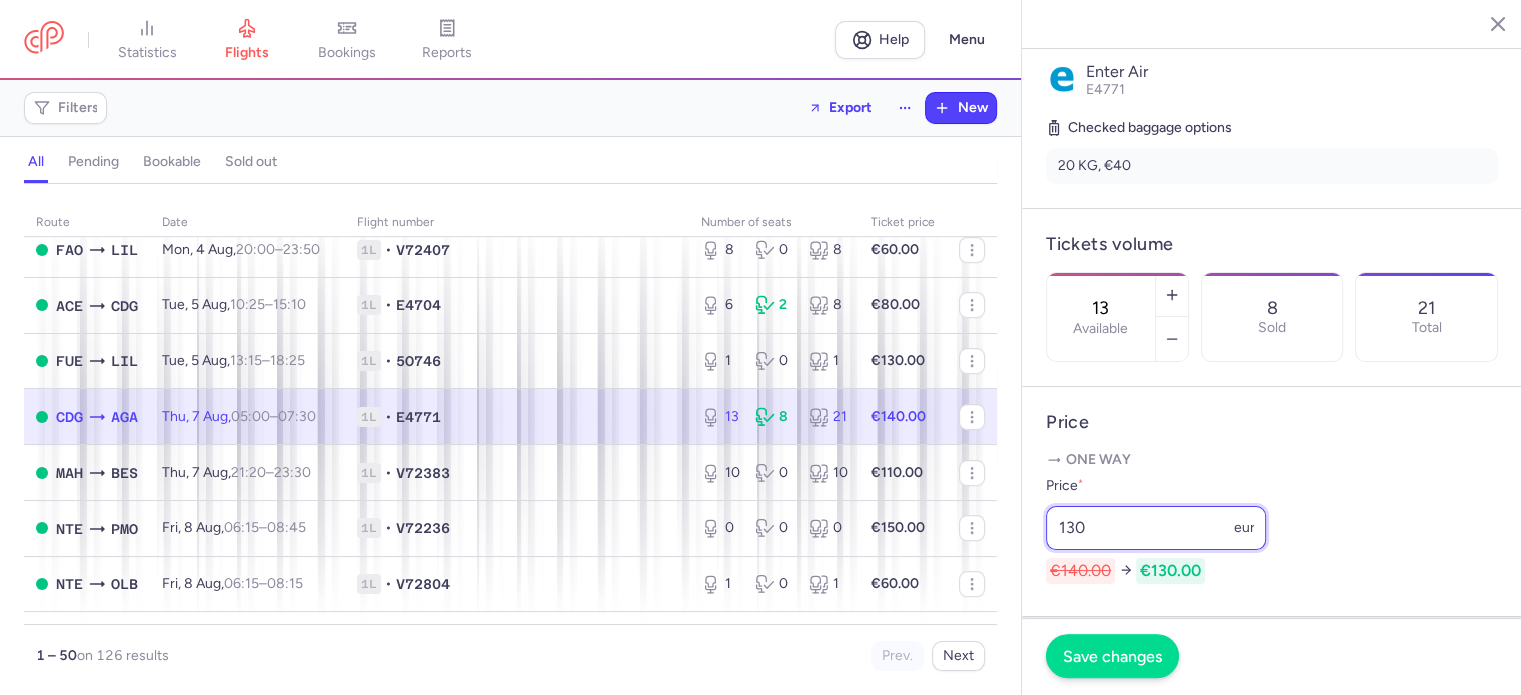 type on "130" 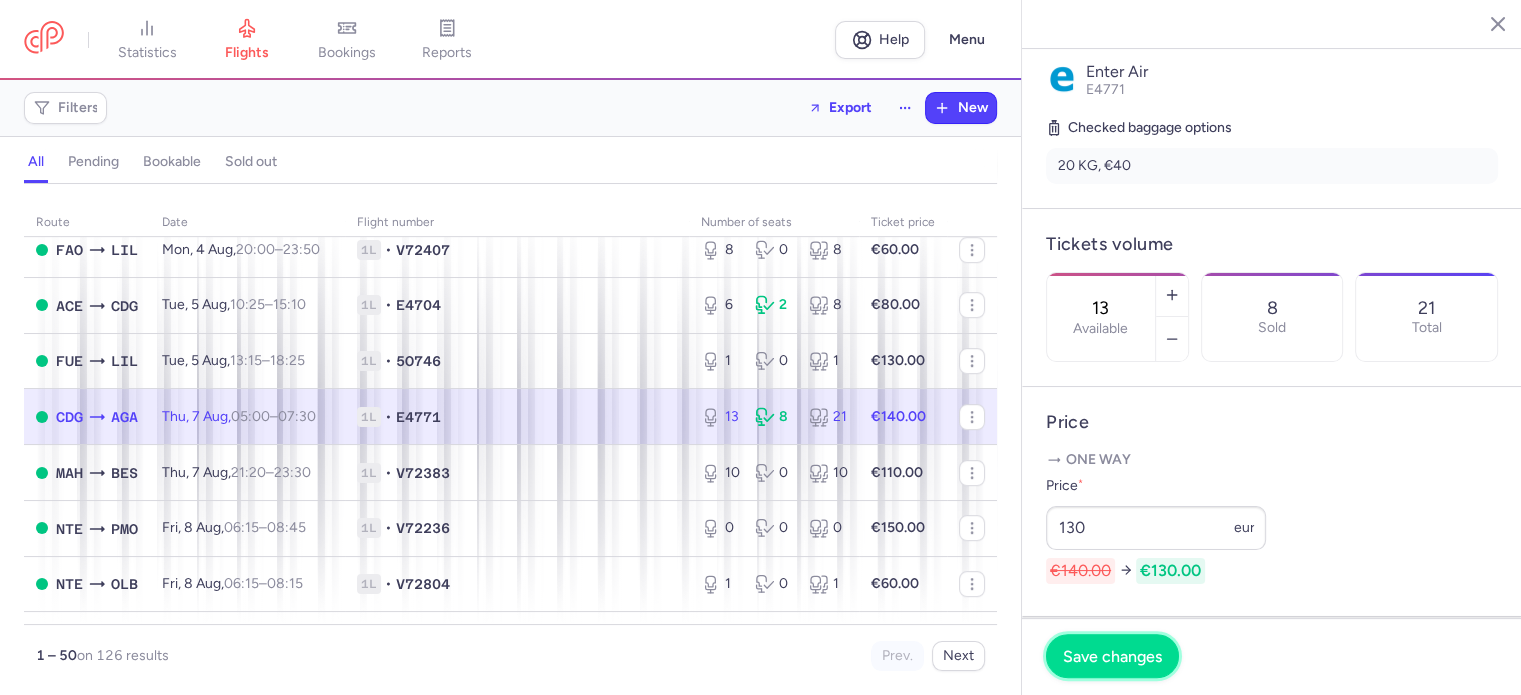 click on "Save changes" at bounding box center [1112, 656] 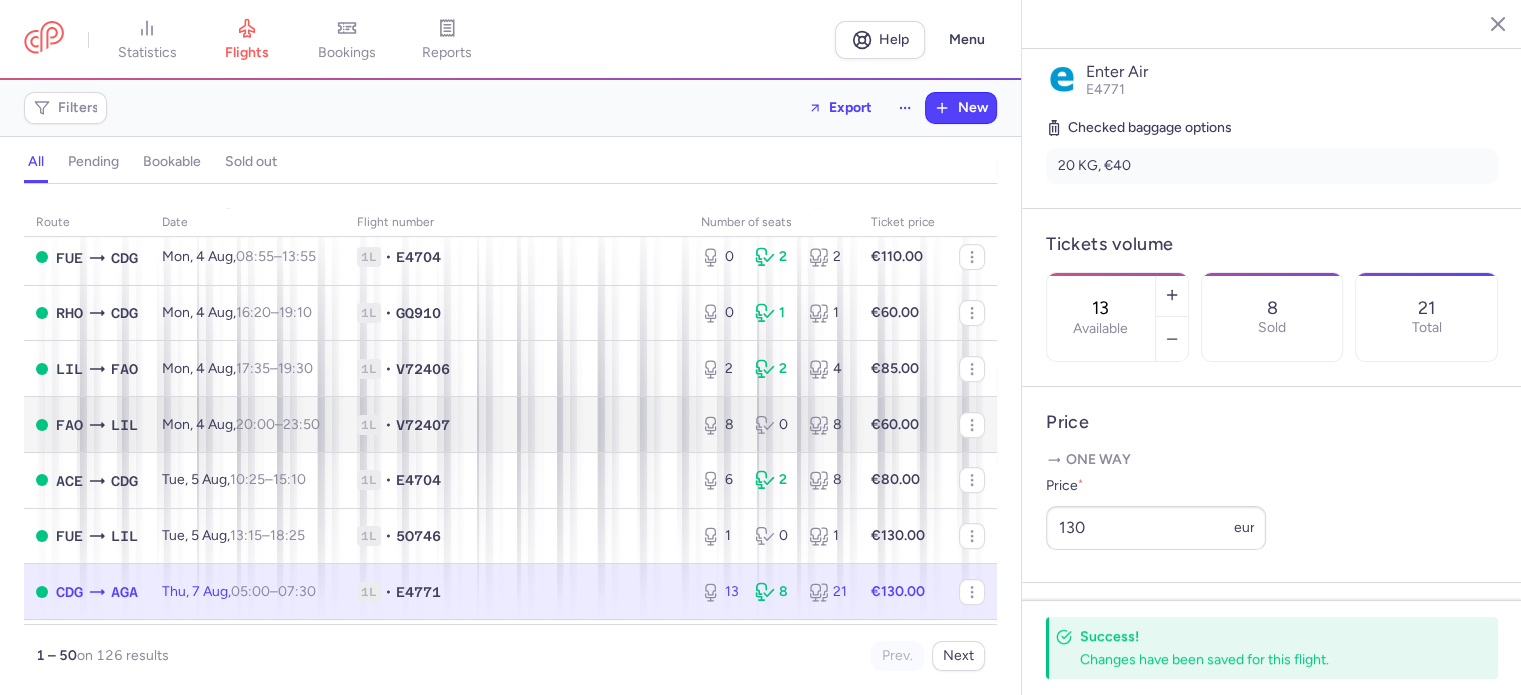 scroll, scrollTop: 696, scrollLeft: 0, axis: vertical 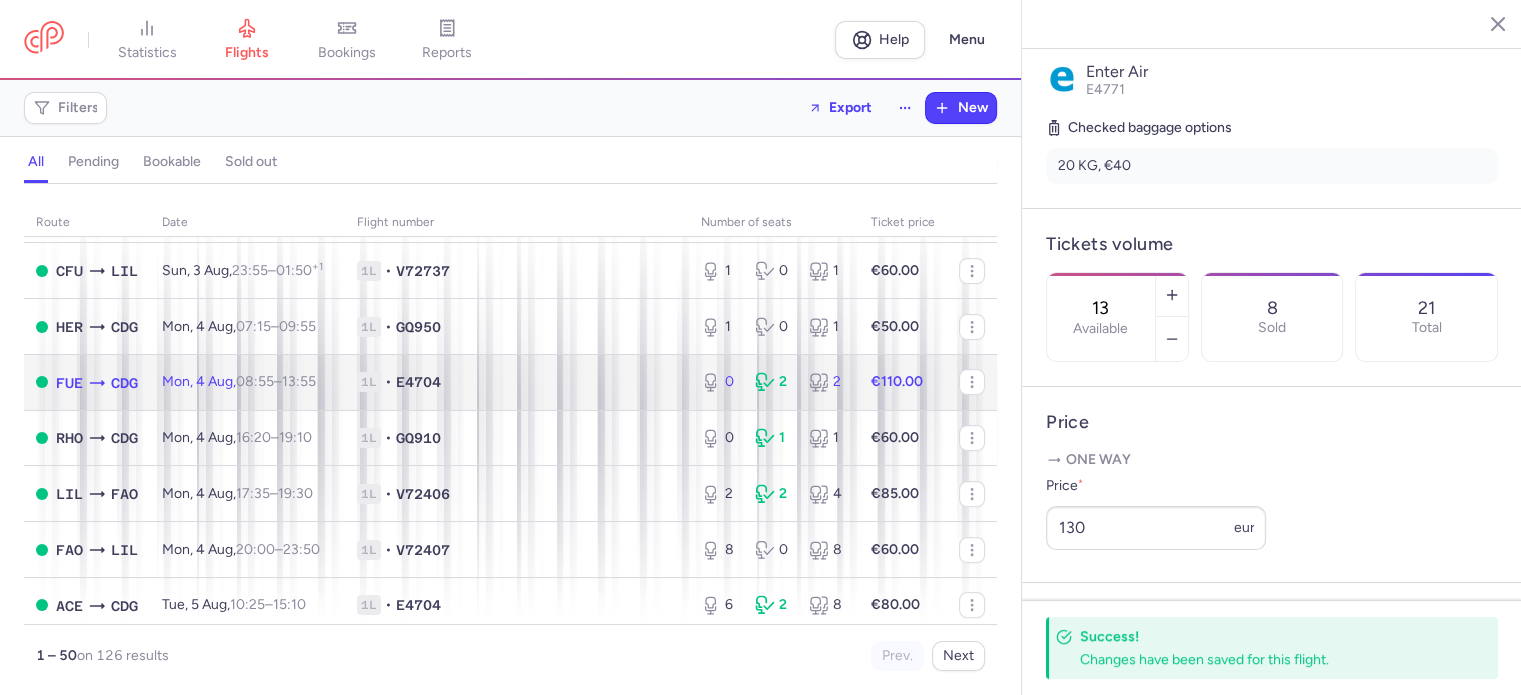 click on "13:55  +0" at bounding box center [299, 381] 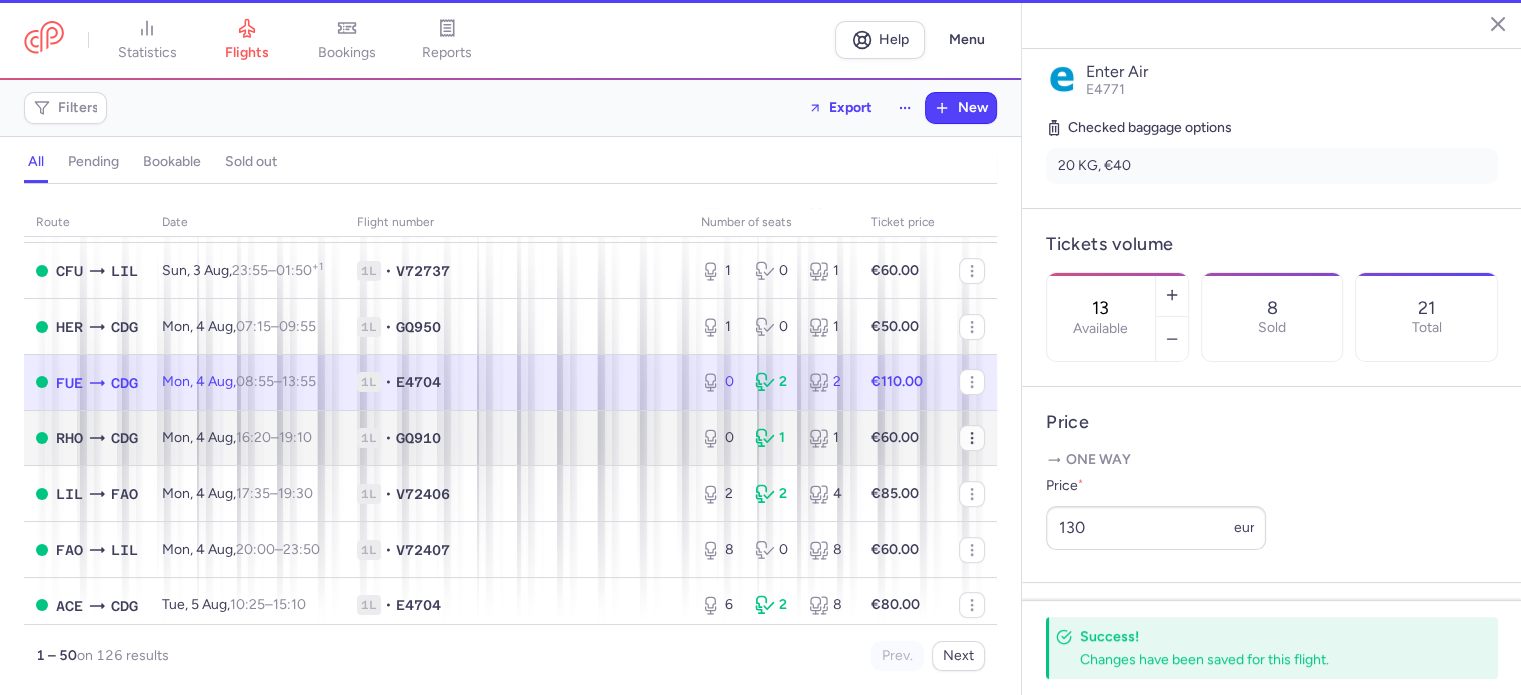 type on "0" 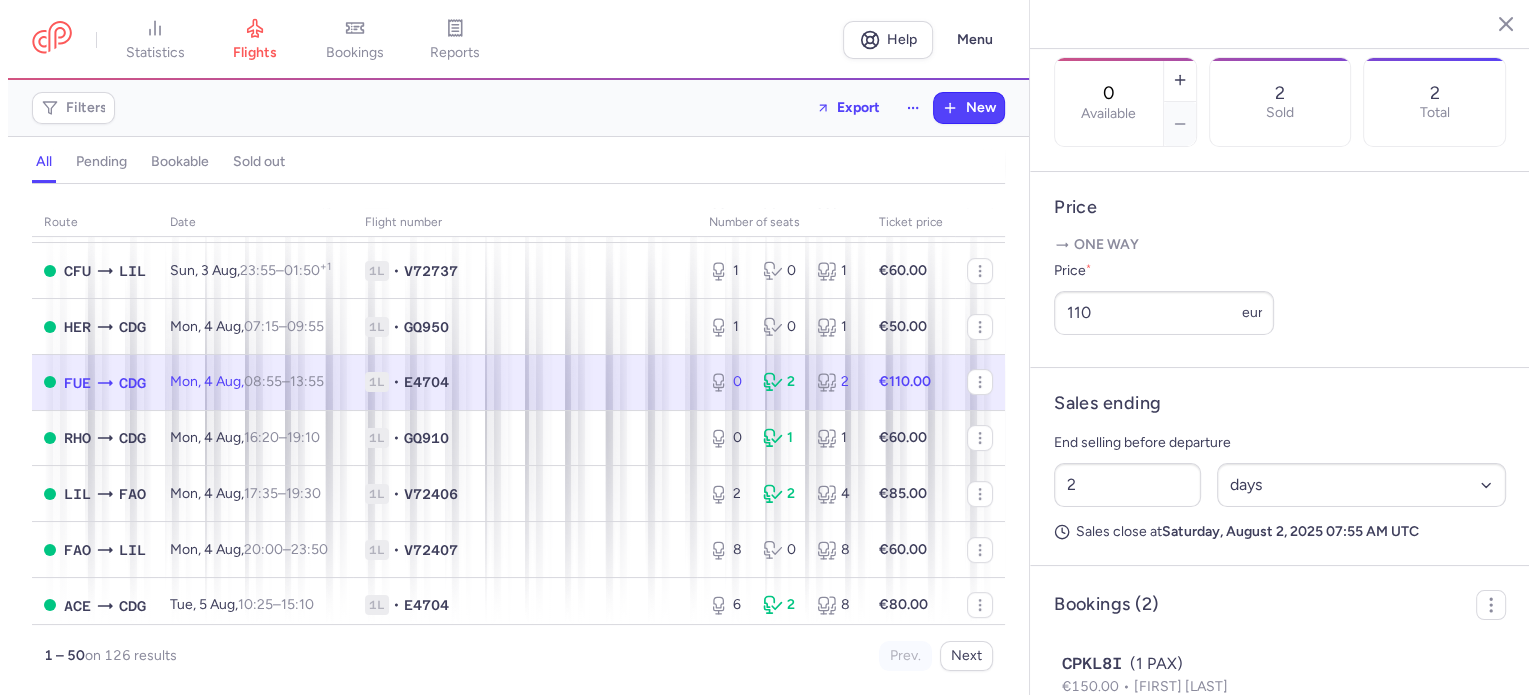 scroll, scrollTop: 838, scrollLeft: 0, axis: vertical 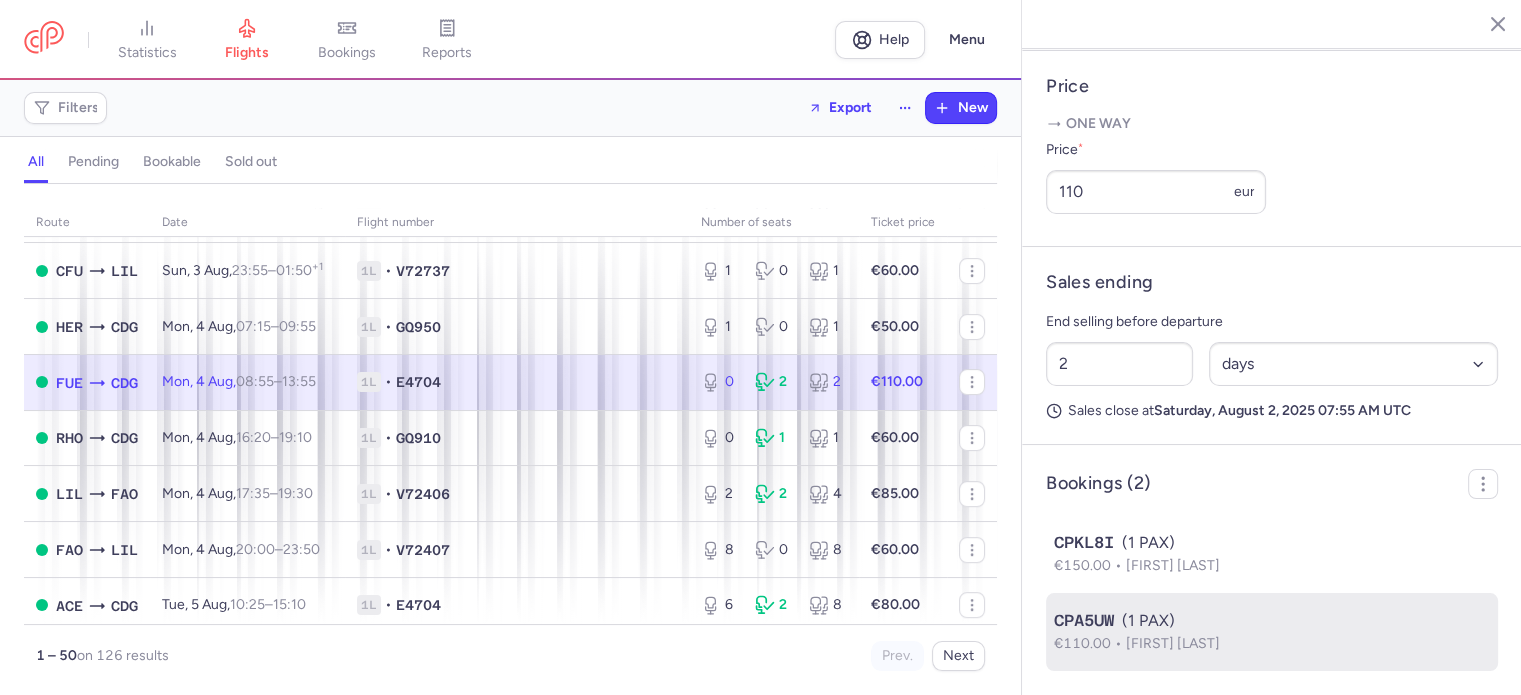 click on "CPA5UW (1 PAX)" at bounding box center [1272, 621] 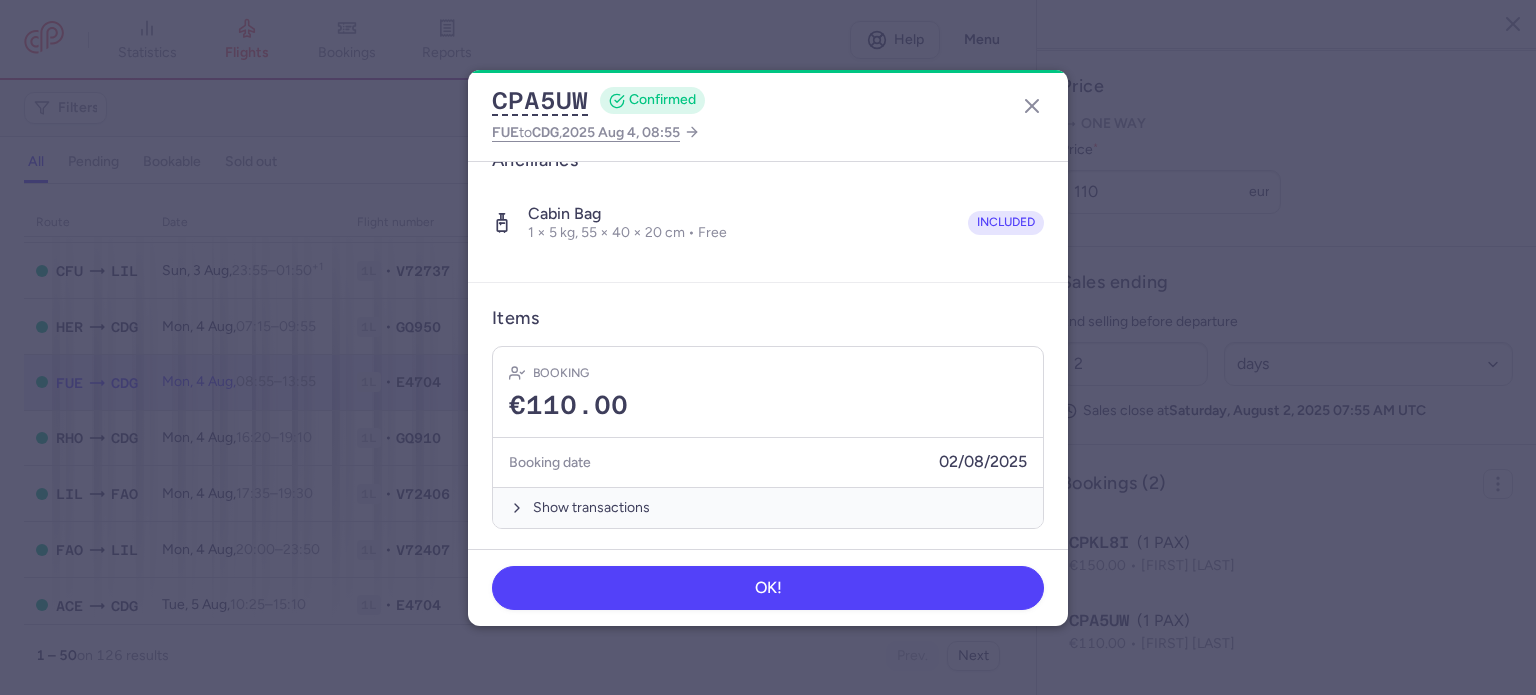 scroll, scrollTop: 352, scrollLeft: 0, axis: vertical 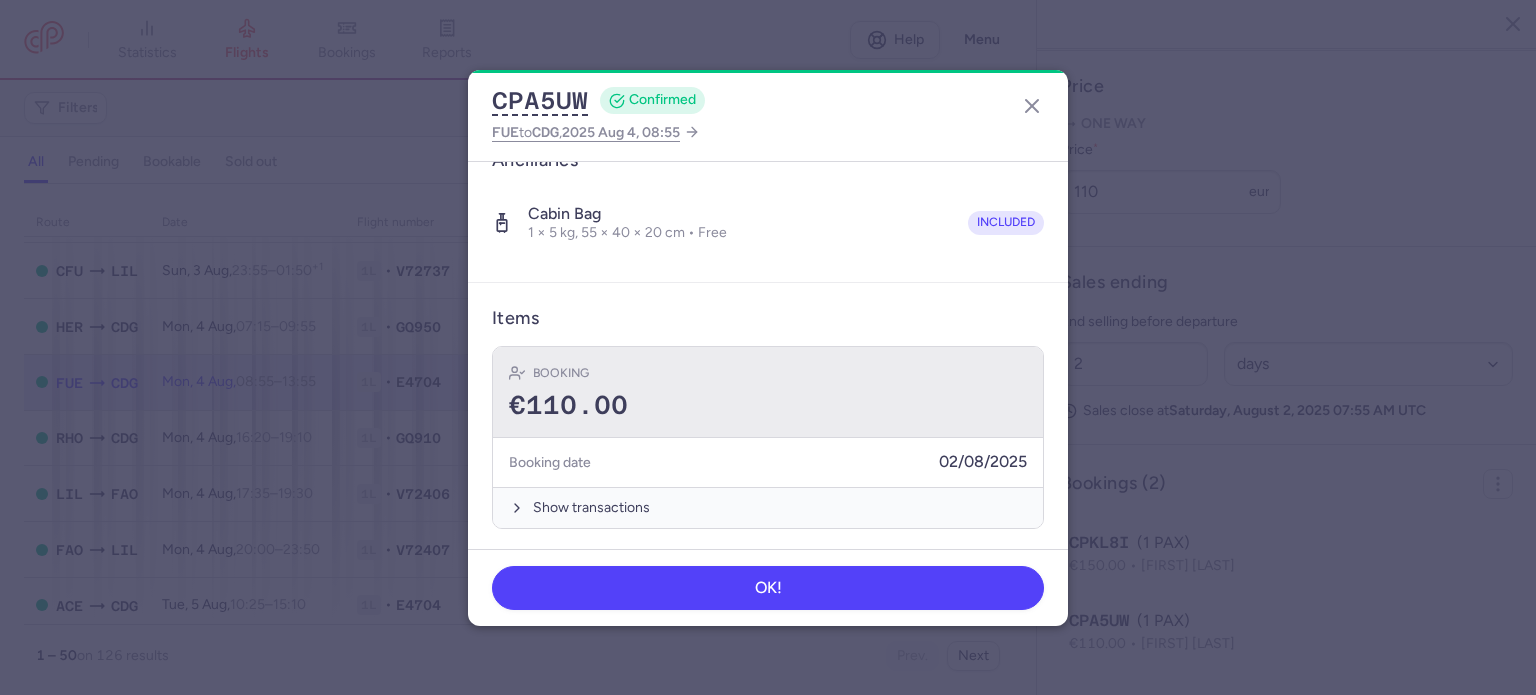 click on "€110.00" at bounding box center [568, 406] 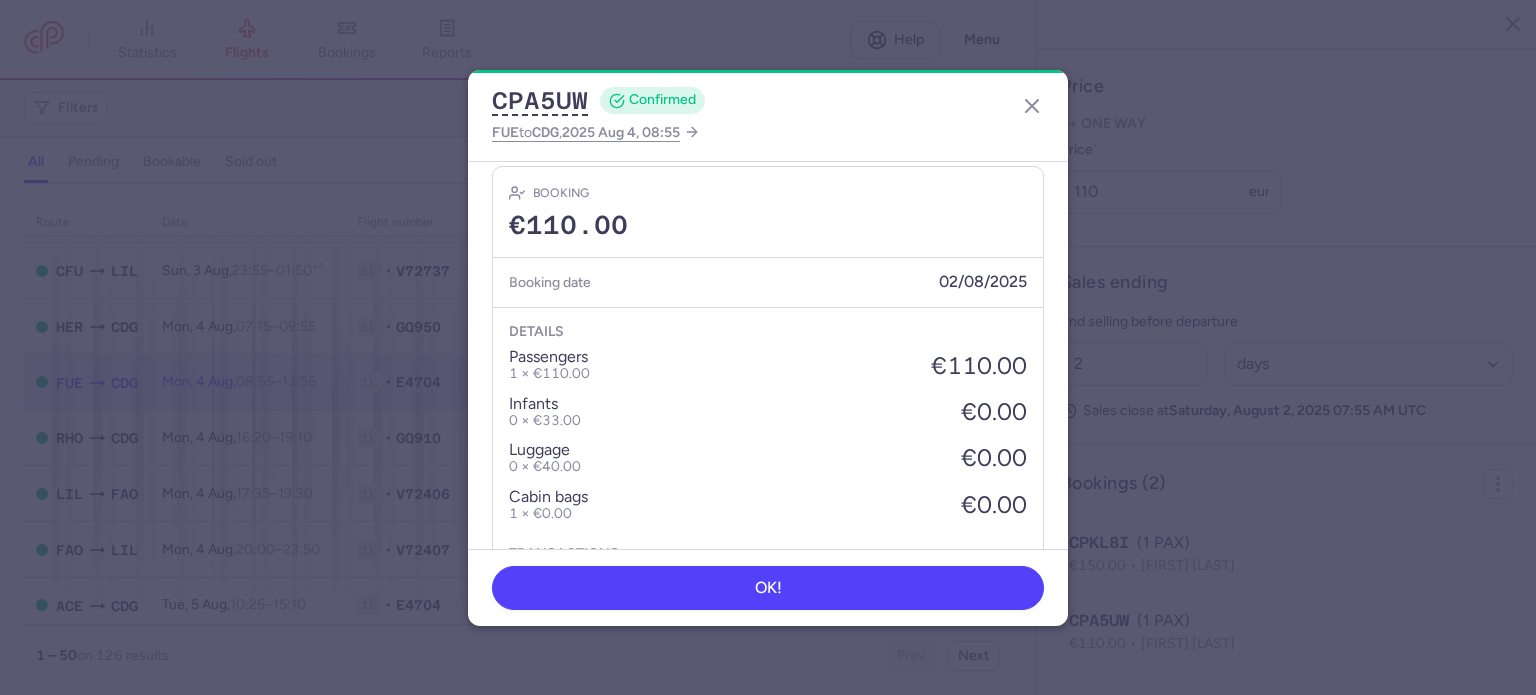 scroll, scrollTop: 652, scrollLeft: 0, axis: vertical 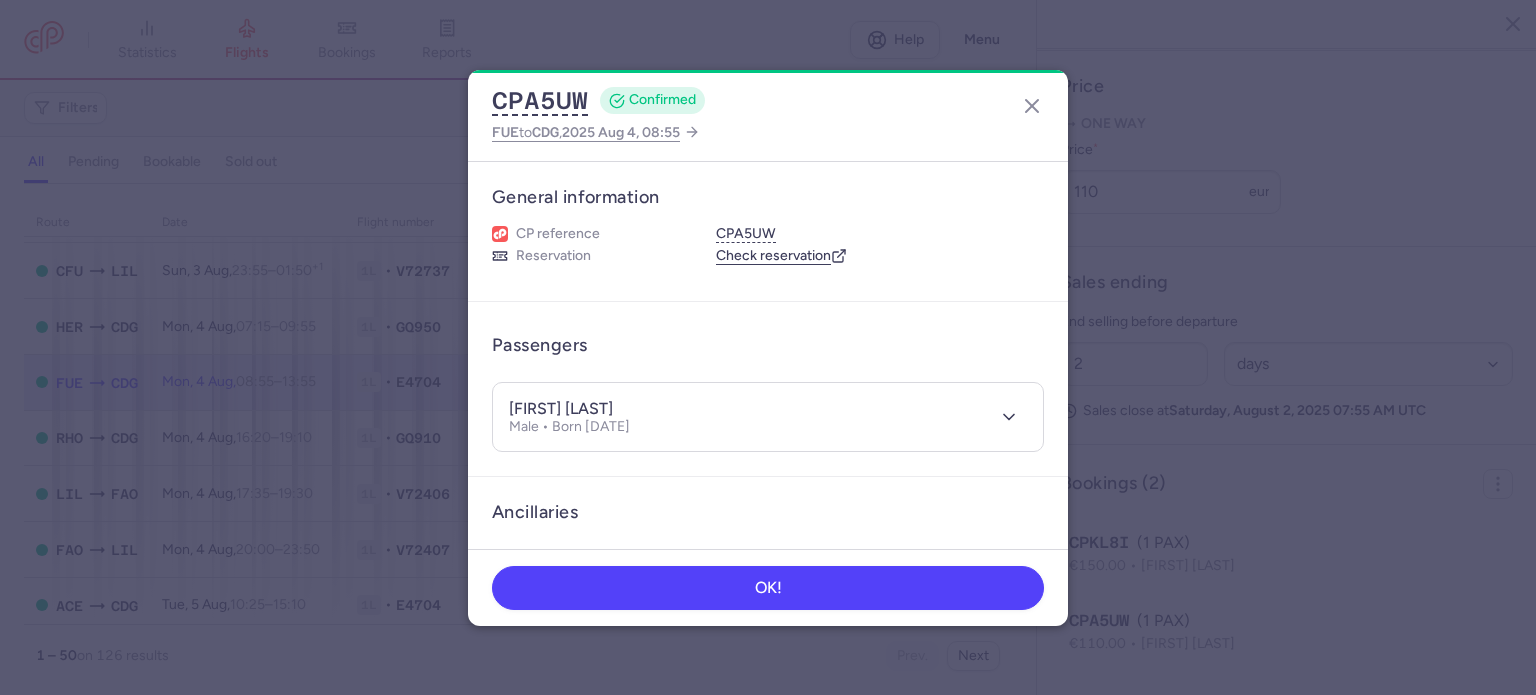 drag, startPoint x: 590, startPoint y: 405, endPoint x: 640, endPoint y: 400, distance: 50.24938 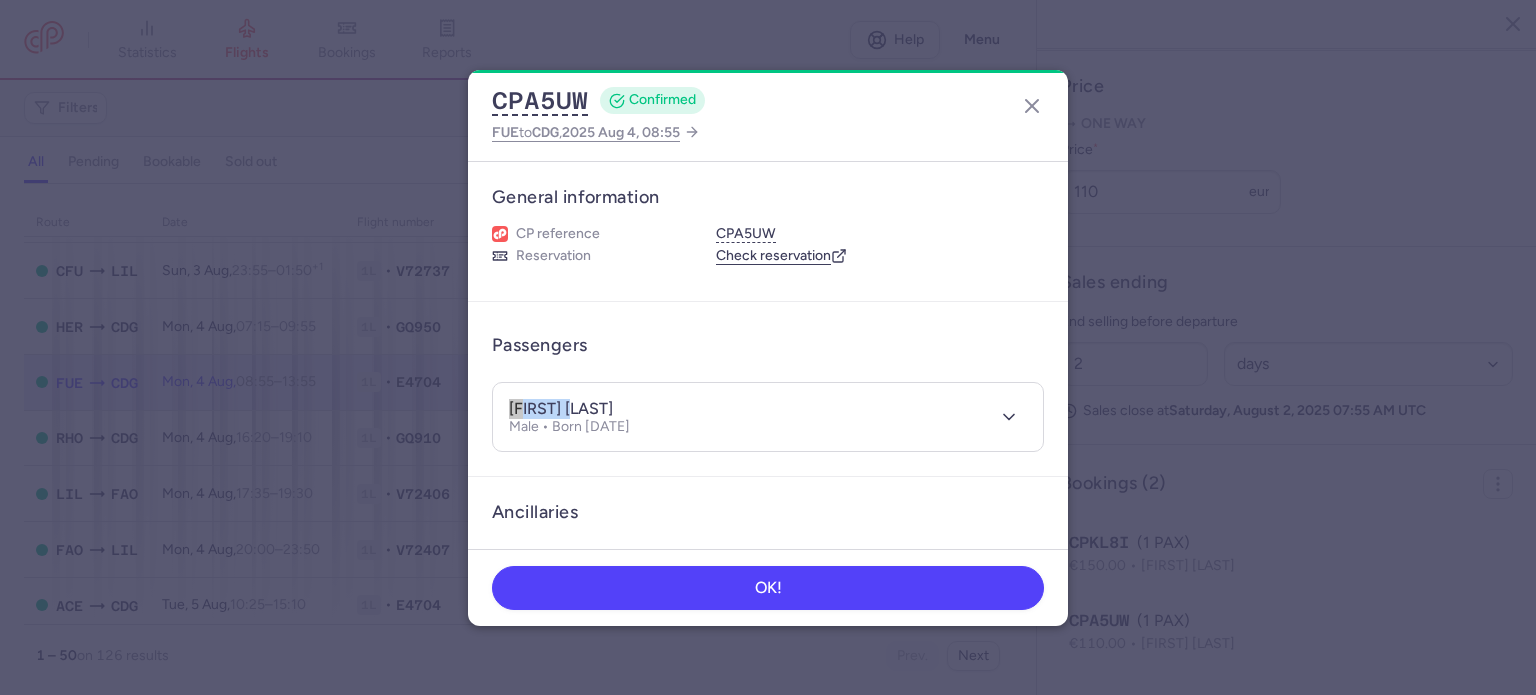 drag, startPoint x: 580, startPoint y: 404, endPoint x: 445, endPoint y: 402, distance: 135.01482 